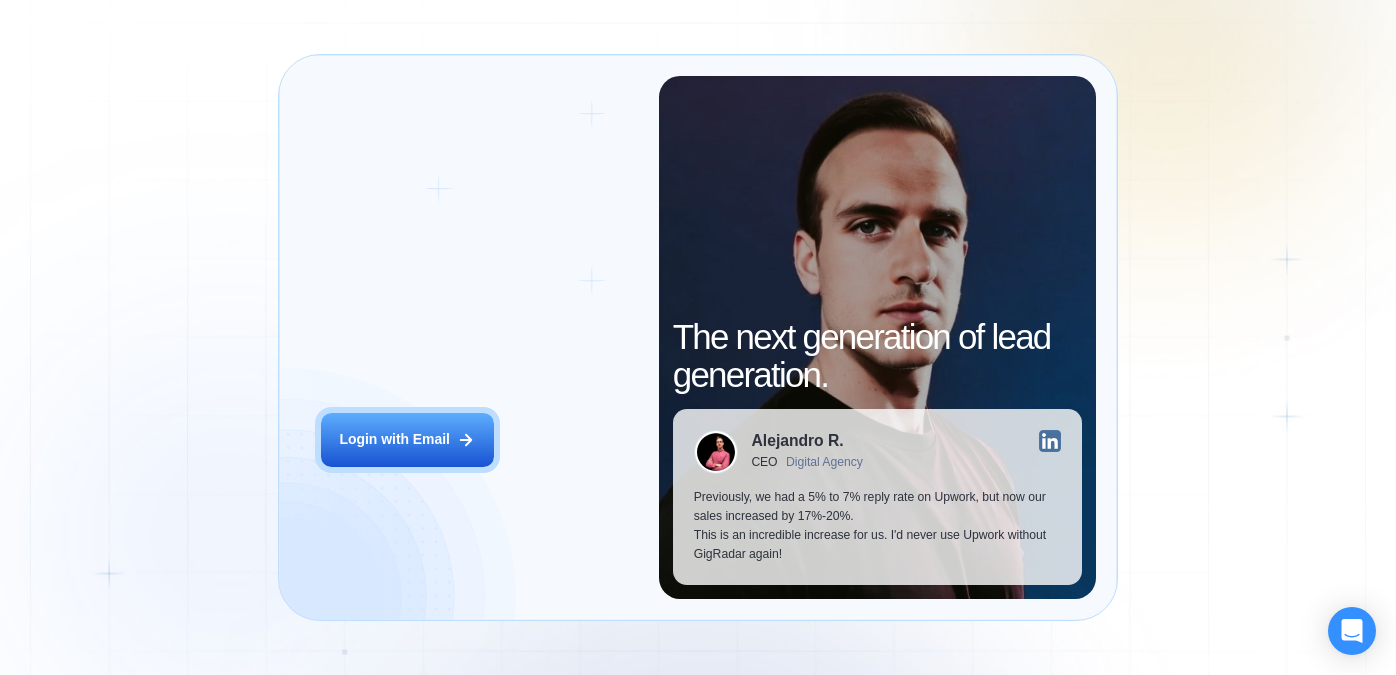 scroll, scrollTop: 0, scrollLeft: 0, axis: both 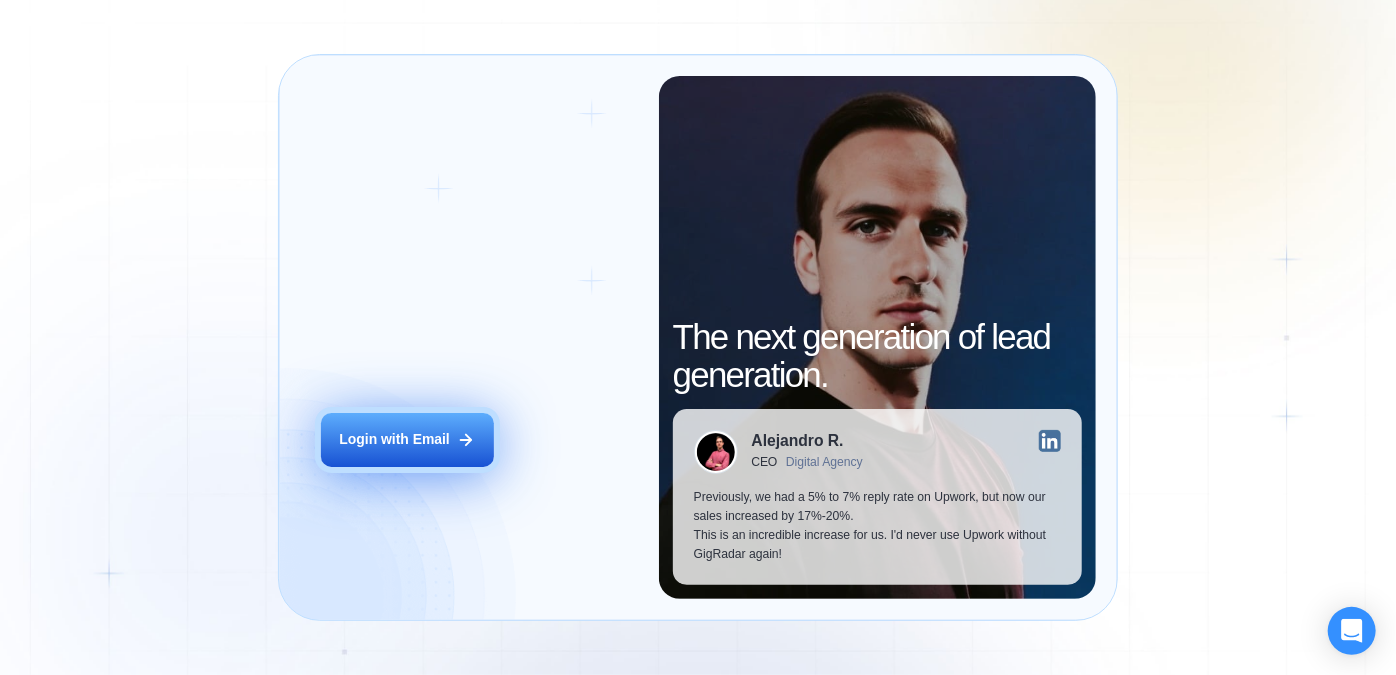 click on "Login with Email" at bounding box center (407, 440) 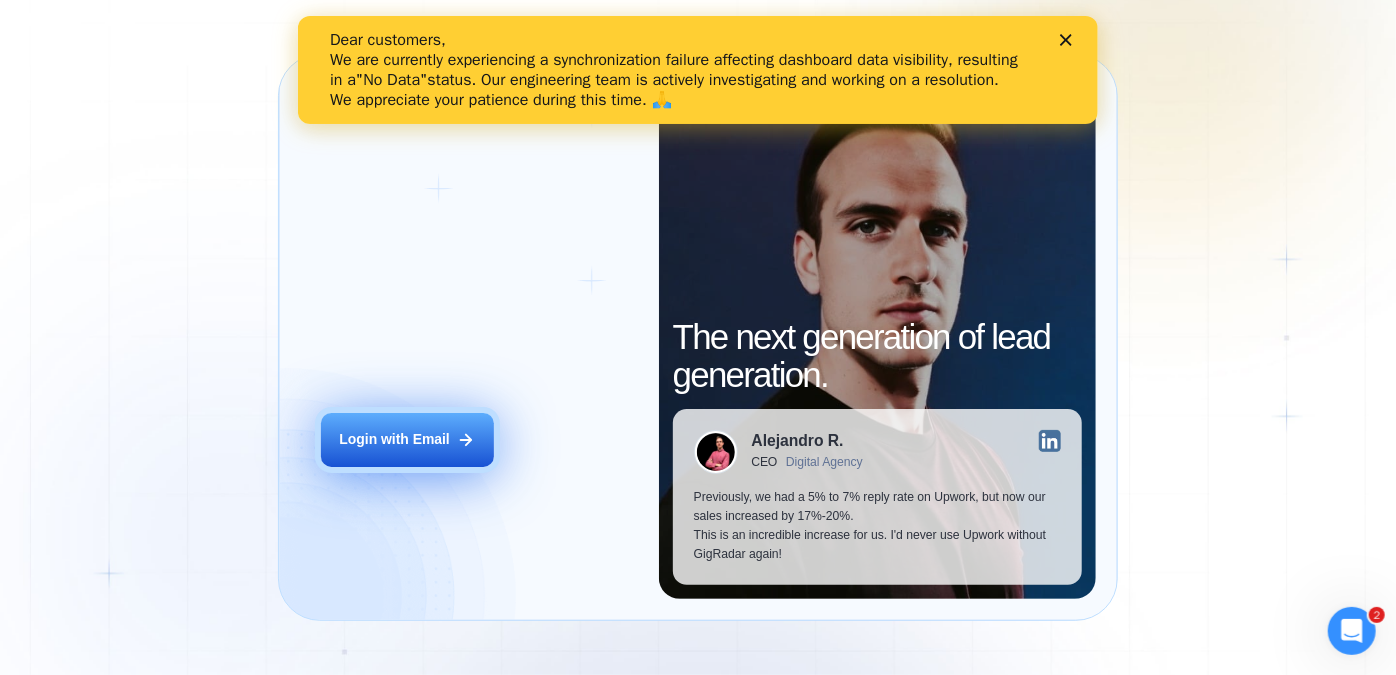 scroll, scrollTop: 0, scrollLeft: 0, axis: both 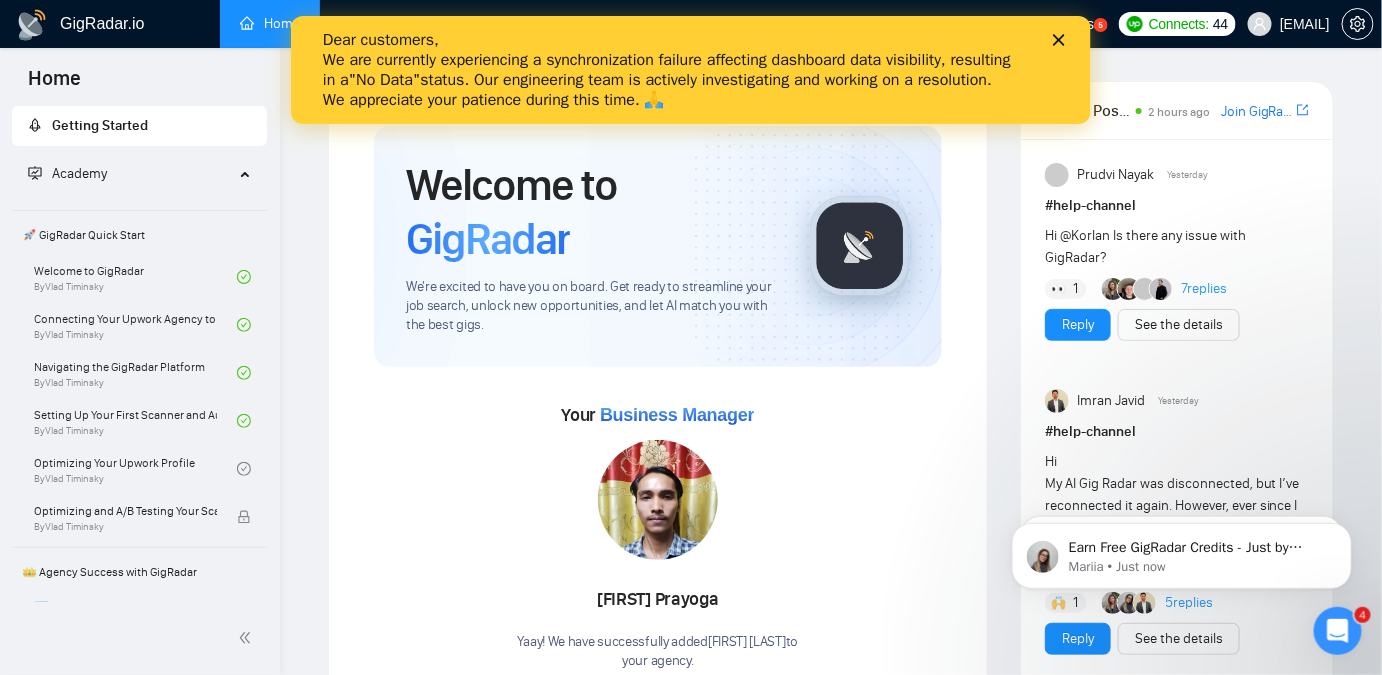 click on "Dear customers, We are currently experiencing a synchronization failure affecting dashboard data visibility, resulting in a  "No Data"  status. Our engineering team is actively investigating and working on a resolution. We appreciate your patience during this time. 🙏" at bounding box center [674, 70] 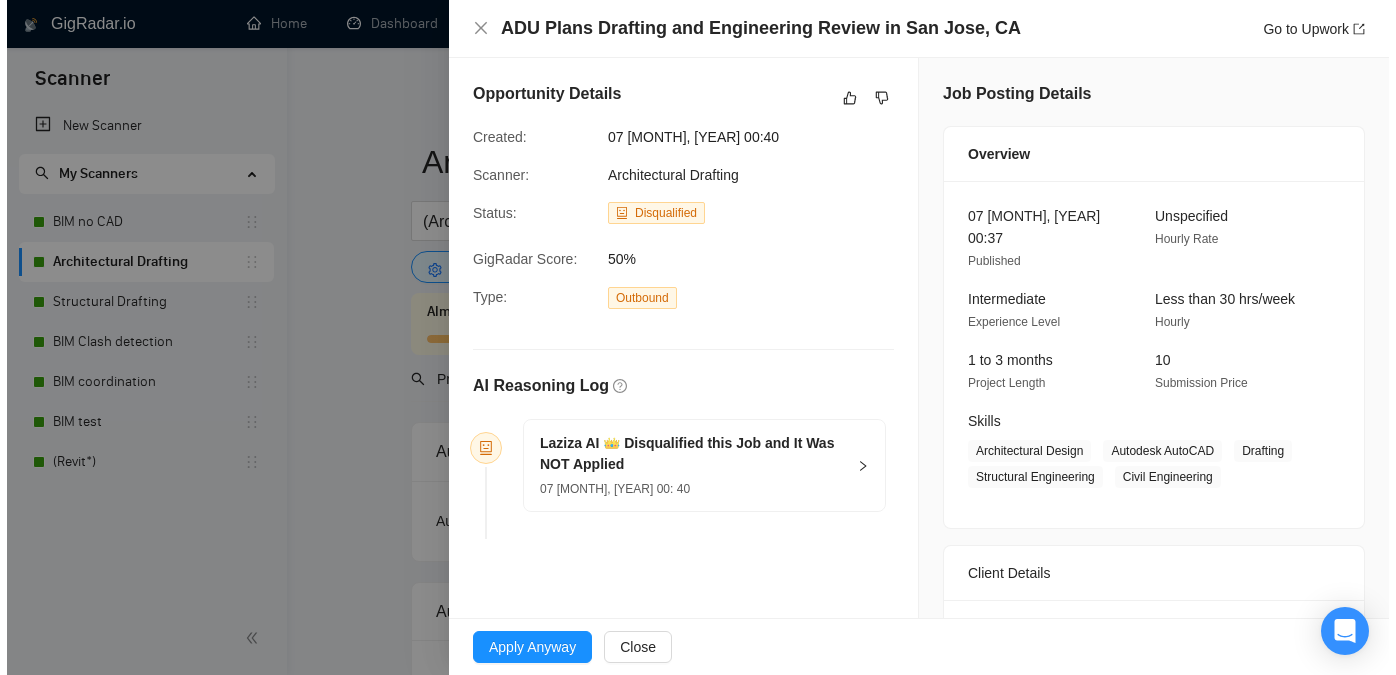 scroll, scrollTop: 0, scrollLeft: 0, axis: both 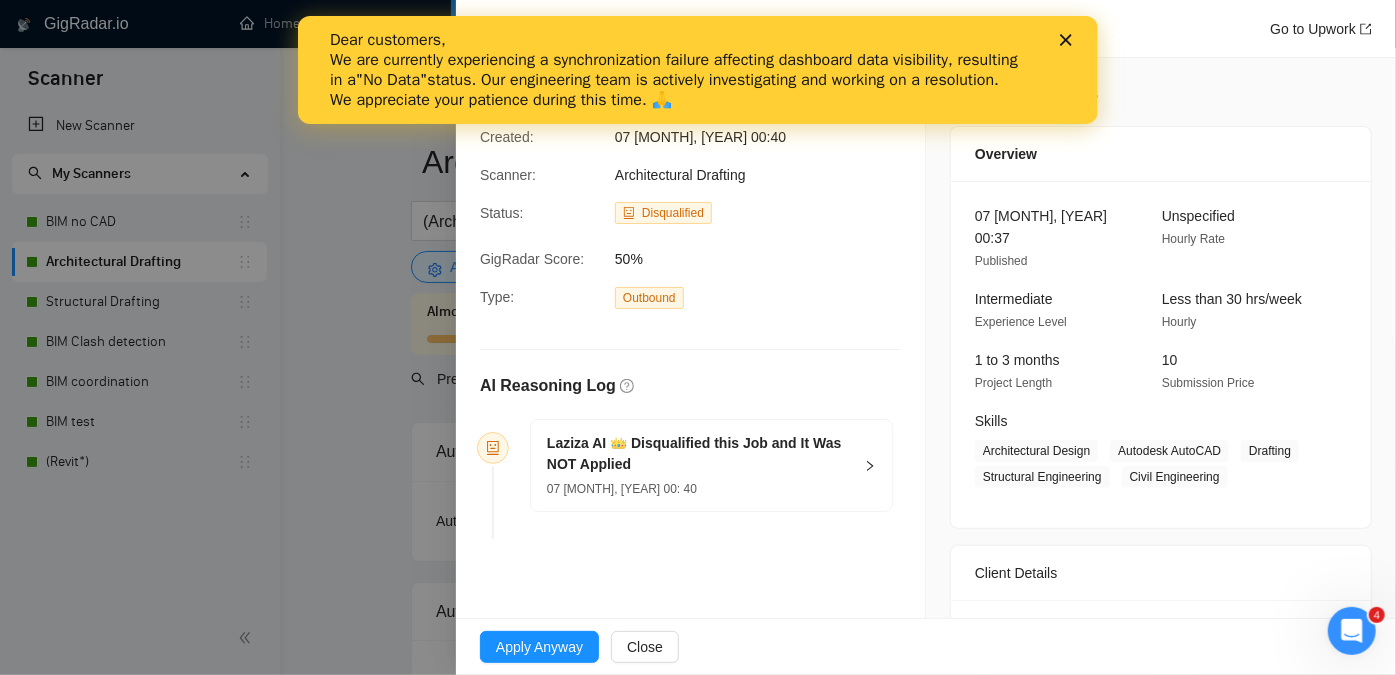 click on "Dear customers, We are currently experiencing a synchronization failure affecting dashboard data visibility, resulting in a  "No Data"  status. Our engineering team is actively investigating and working on a resolution. We appreciate your patience during this time. 🙏" at bounding box center (697, 70) 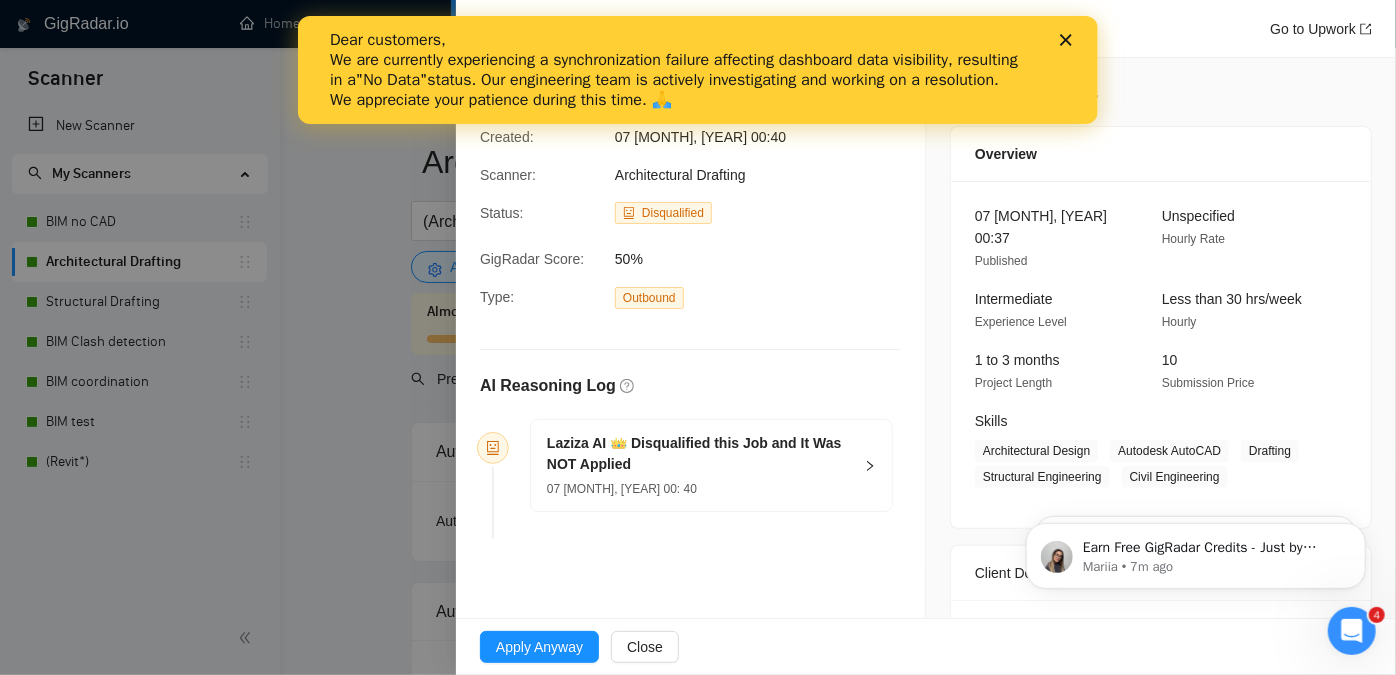 scroll, scrollTop: 0, scrollLeft: 0, axis: both 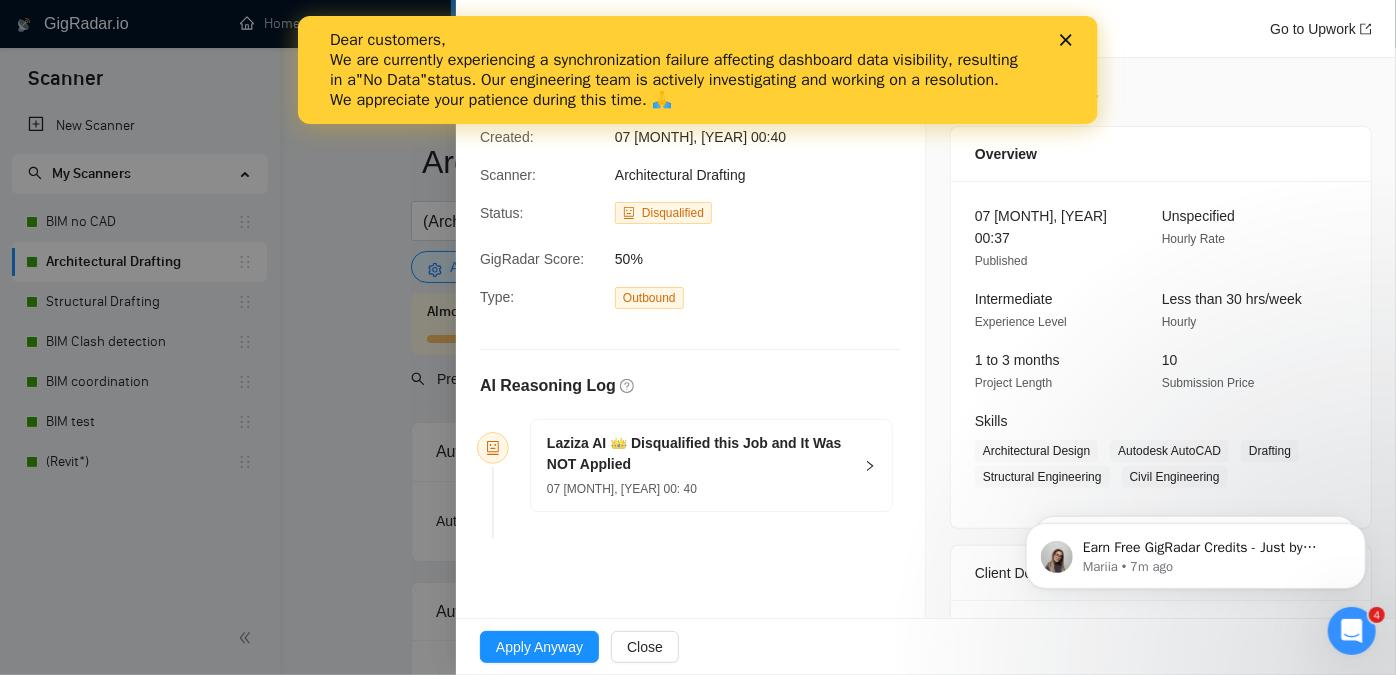click on "Dear customers, We are currently experiencing a synchronization failure affecting dashboard data visibility, resulting in a  "No Data"  status. Our engineering team is actively investigating and working on a resolution. We appreciate your patience during this time. 🙏" at bounding box center [697, 70] 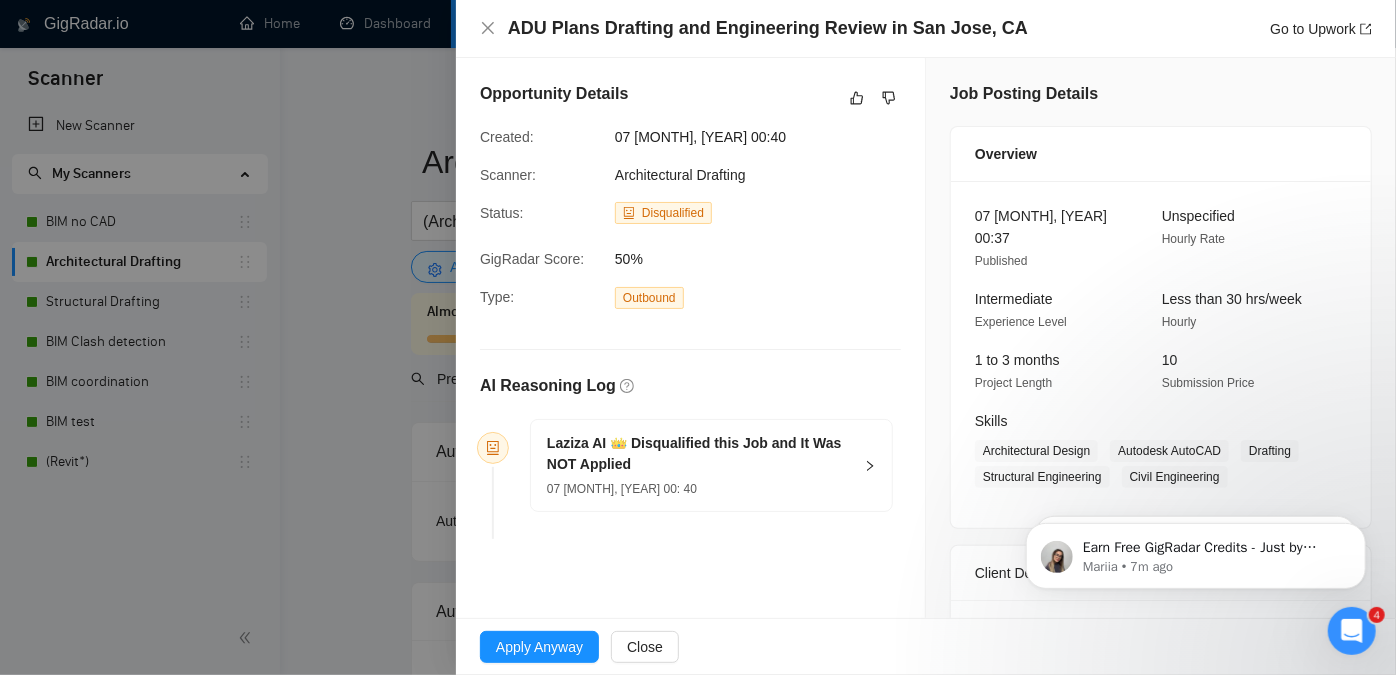 click on "ADU Plans Drafting and Engineering Review in San Jose, CA Go to Upwork" at bounding box center [926, 29] 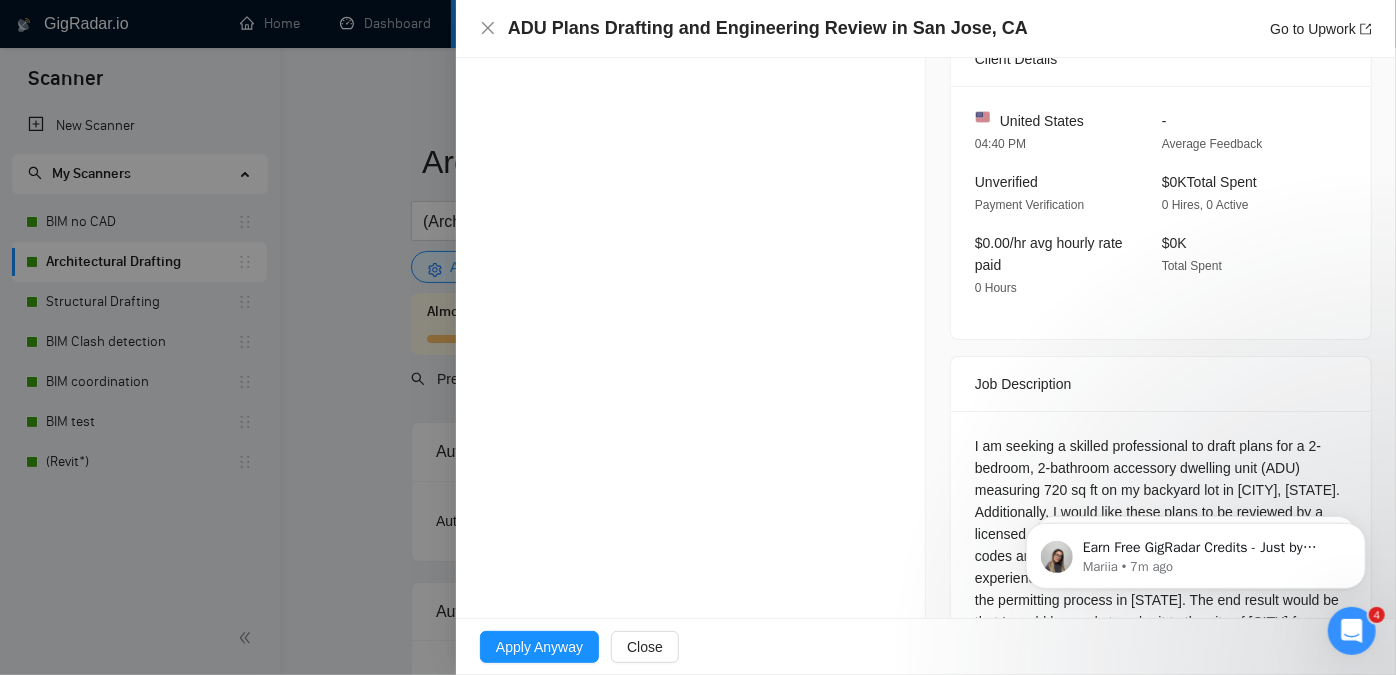 scroll, scrollTop: 545, scrollLeft: 0, axis: vertical 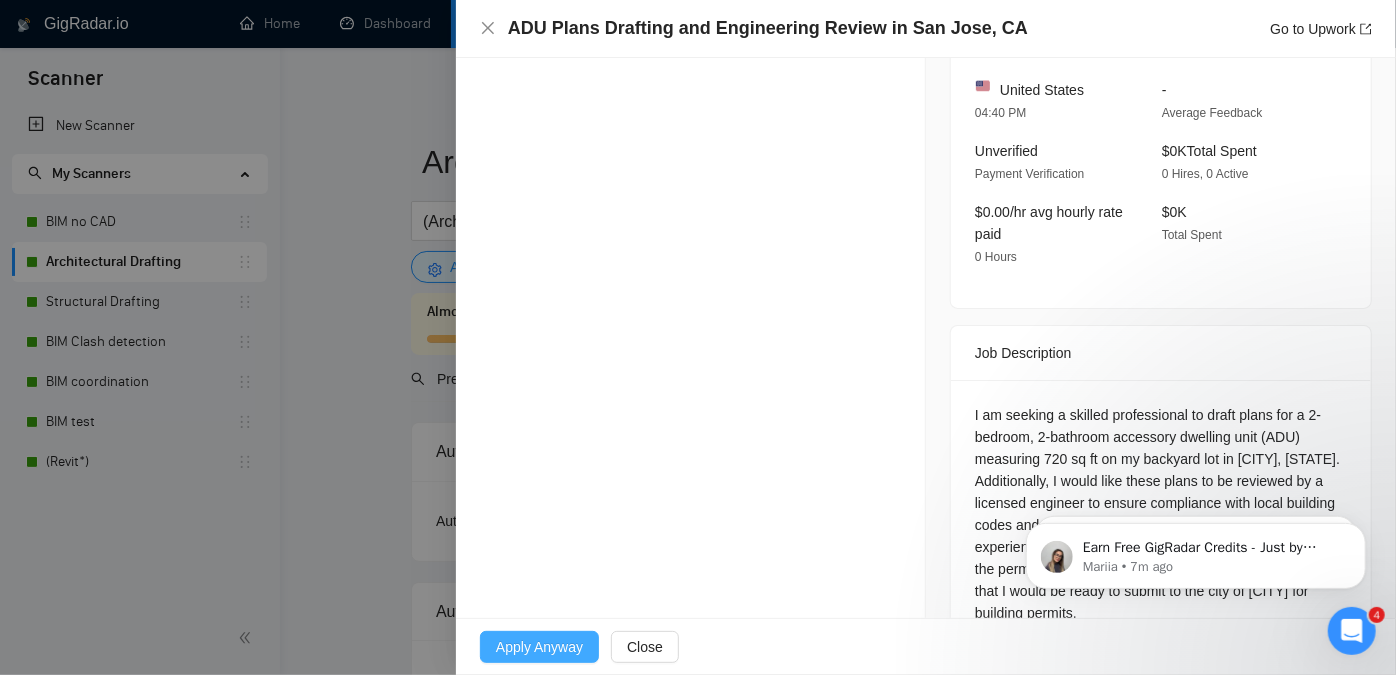 click on "Apply Anyway" at bounding box center (539, 647) 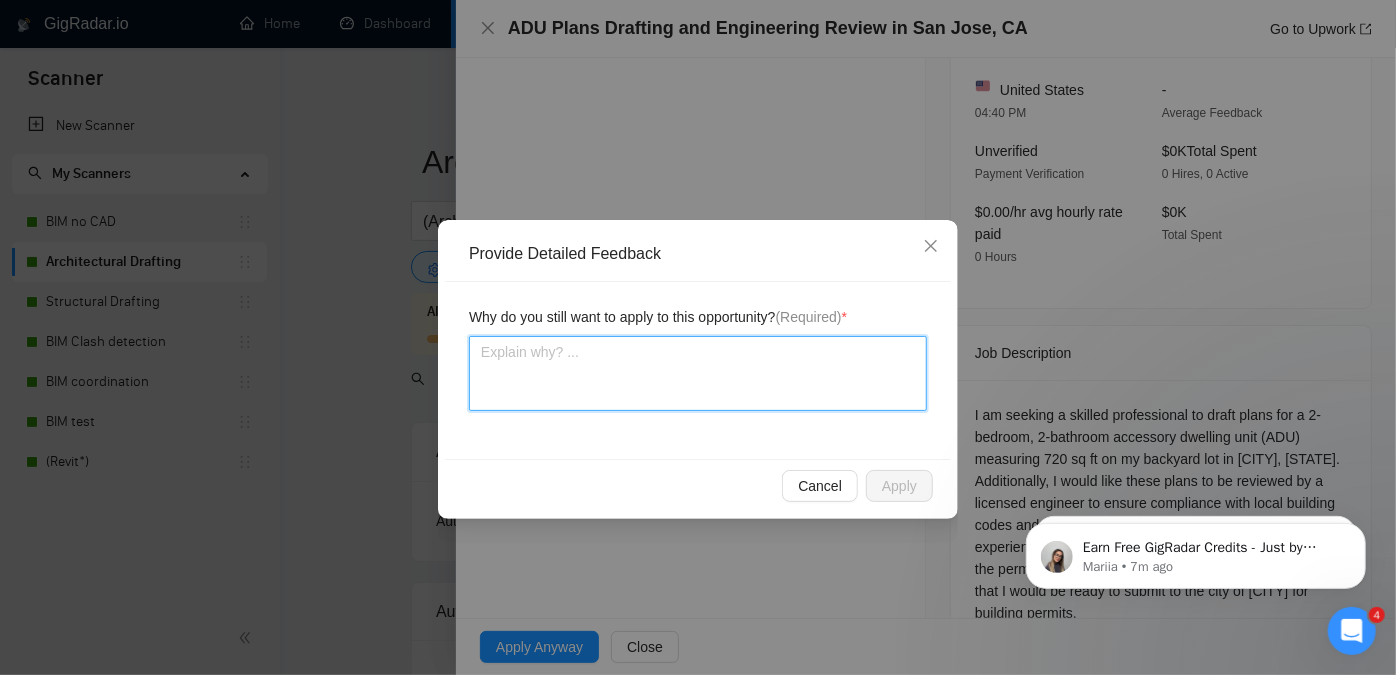 click at bounding box center (698, 373) 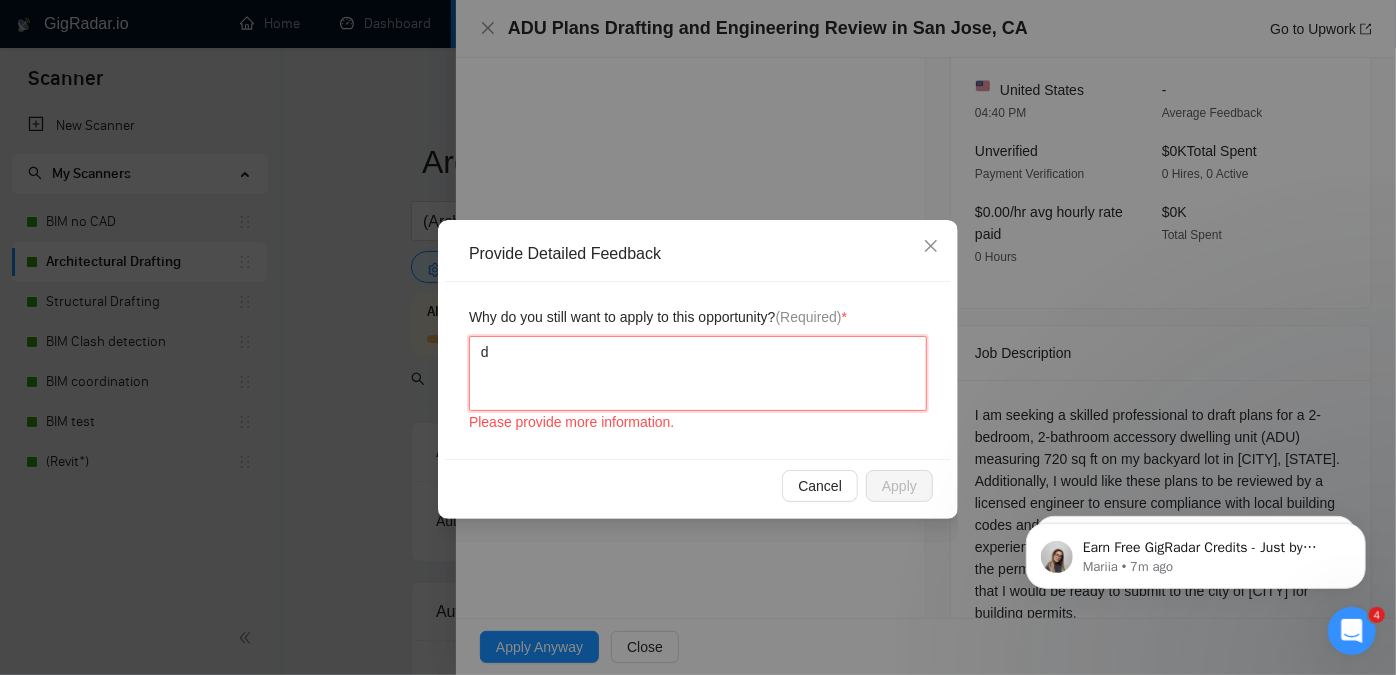 type 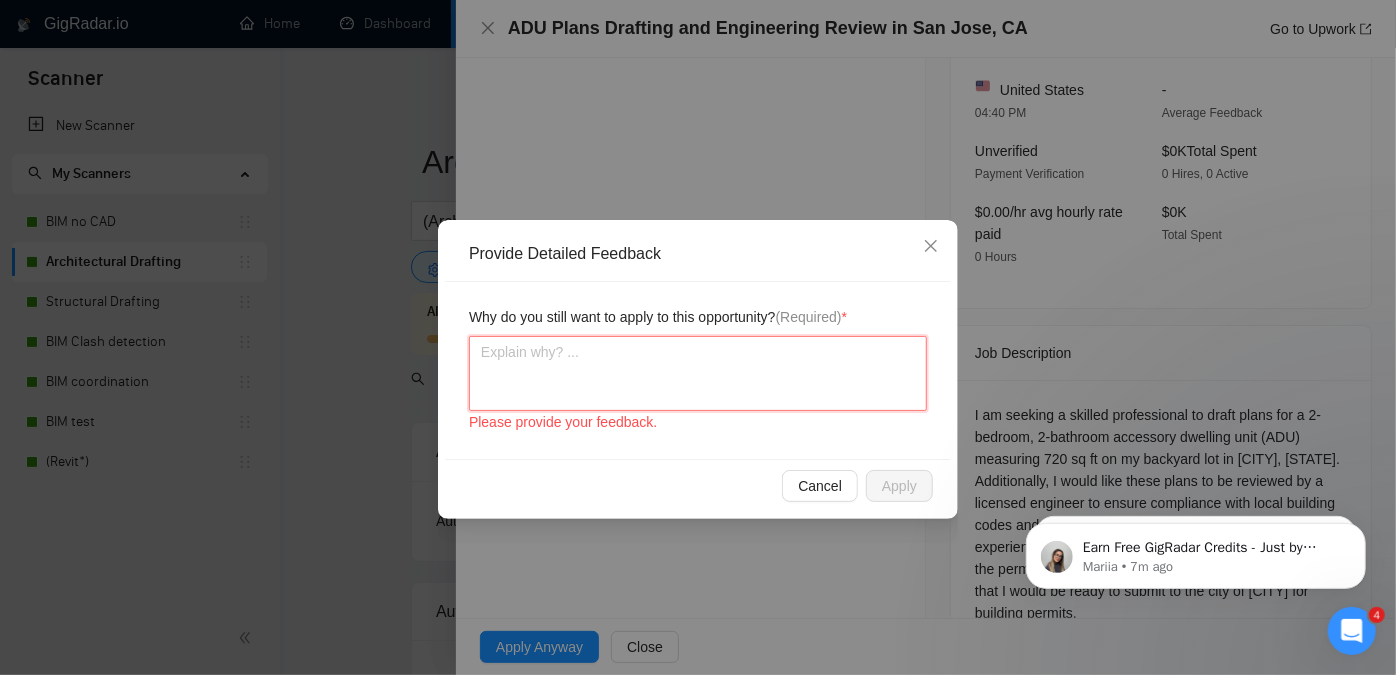 type 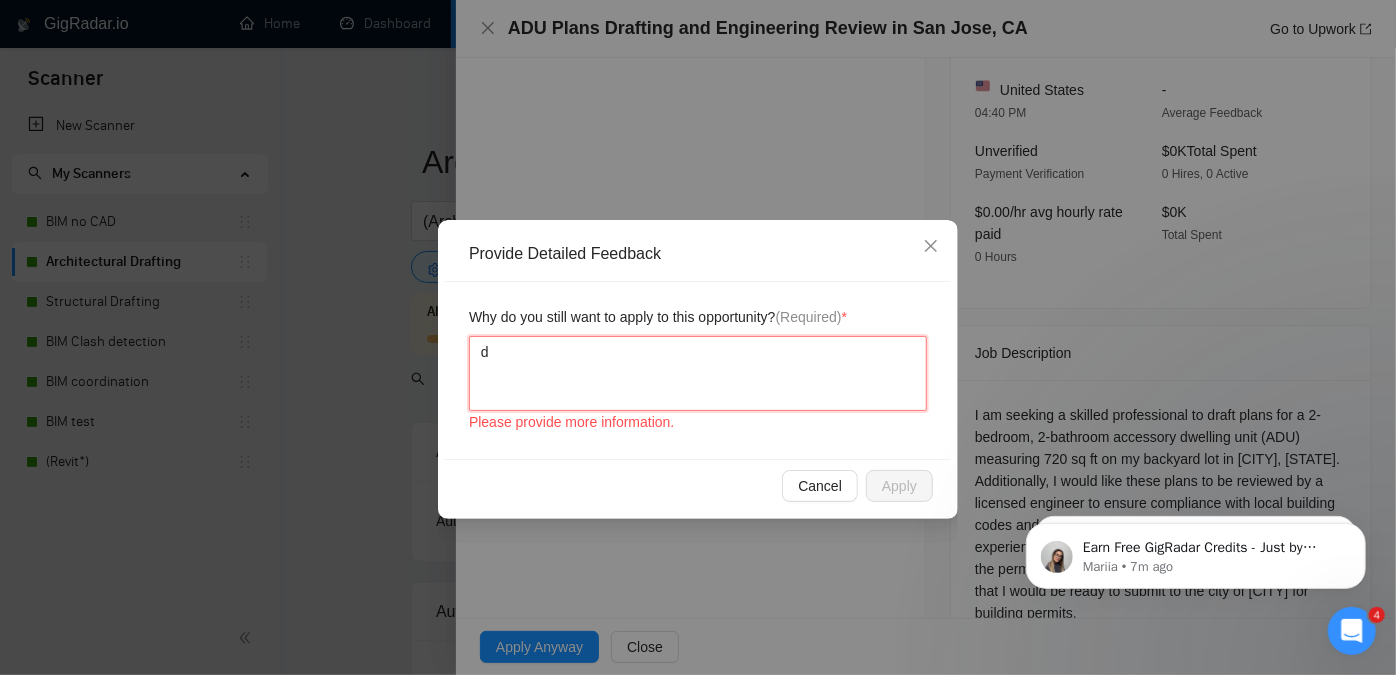 type 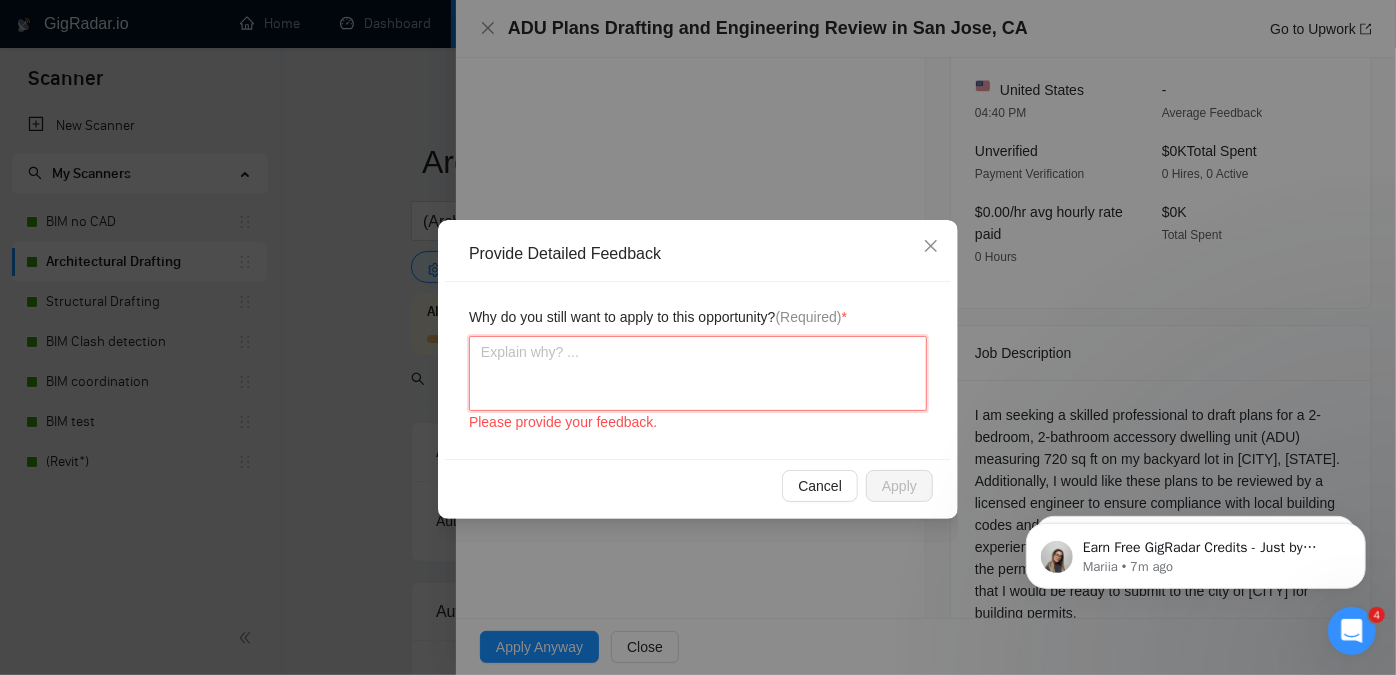 type 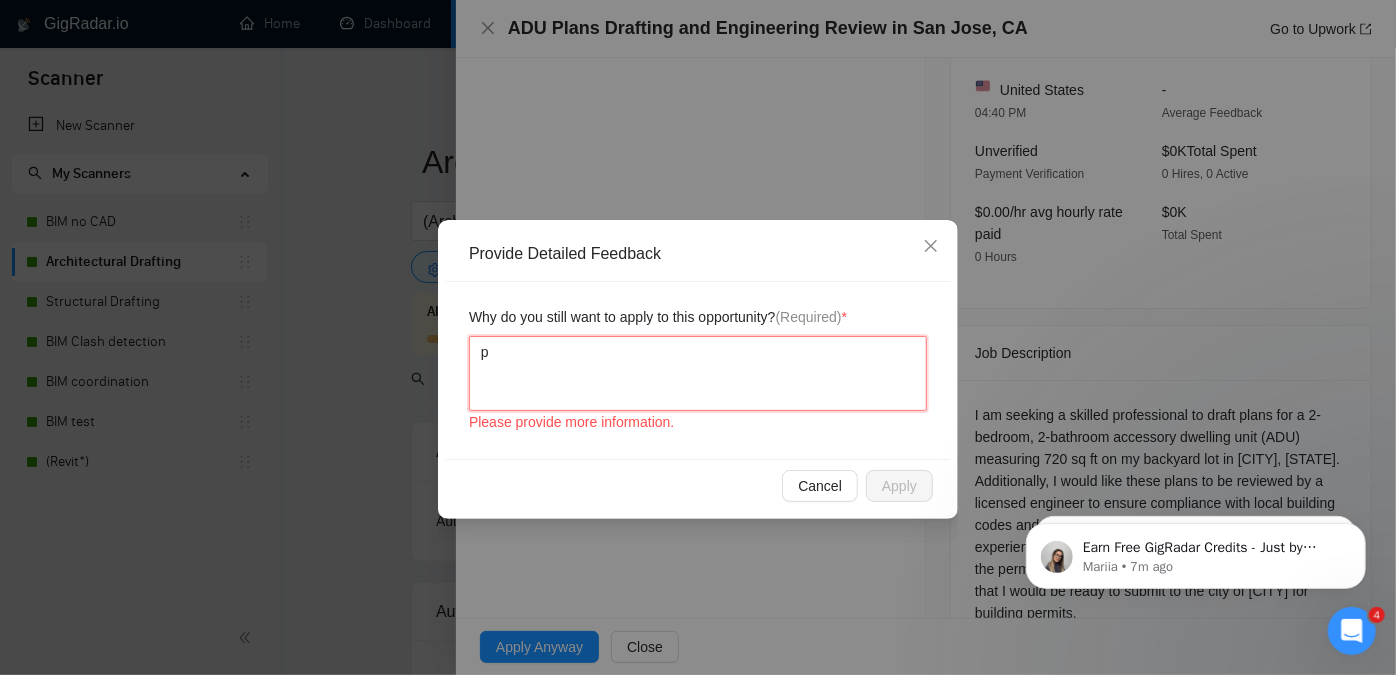 type 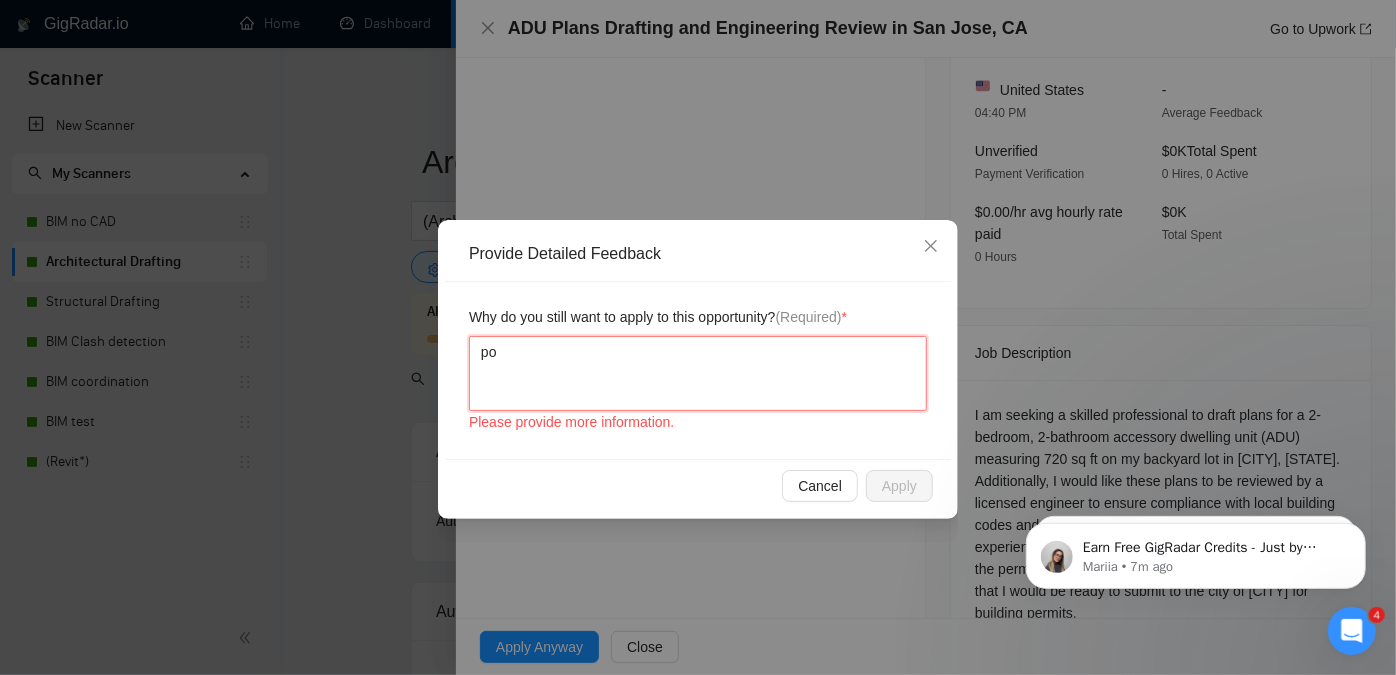 type 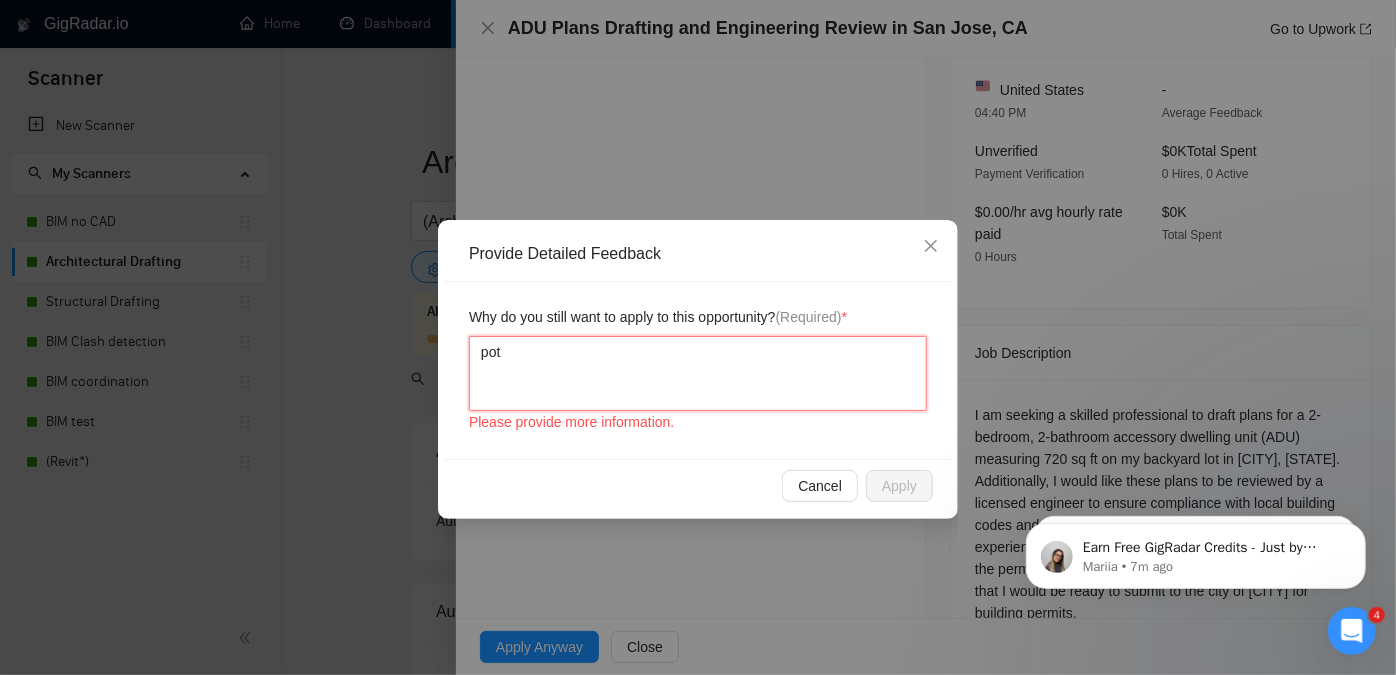 type 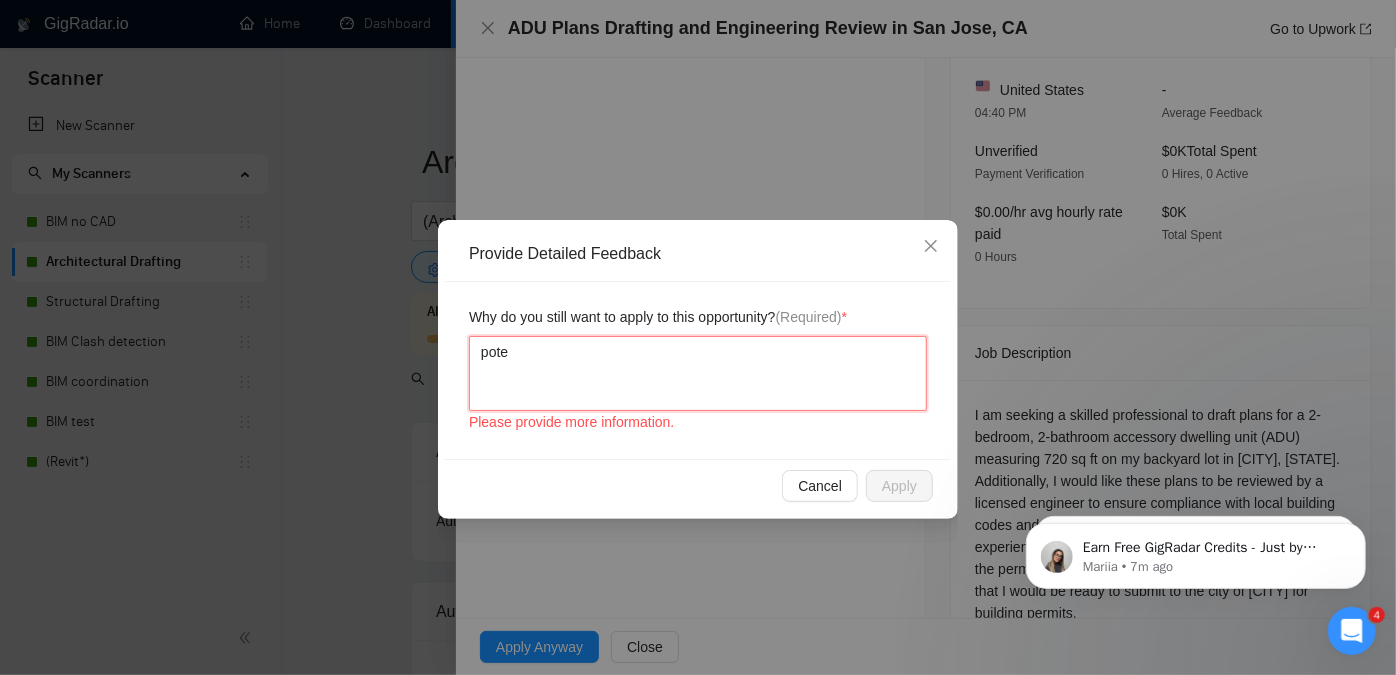 type 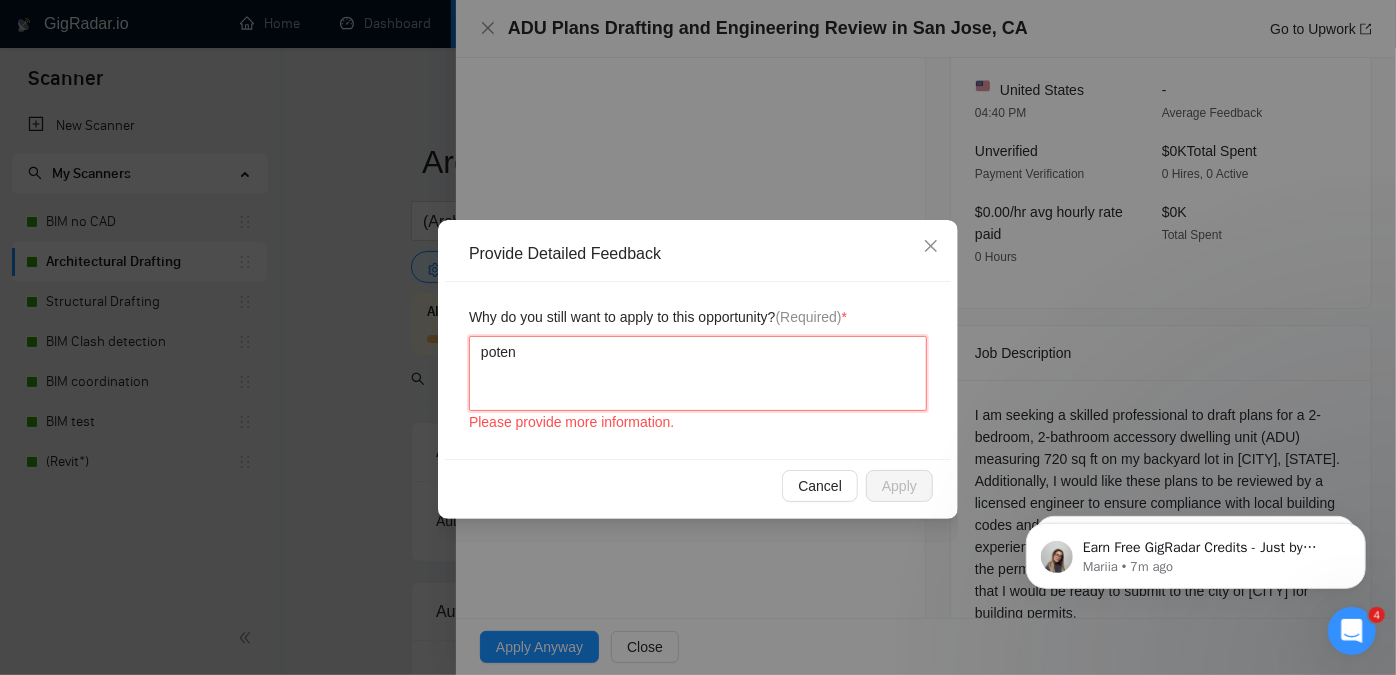 type 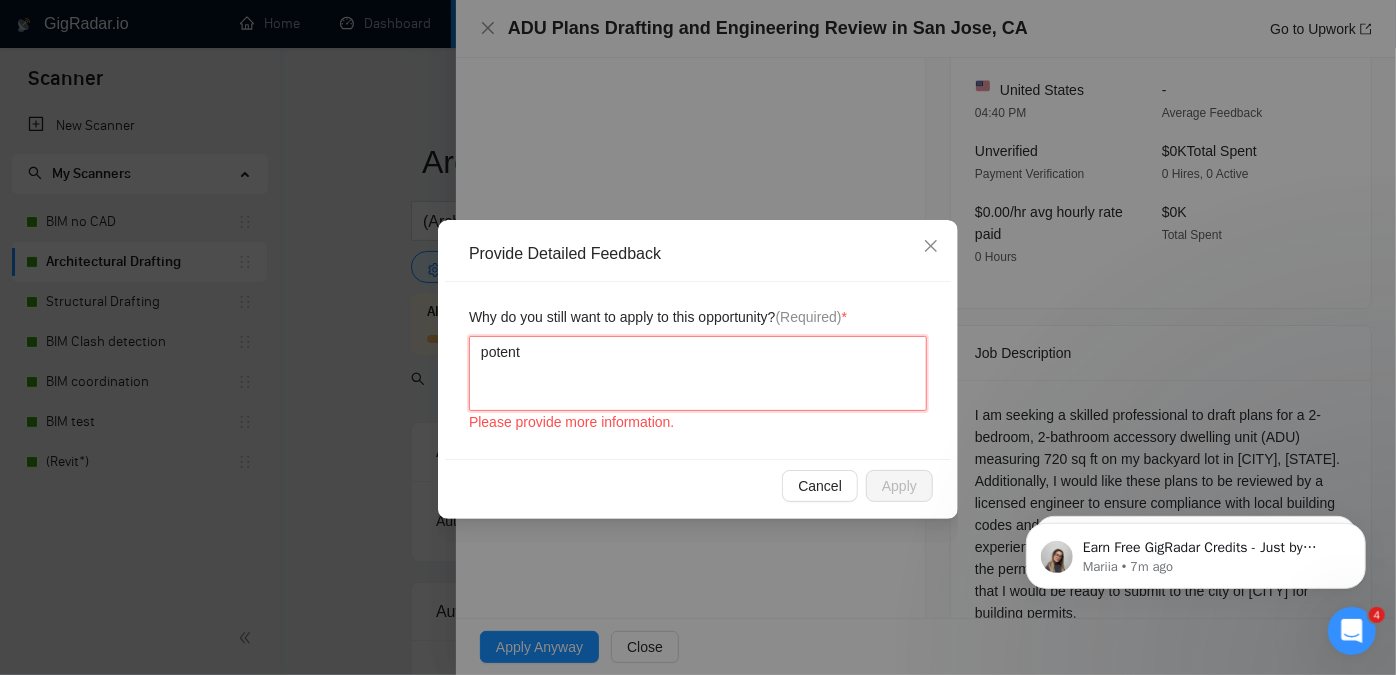 type 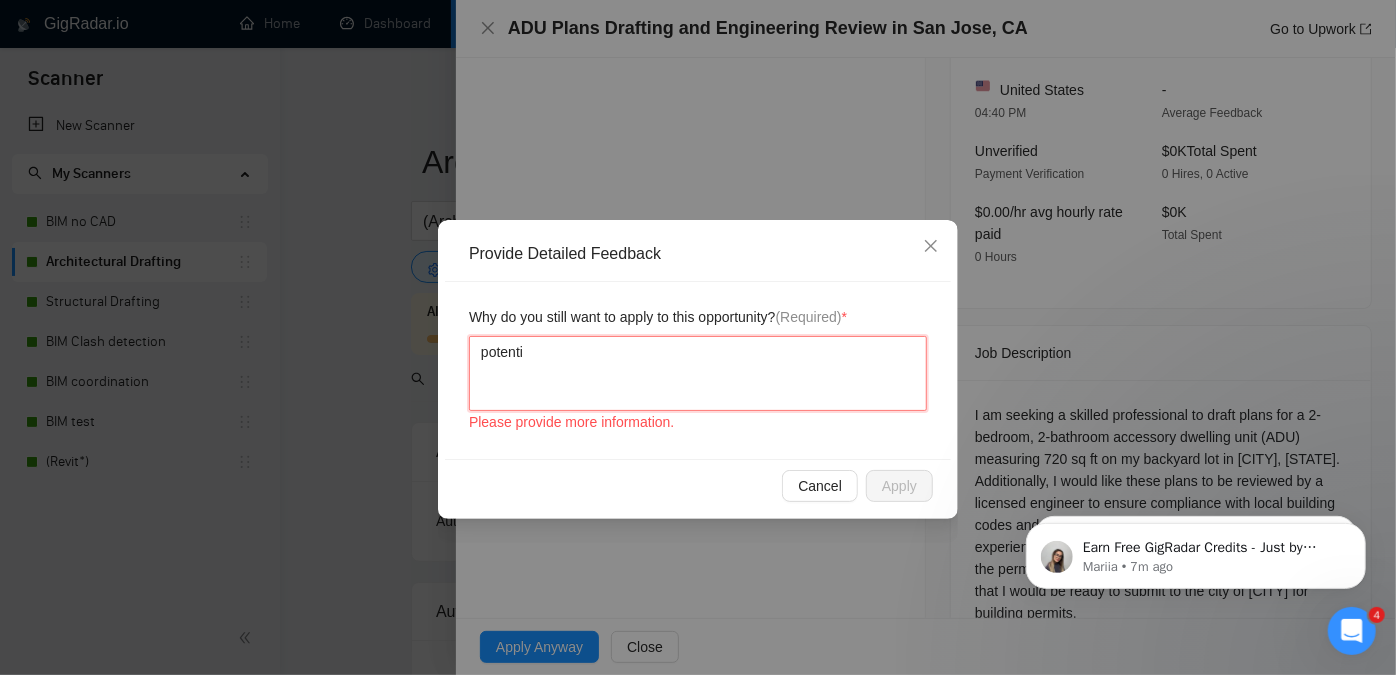 type 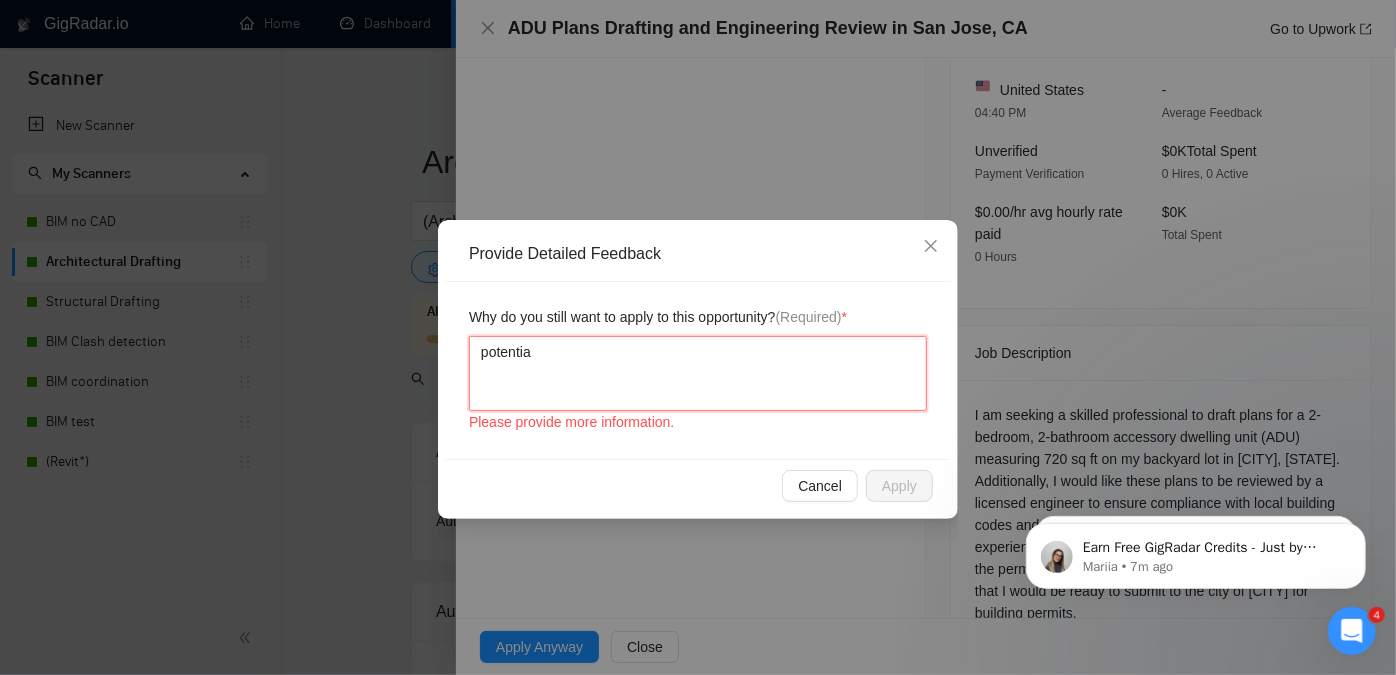 type on "potential" 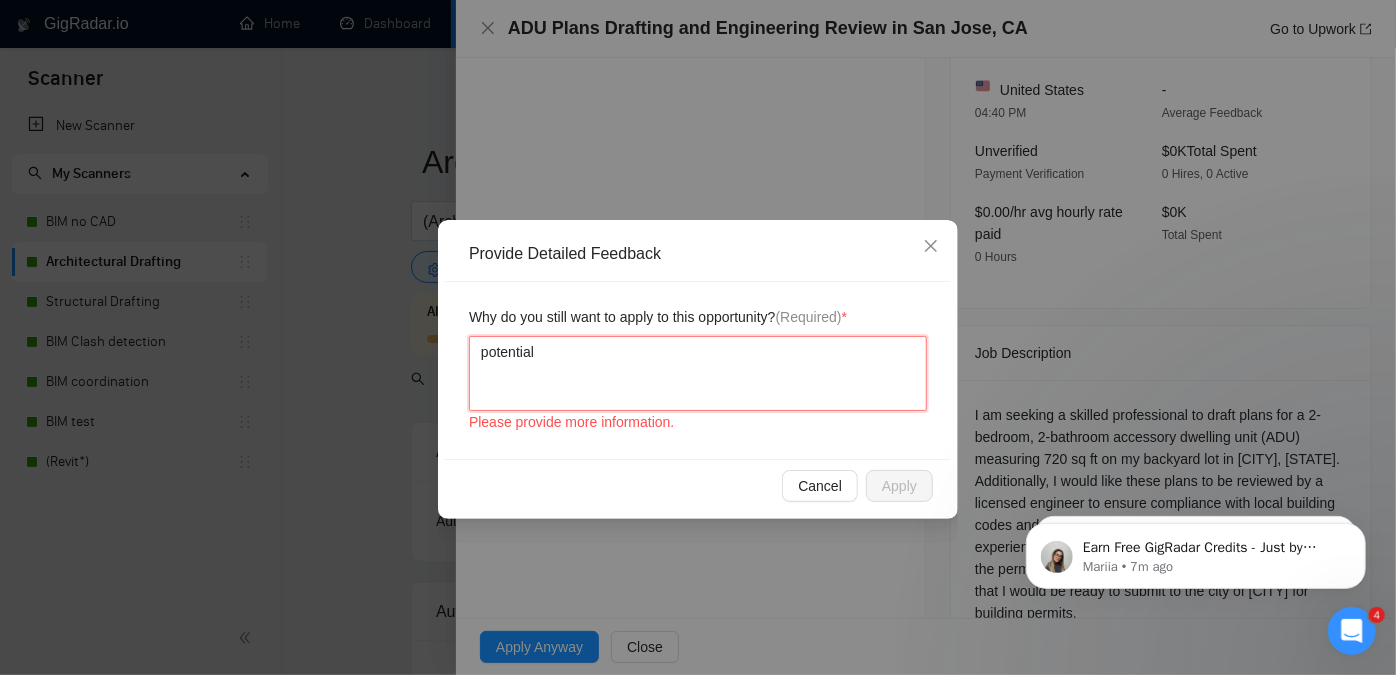 type 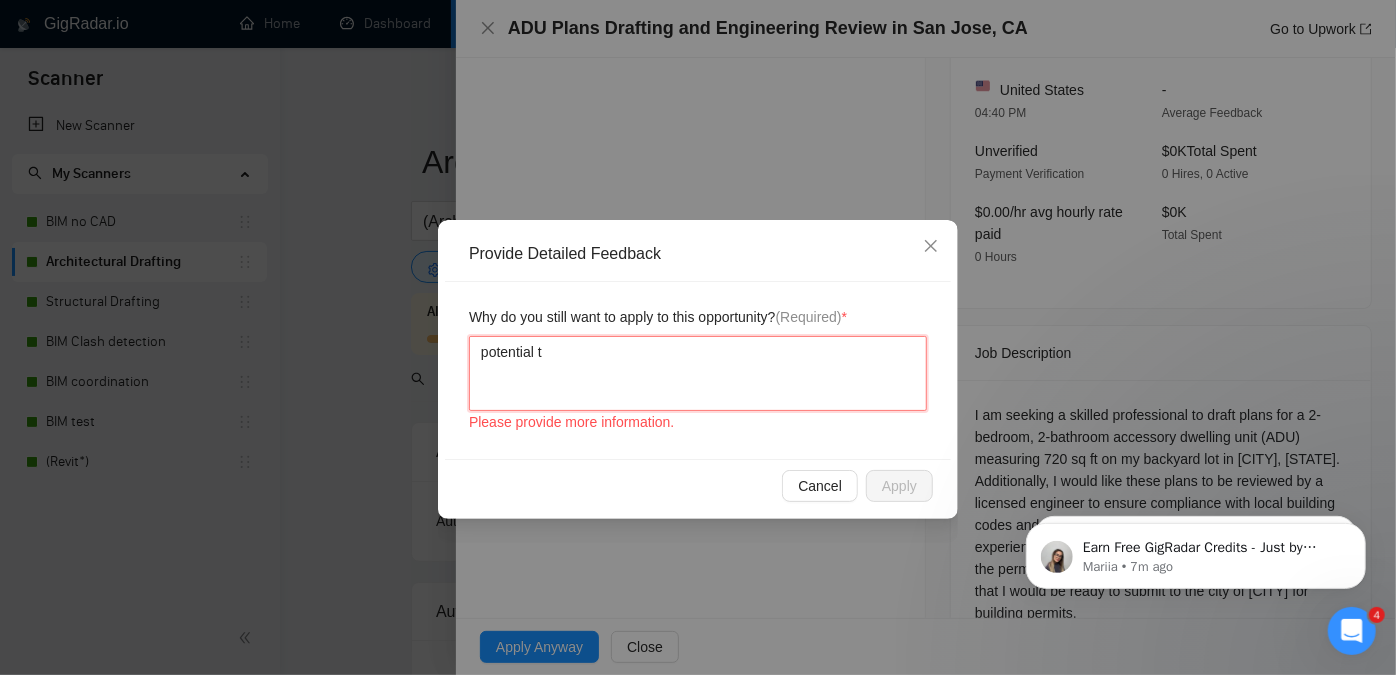type 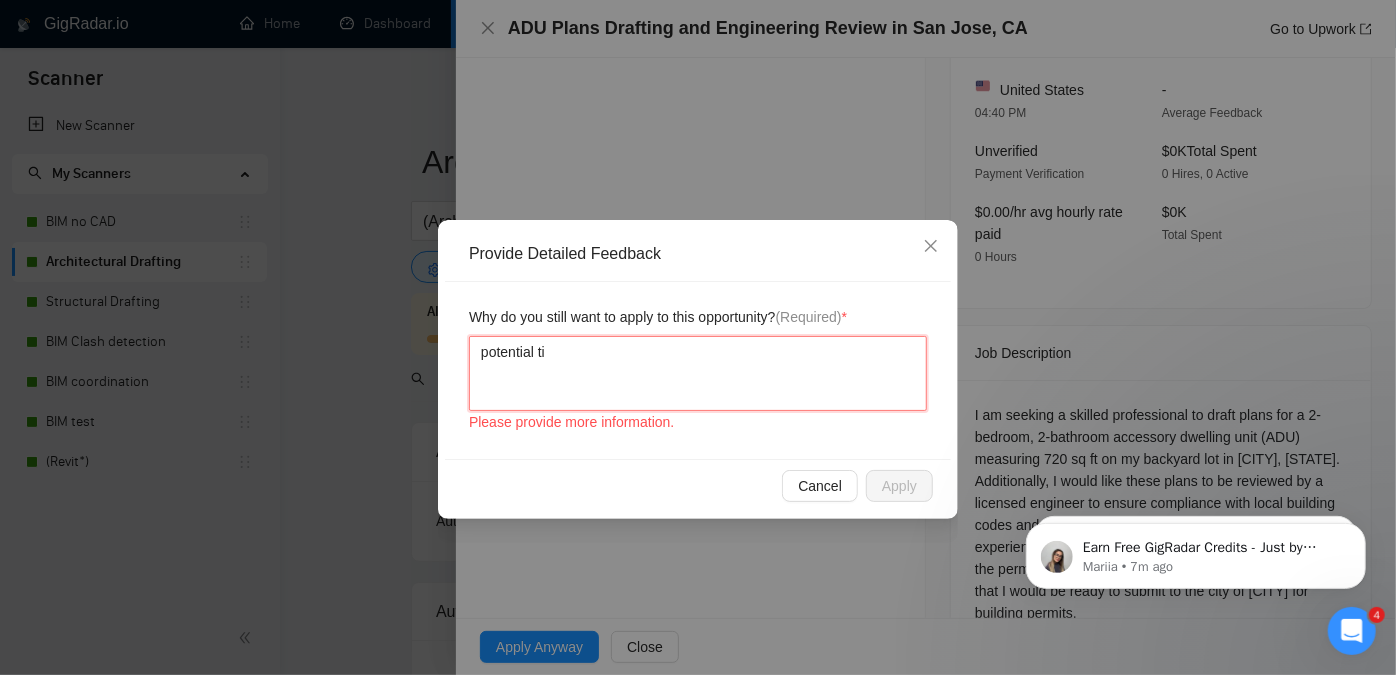 type 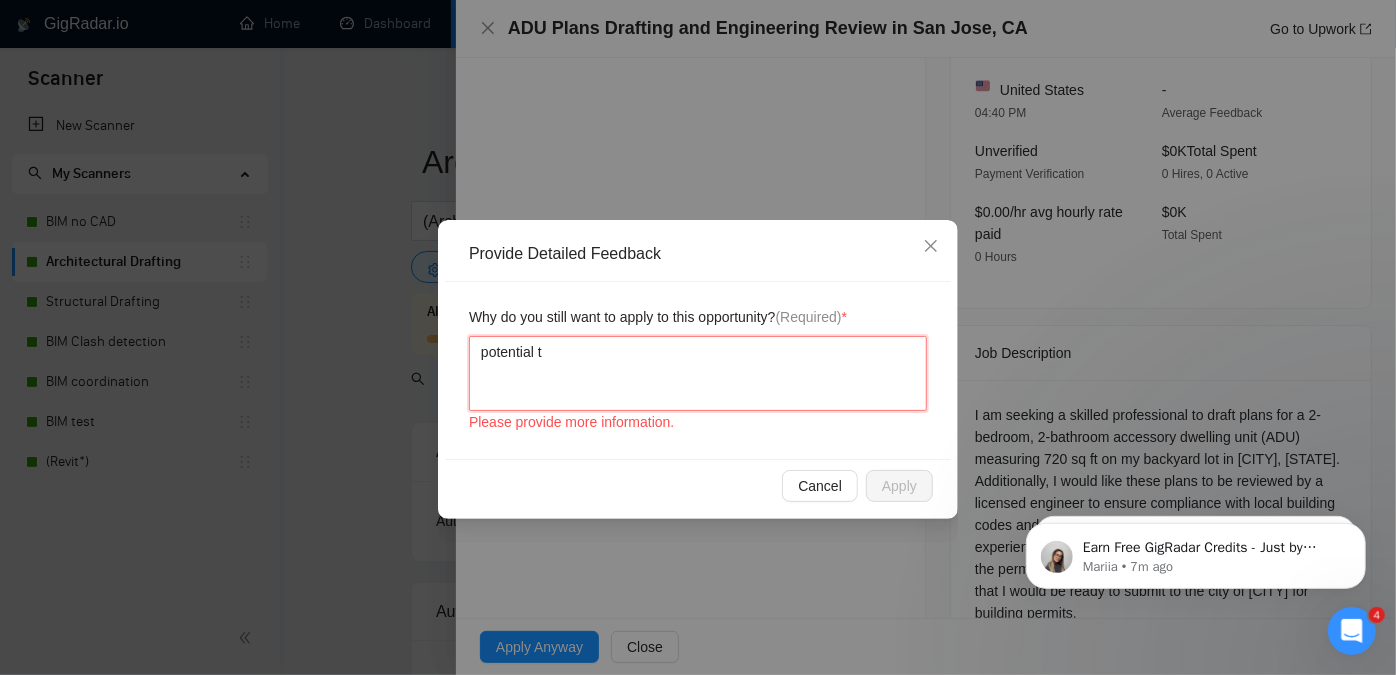 type 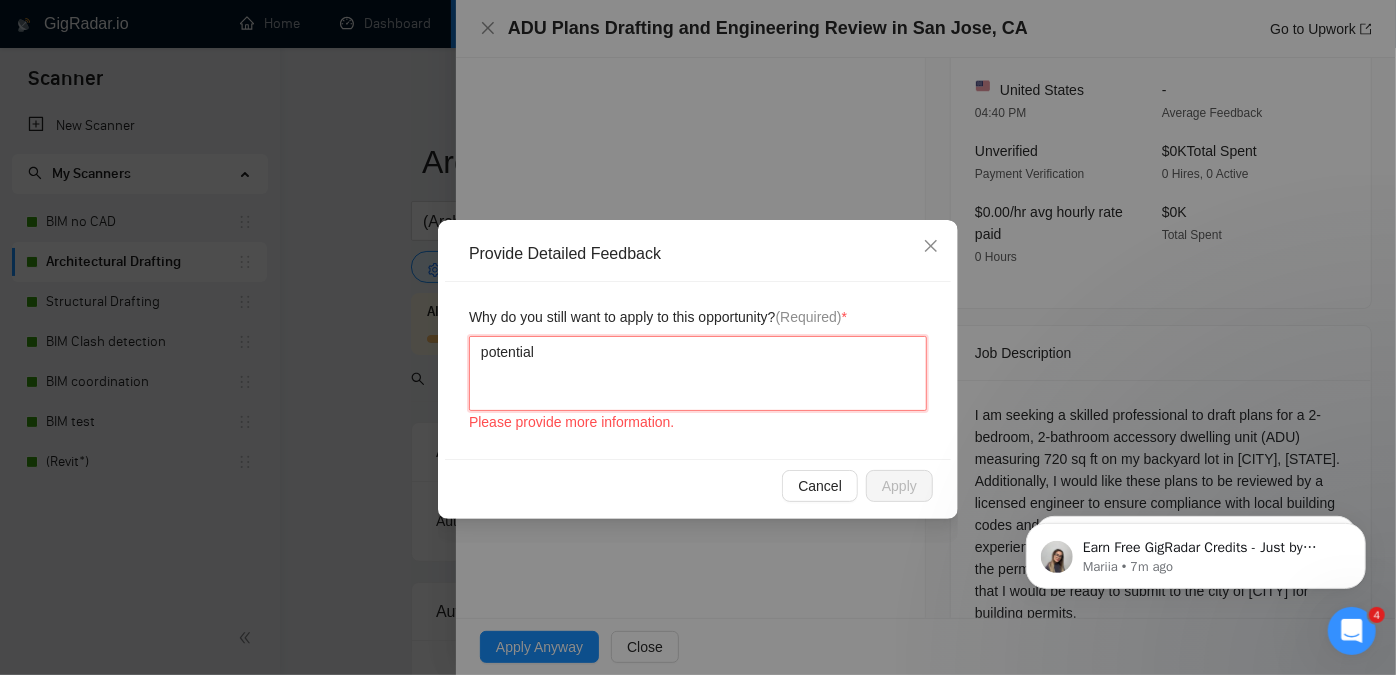 type 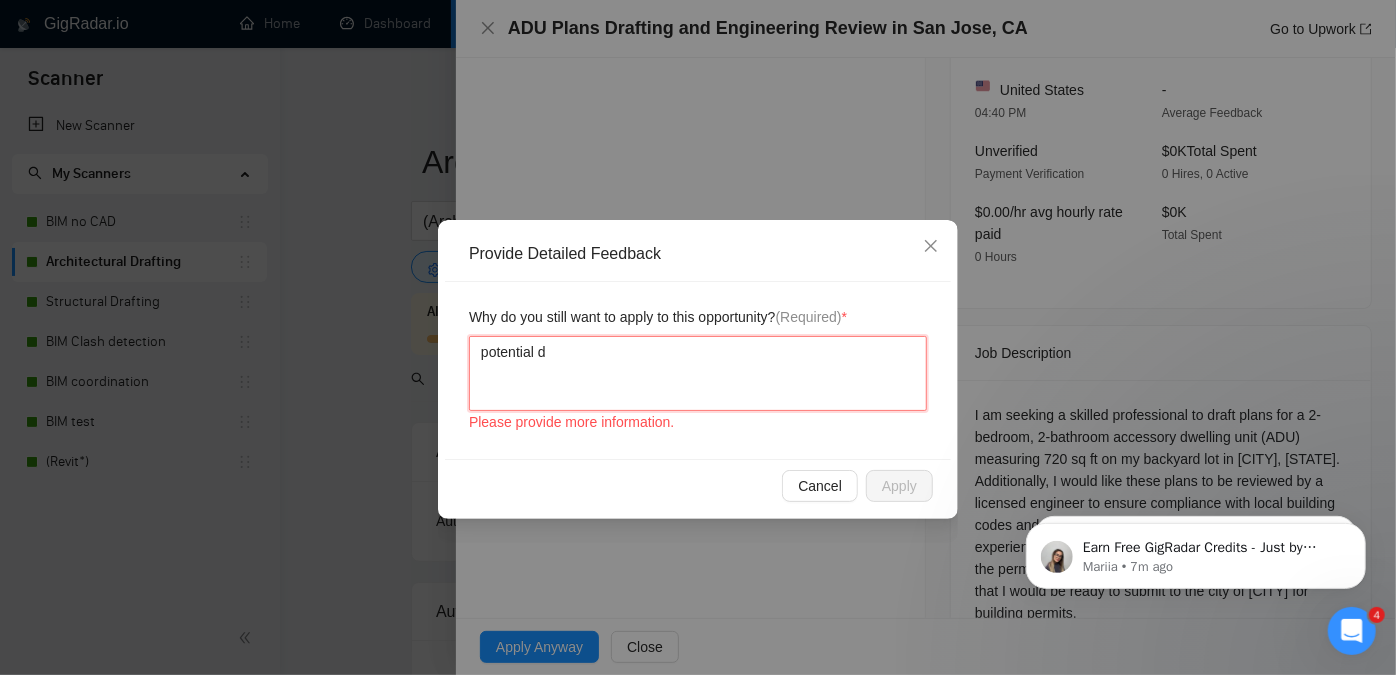 type 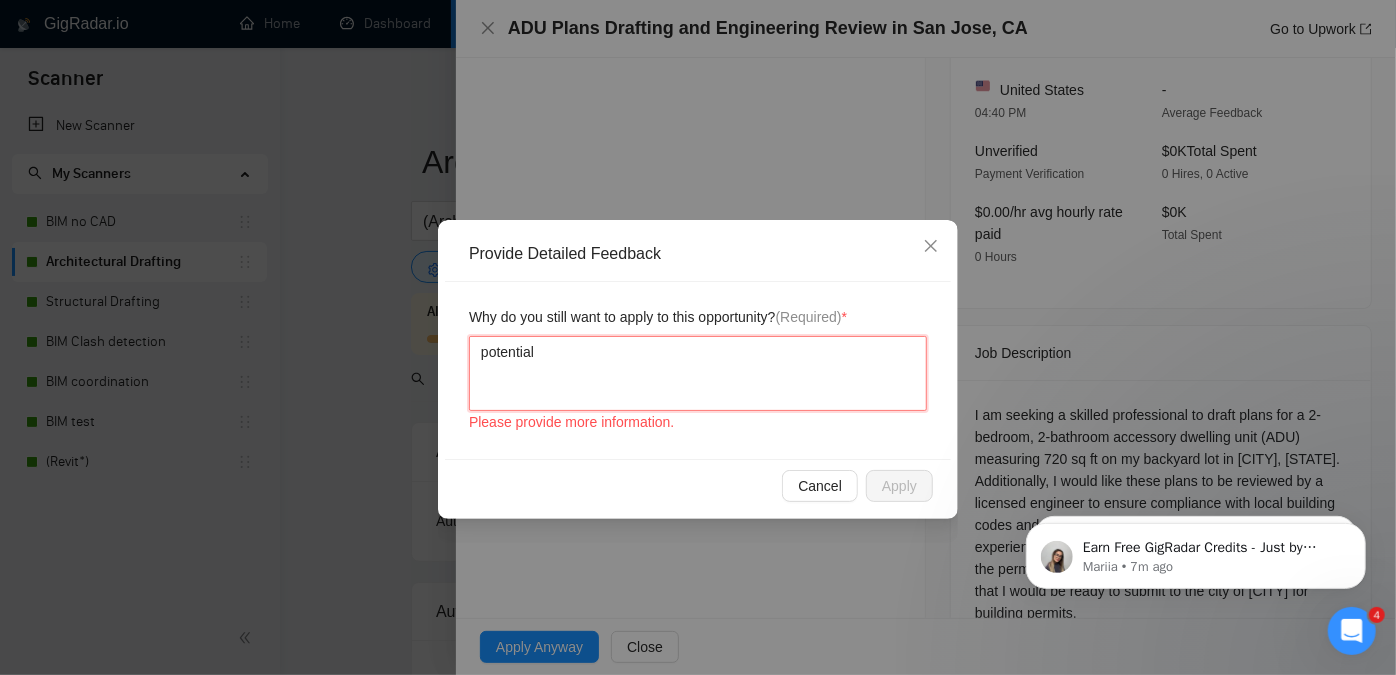 type 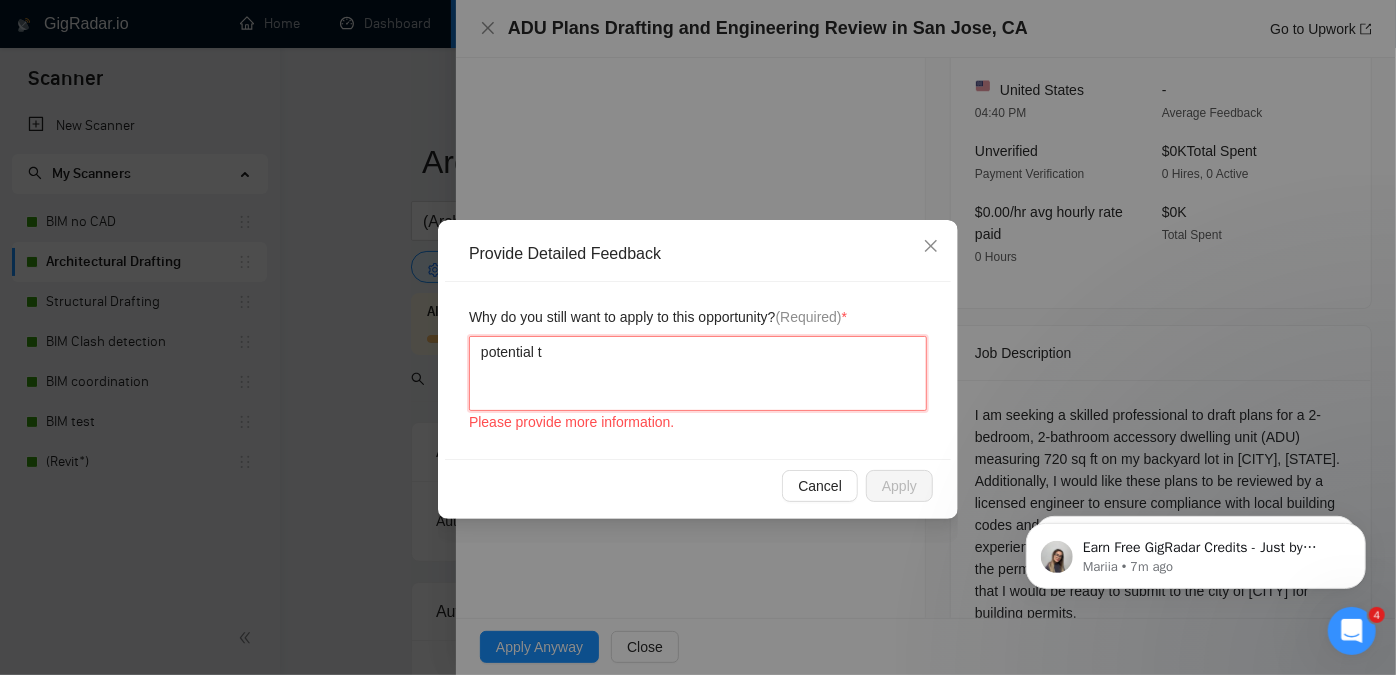 type 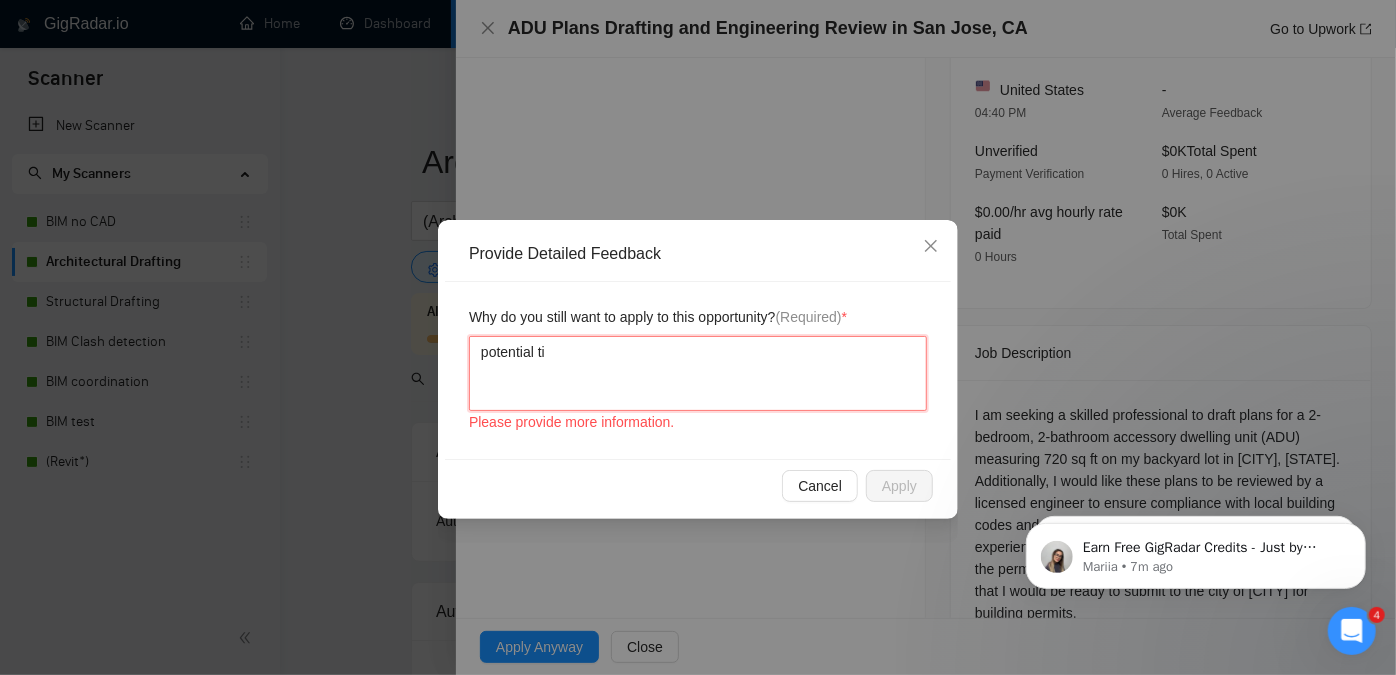 type 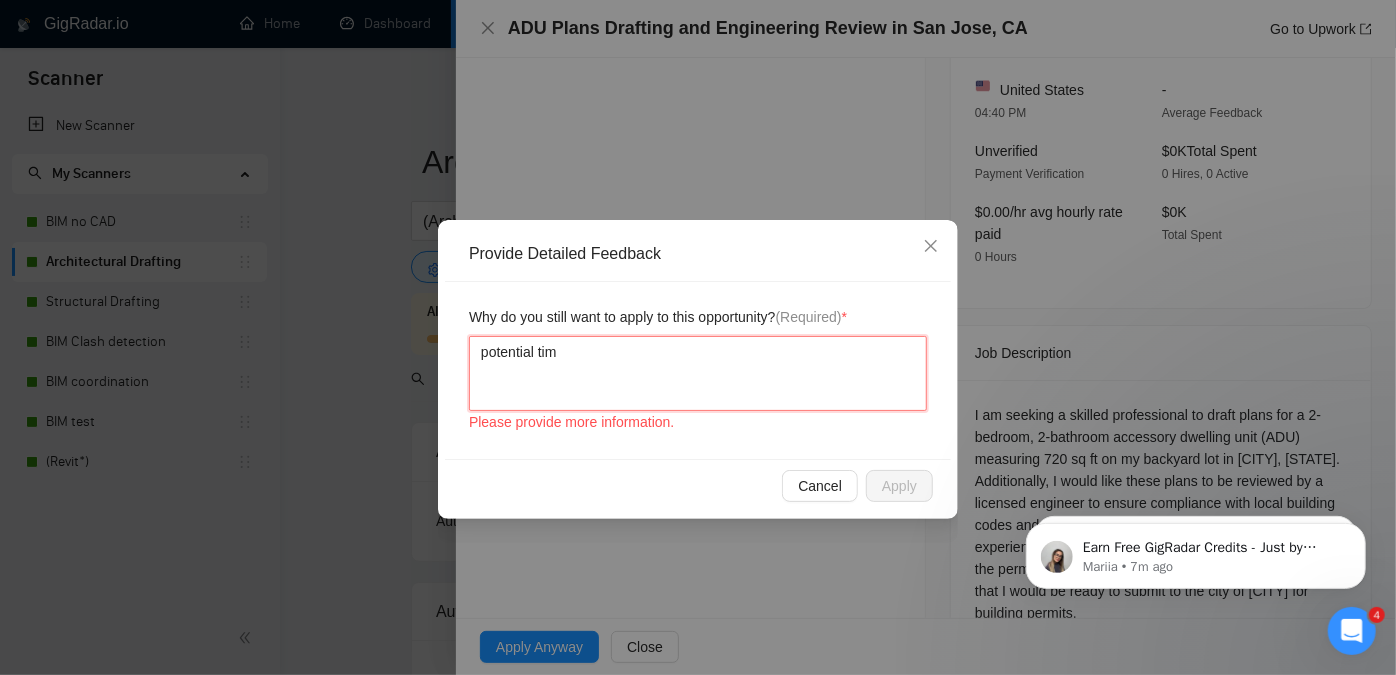 type 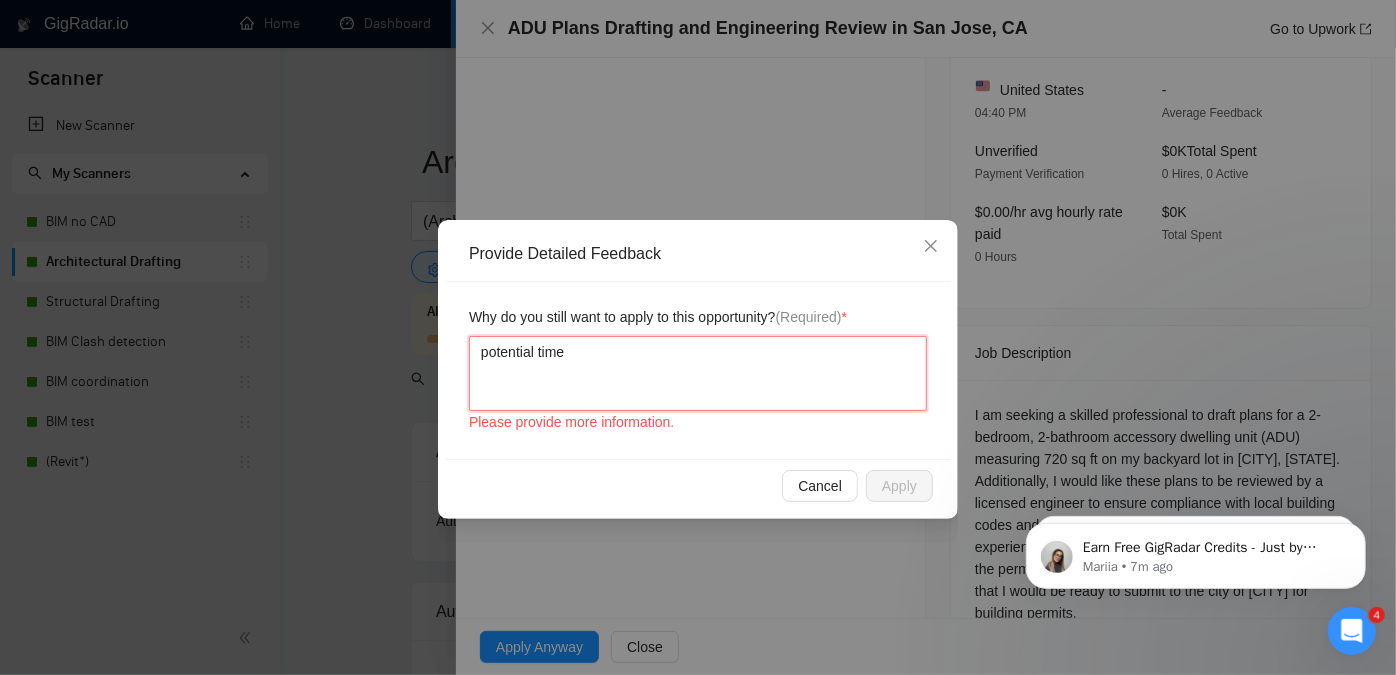 type on "potential time" 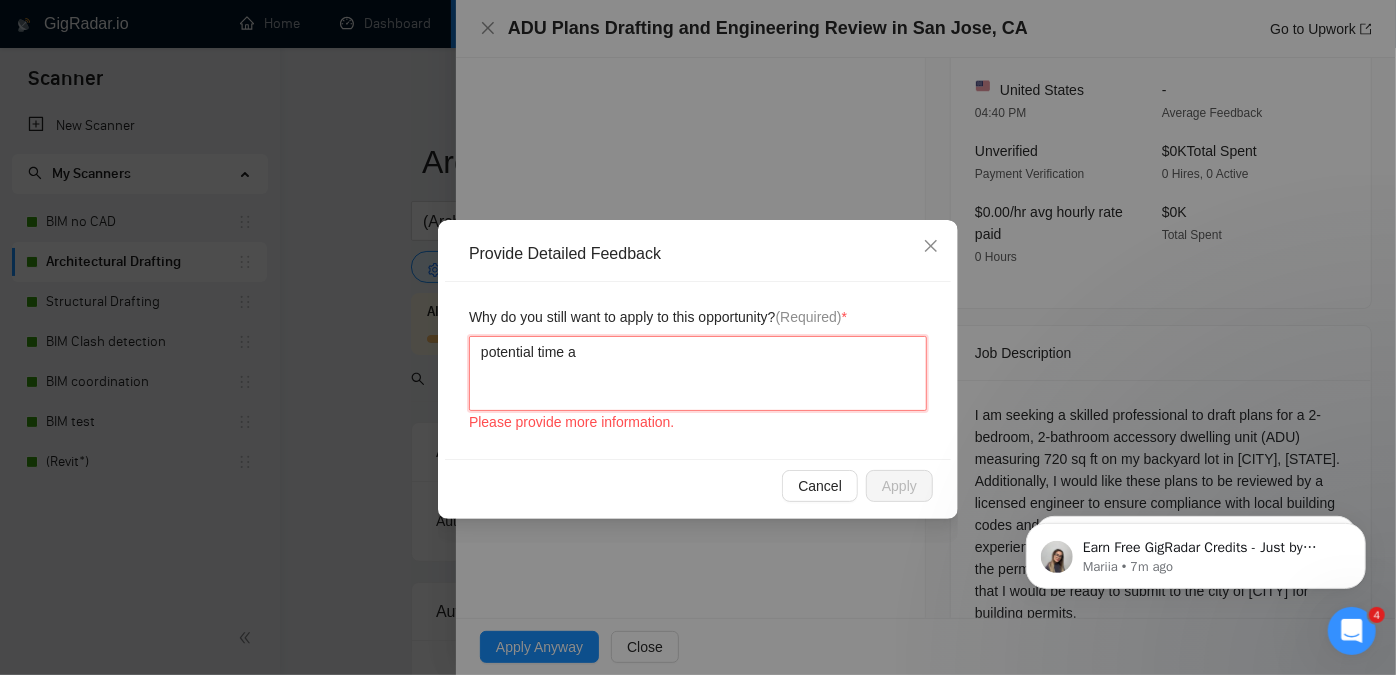 type 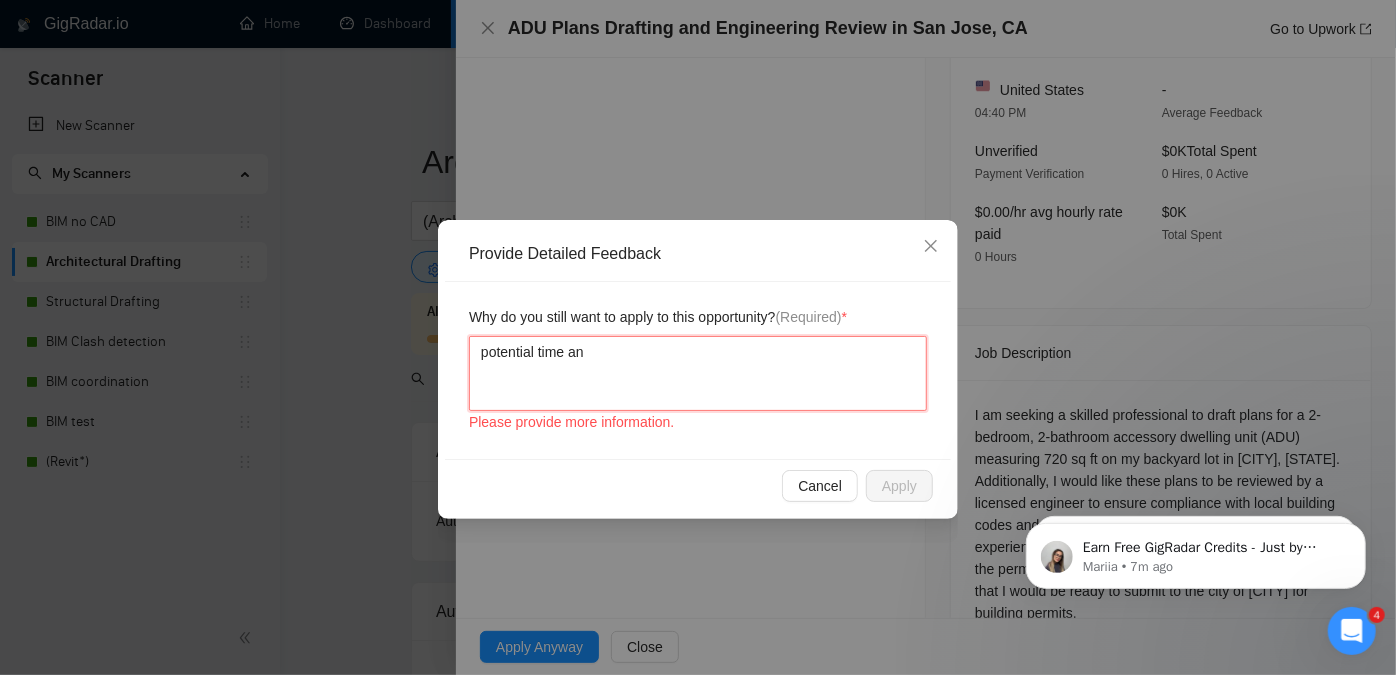 type 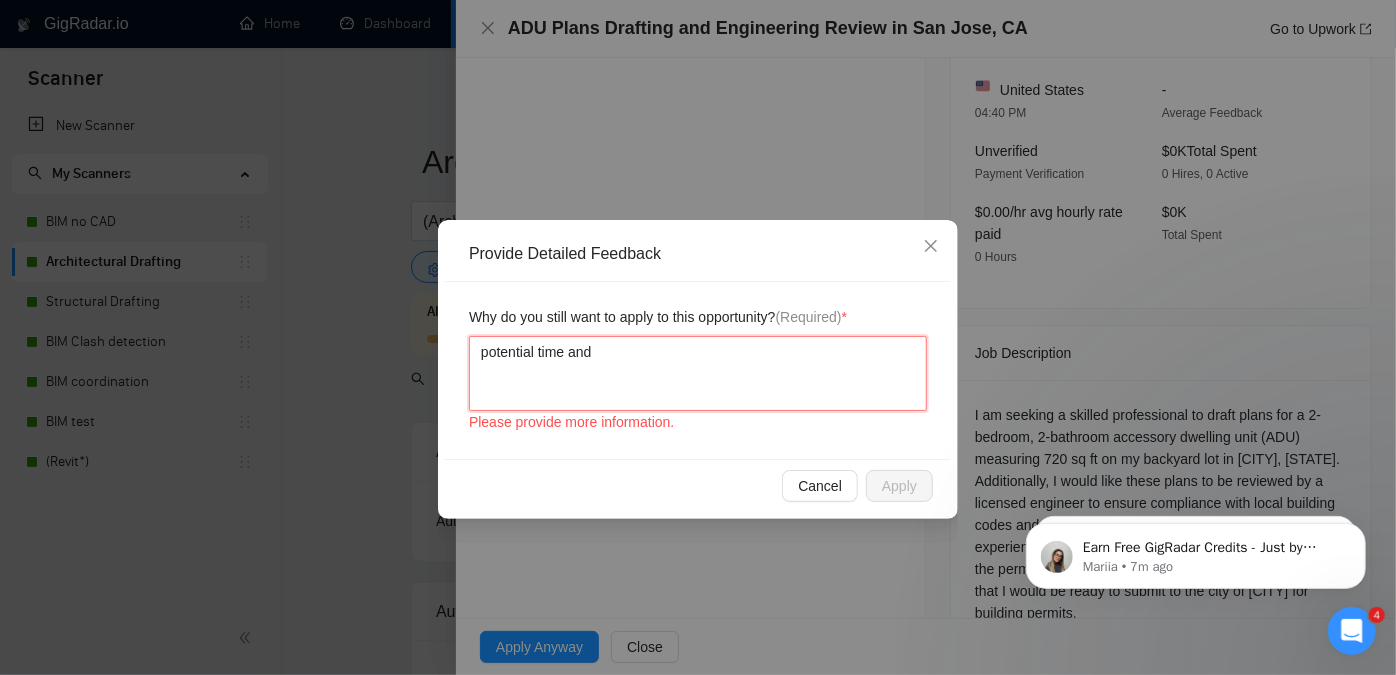type 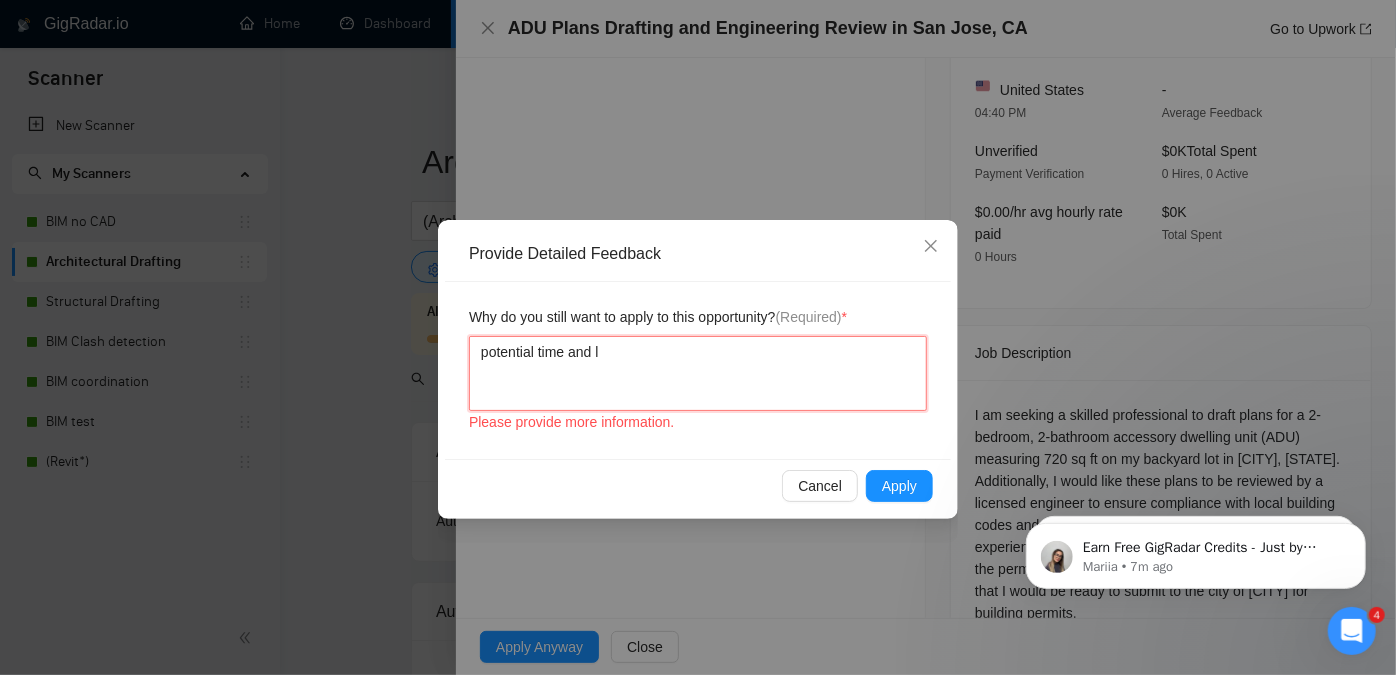type 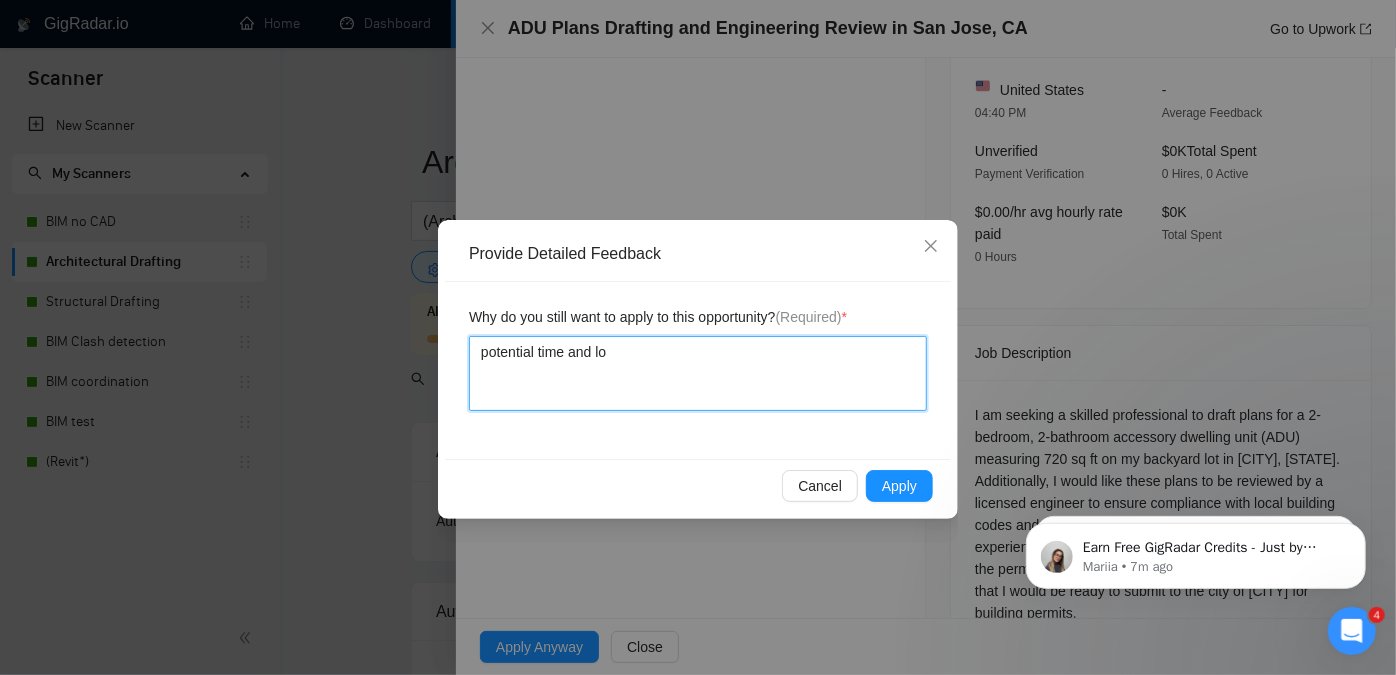 type 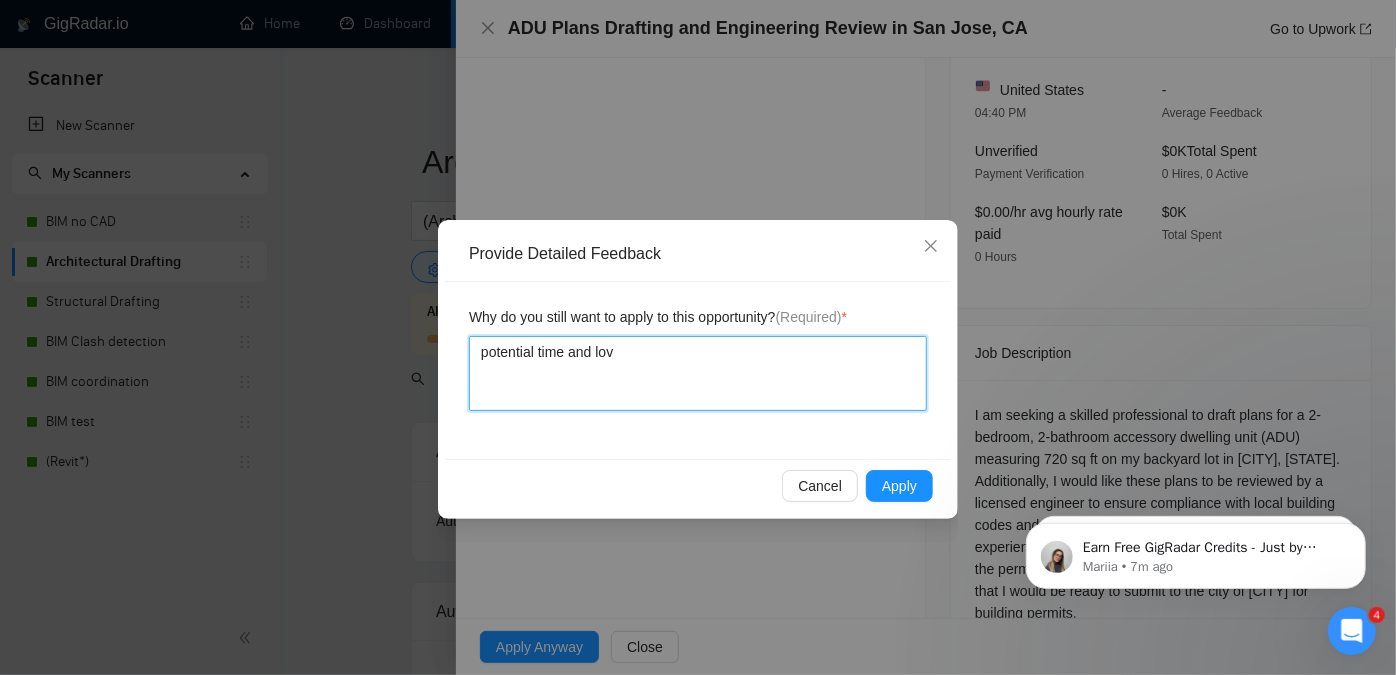 type 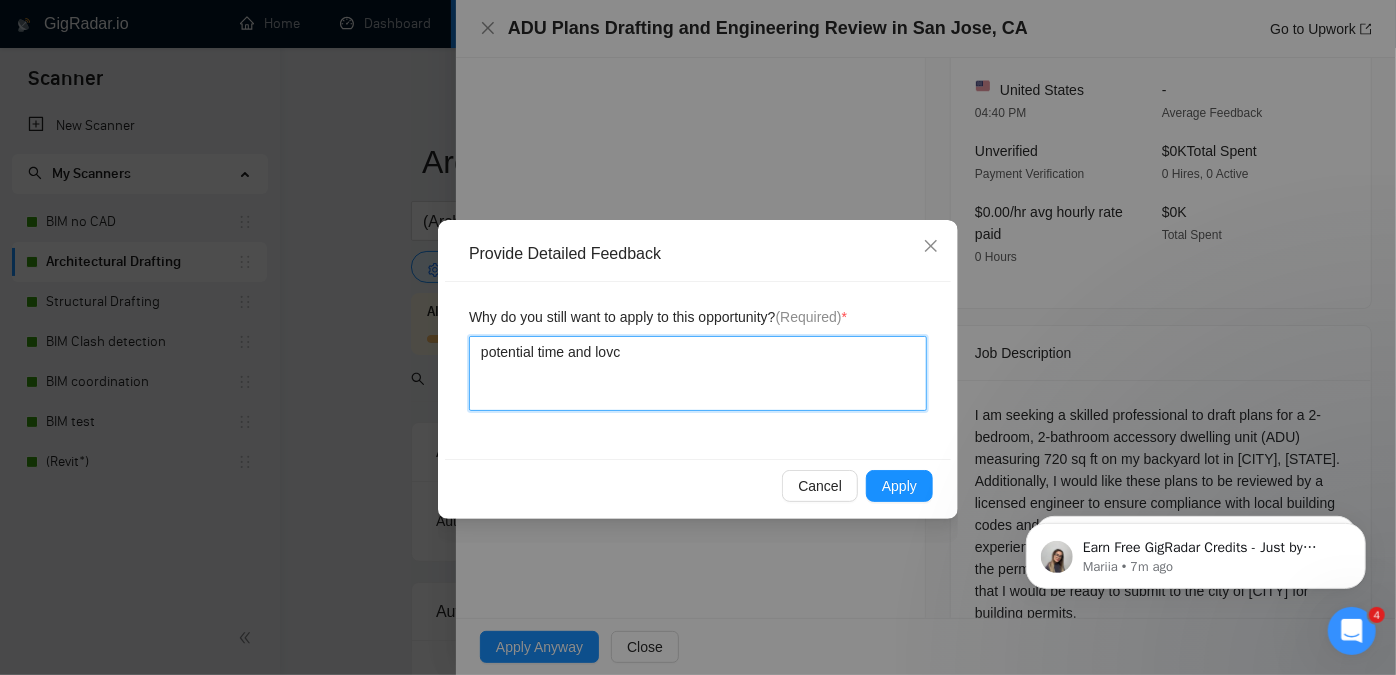 type 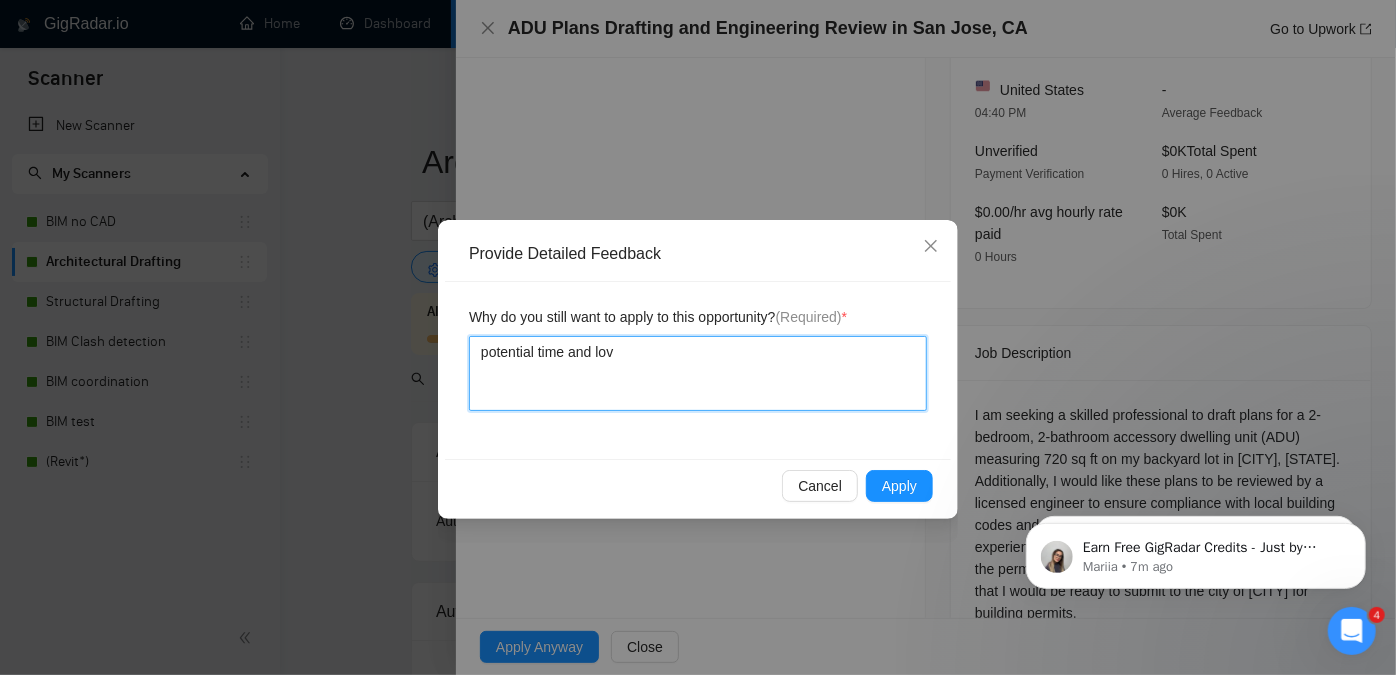 type 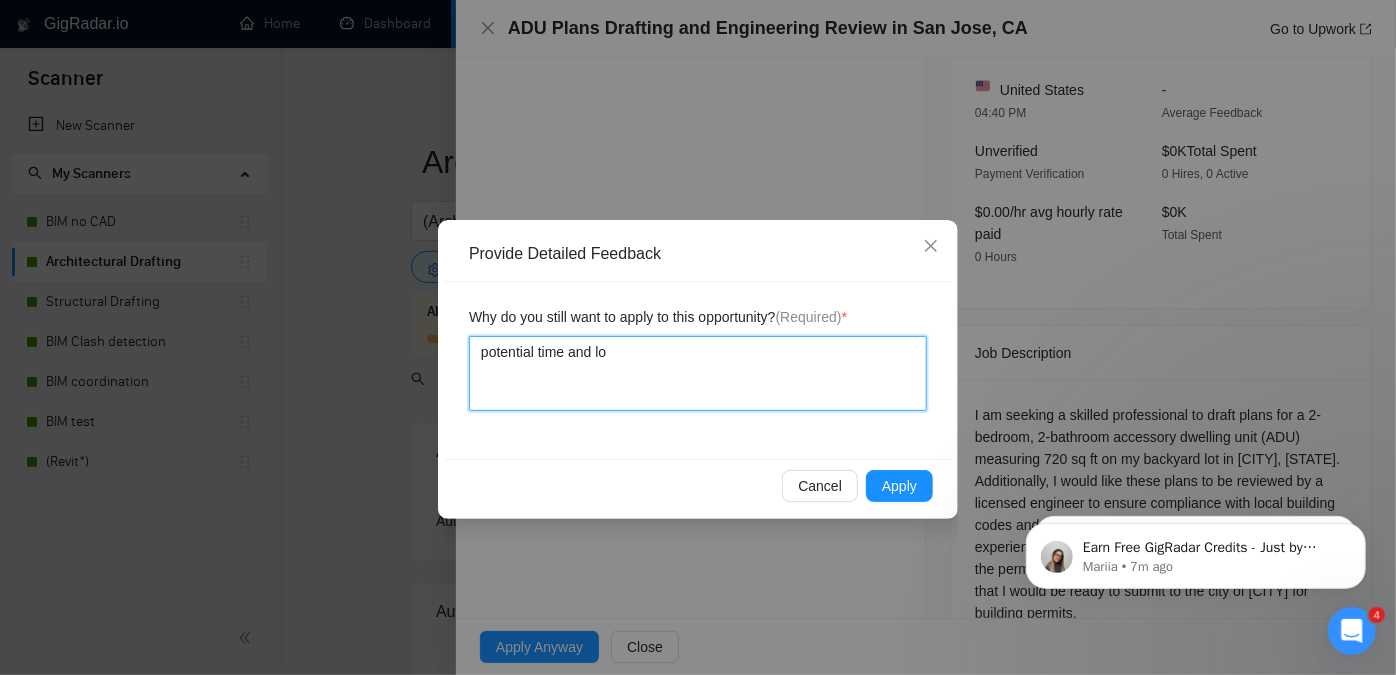 type 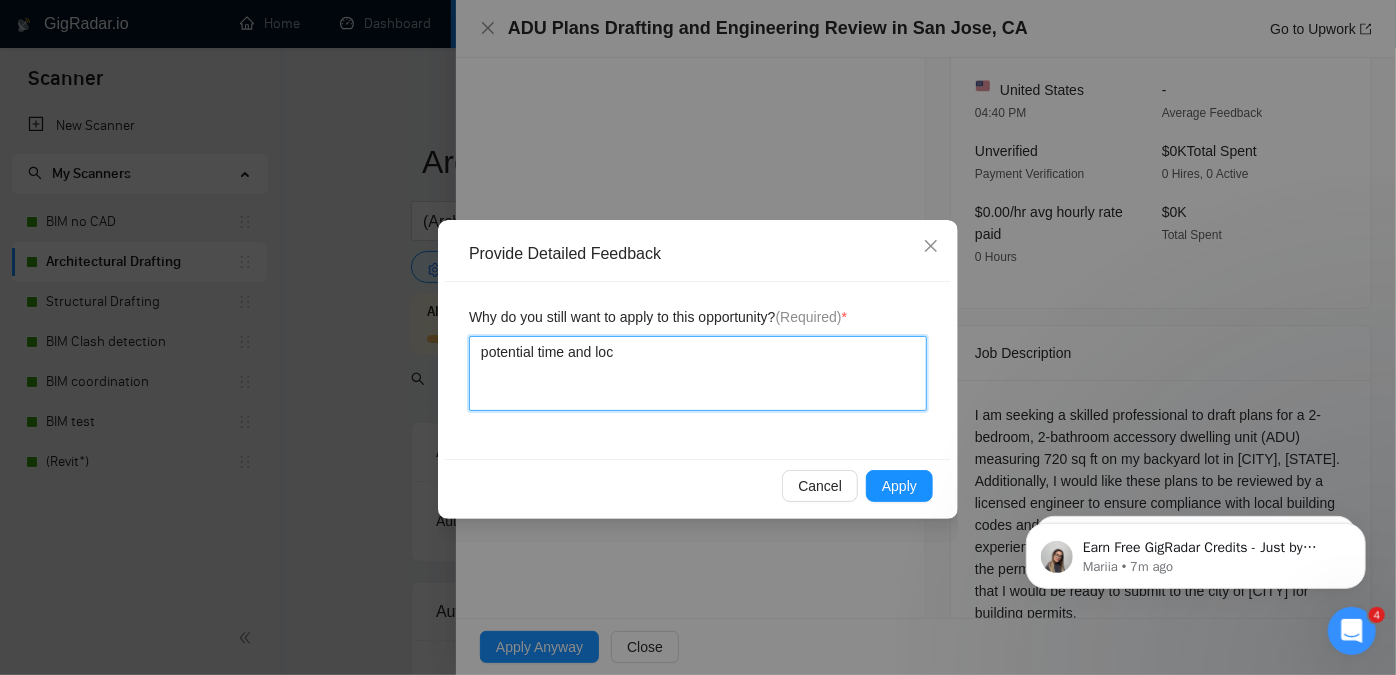 type 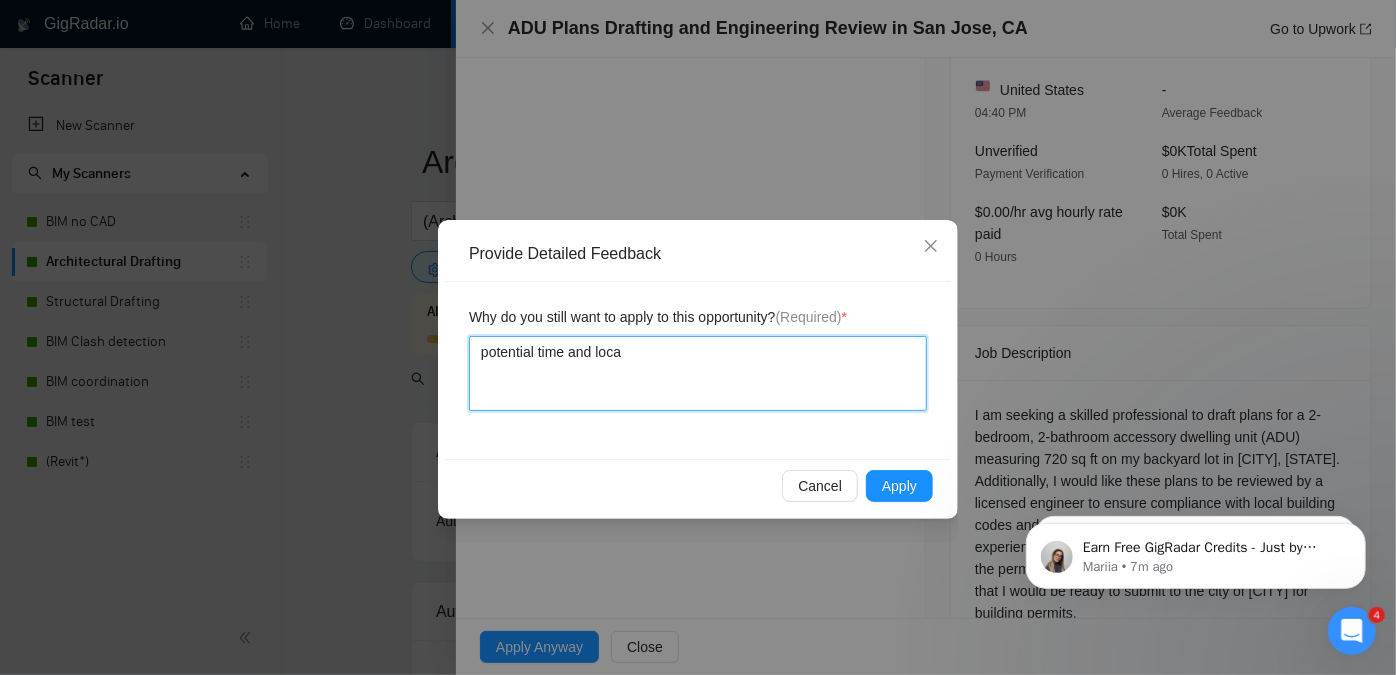 type 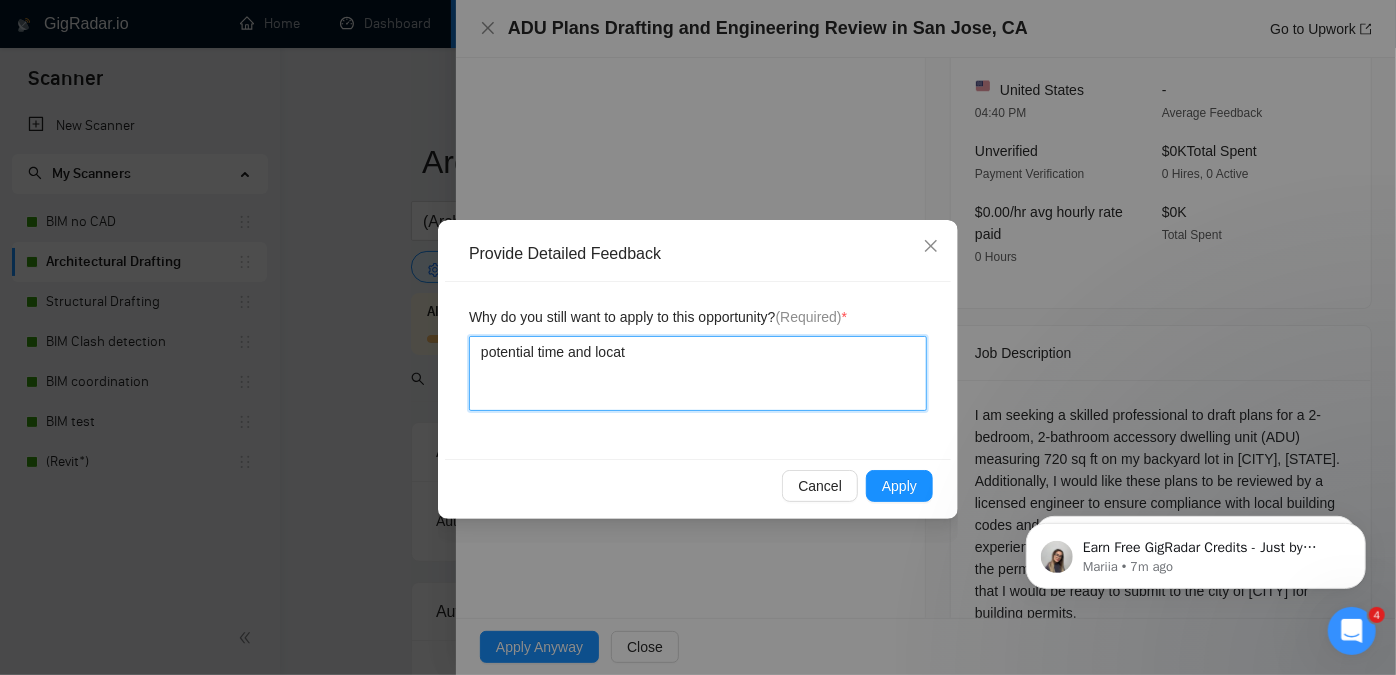 type 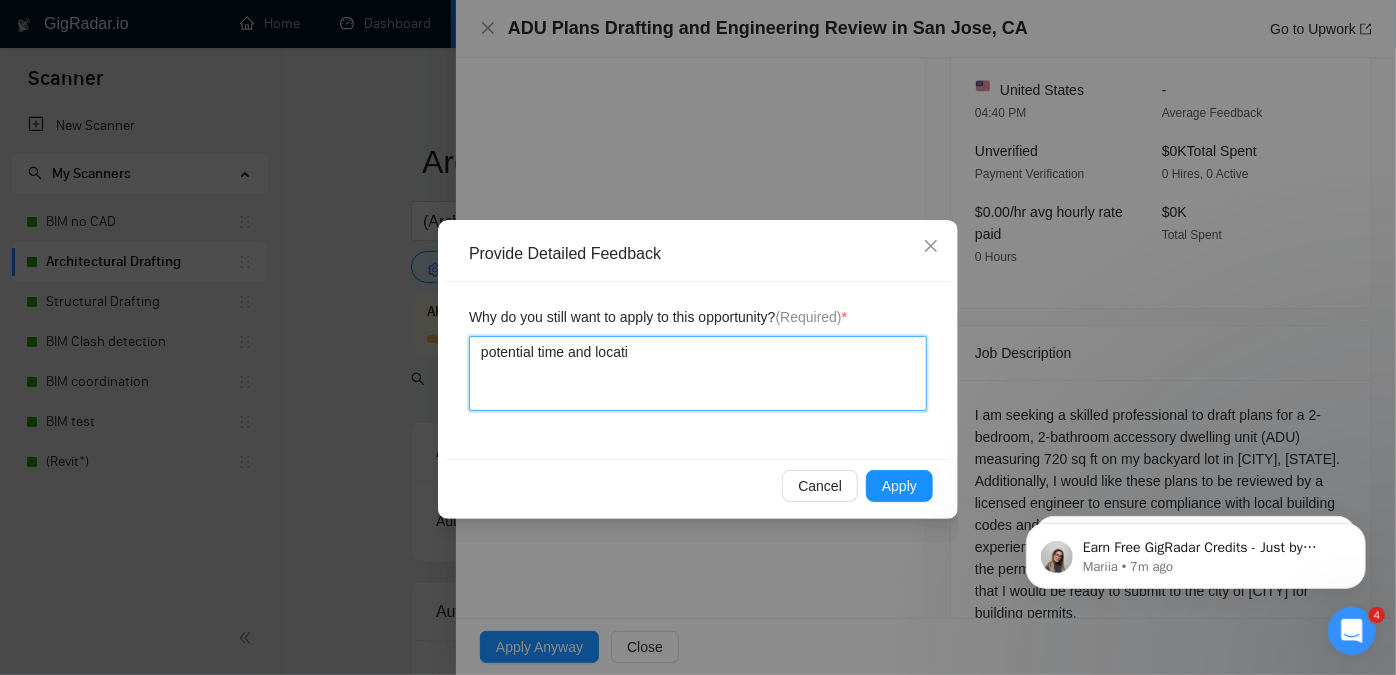 type 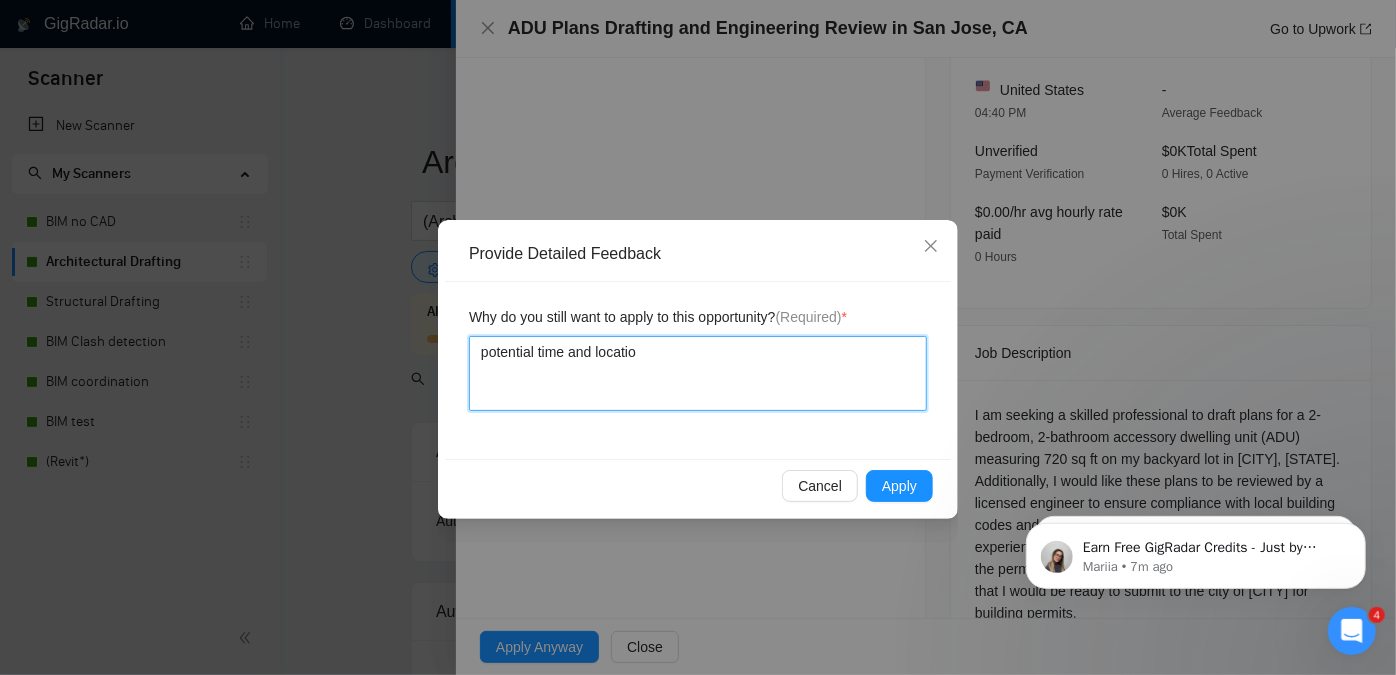 type 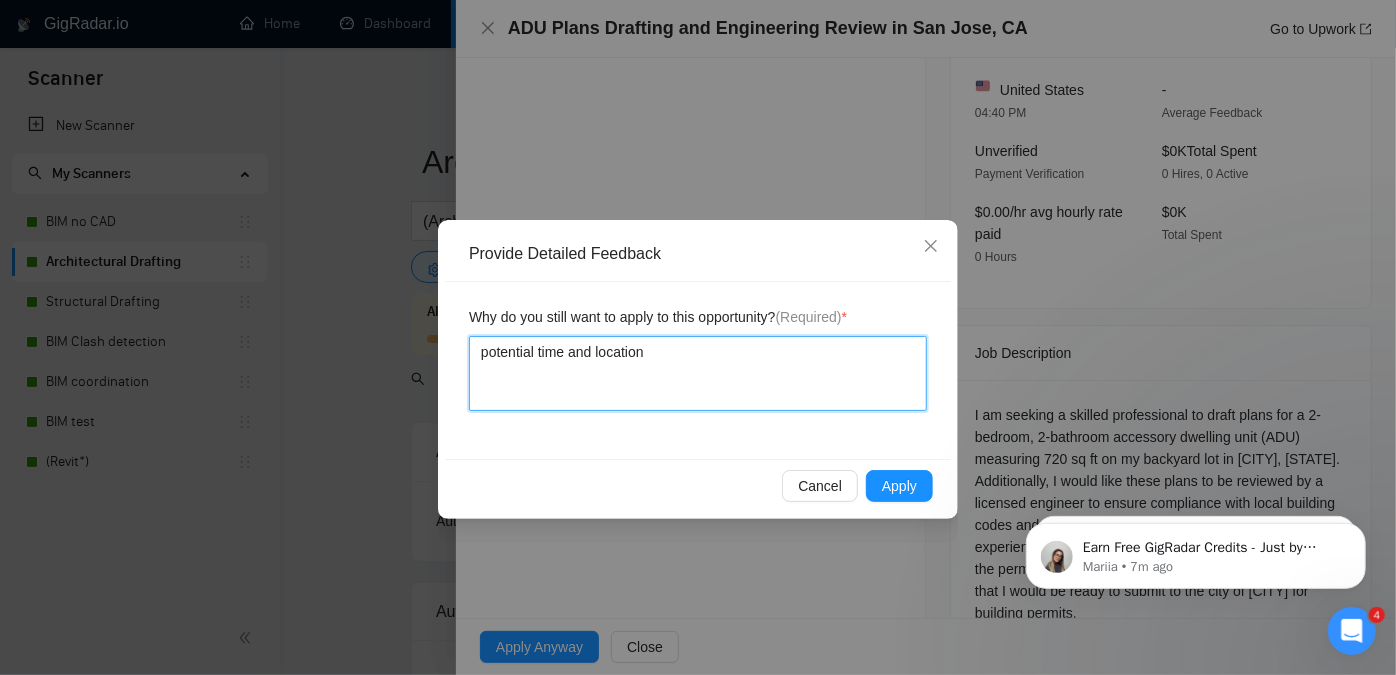 type 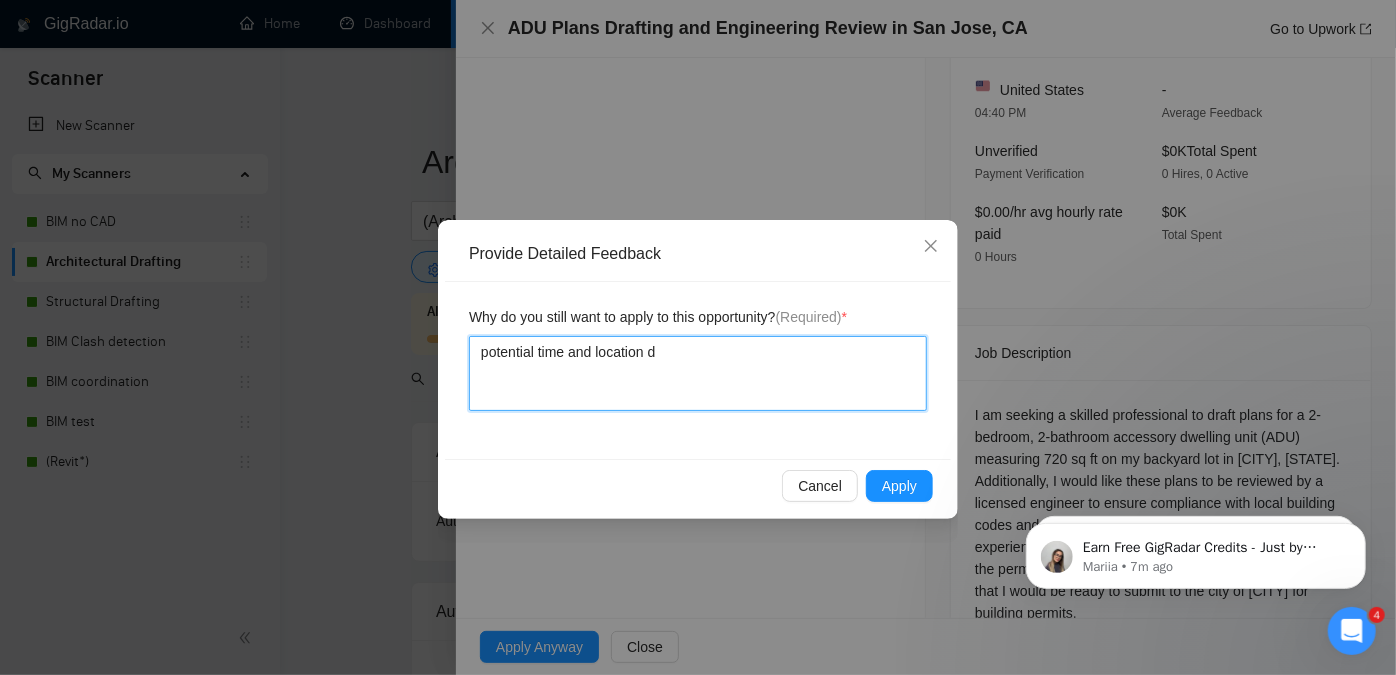 type 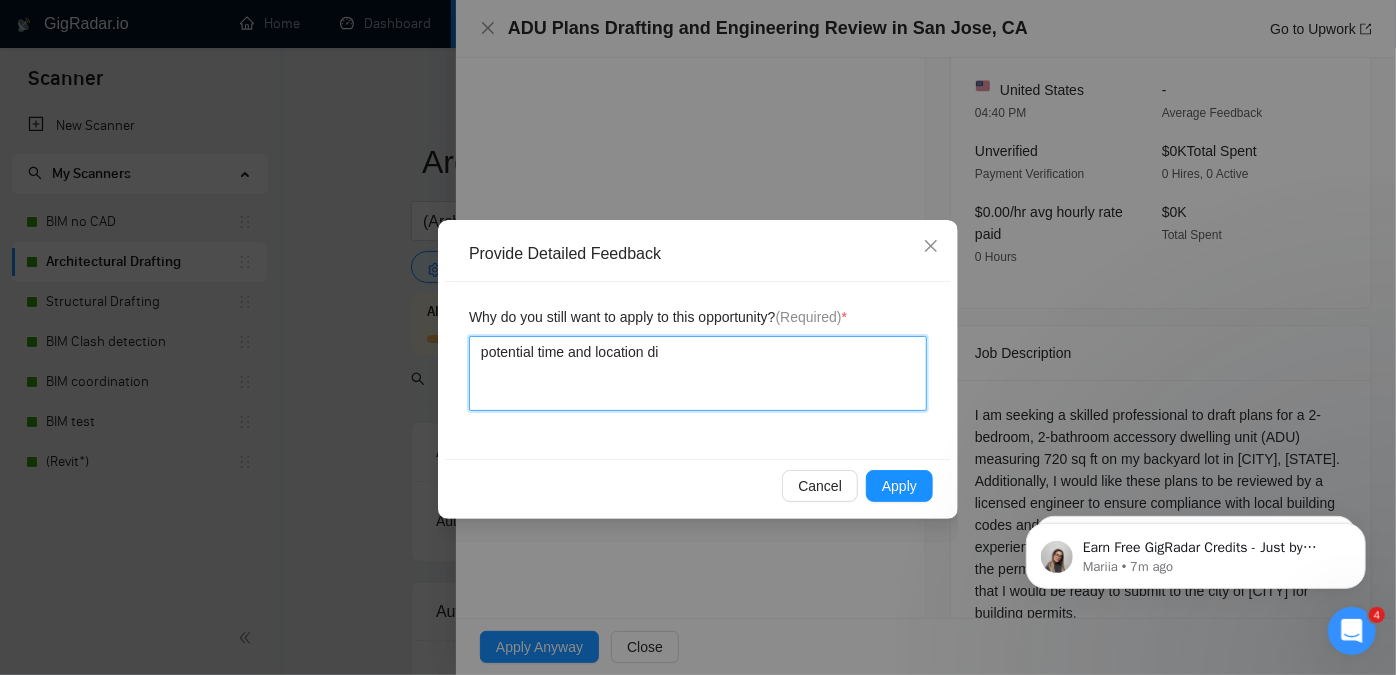 type 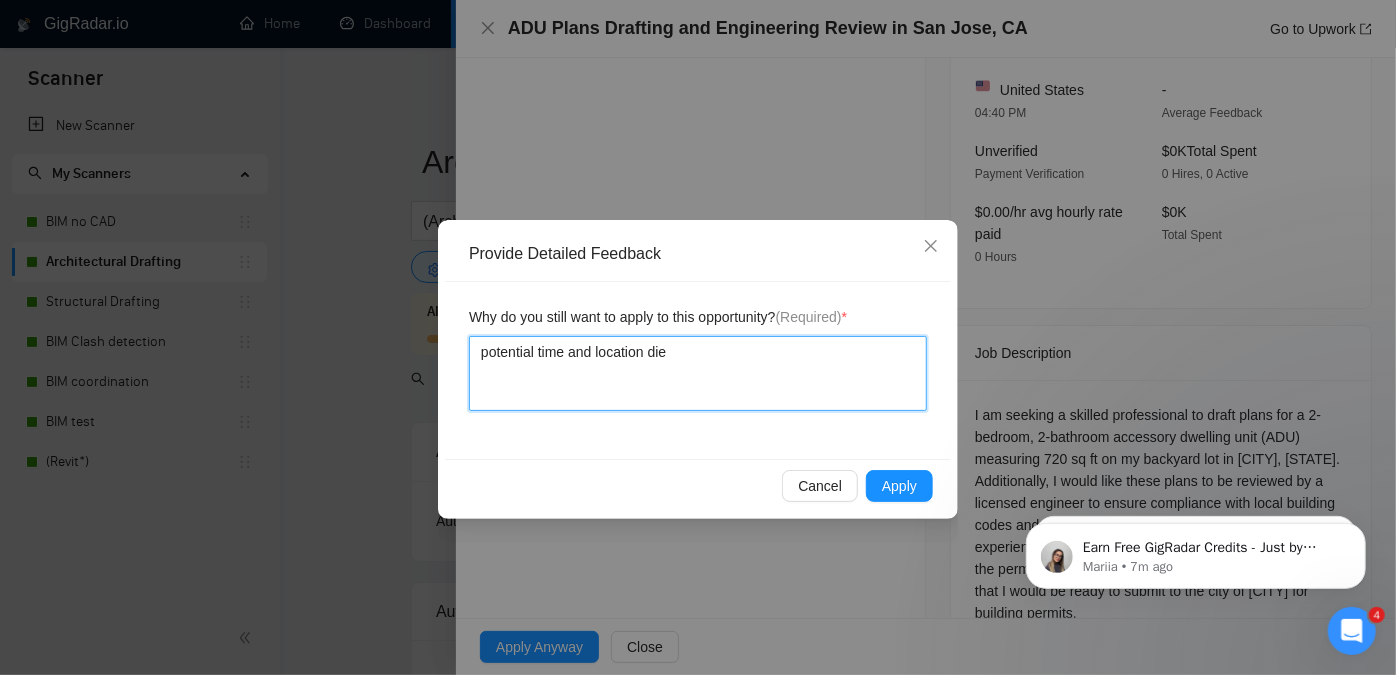 type 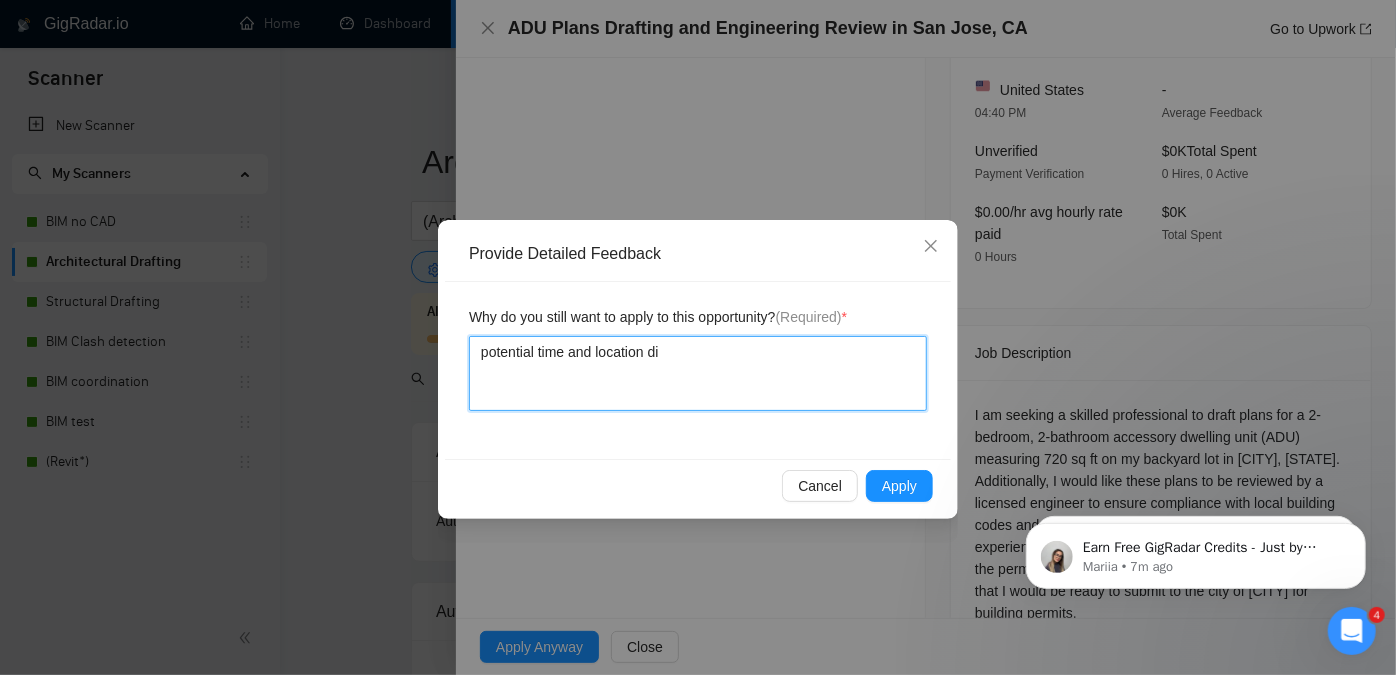 type 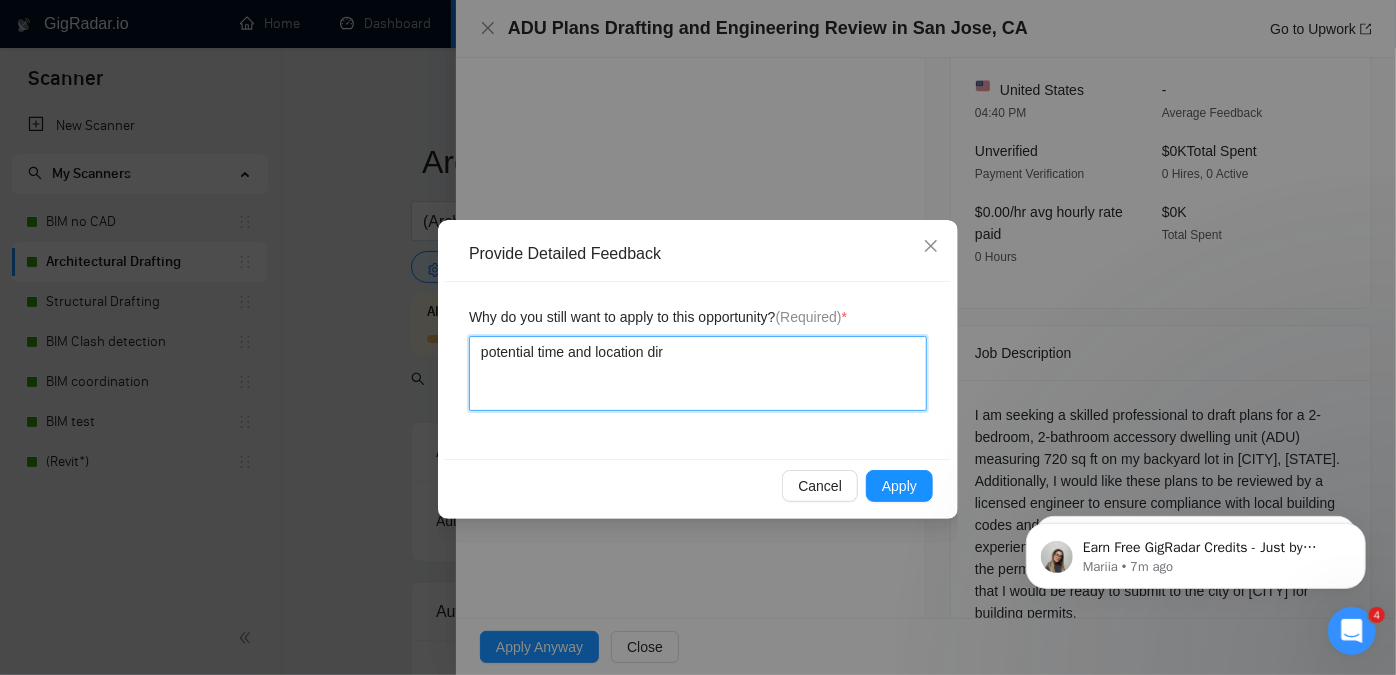 type 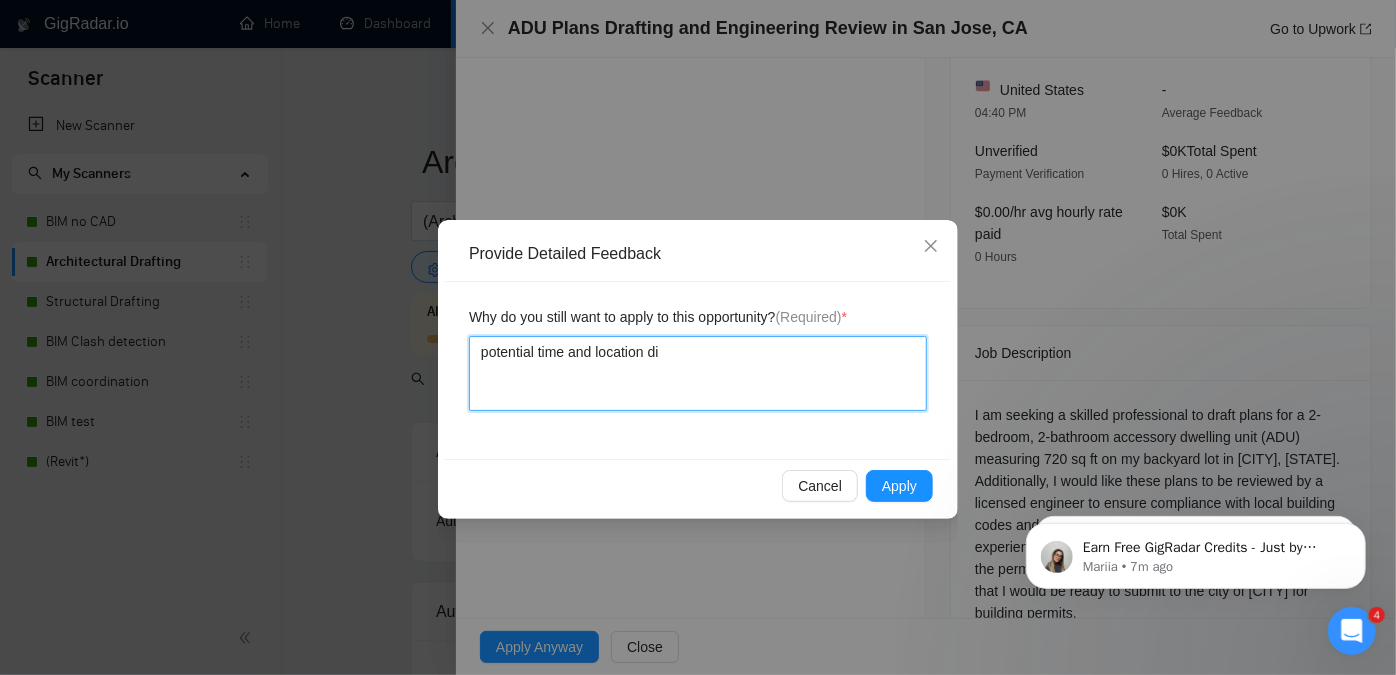 type 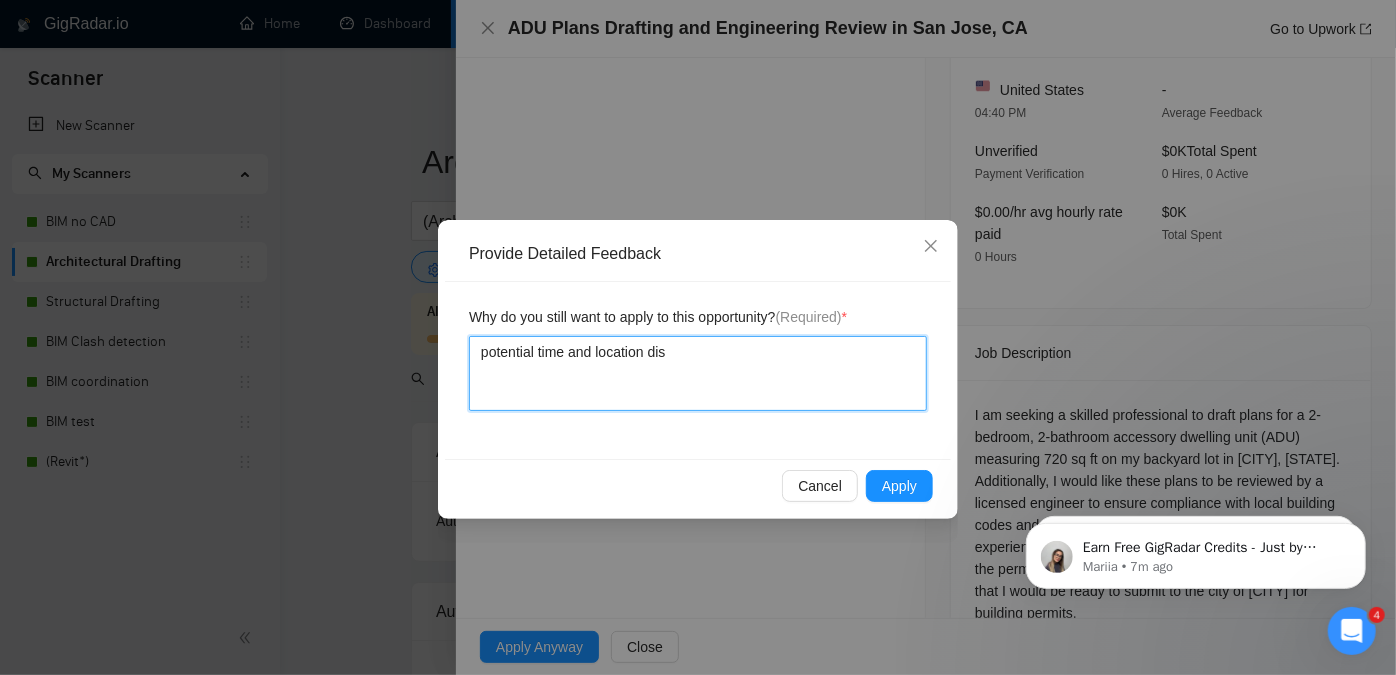 type 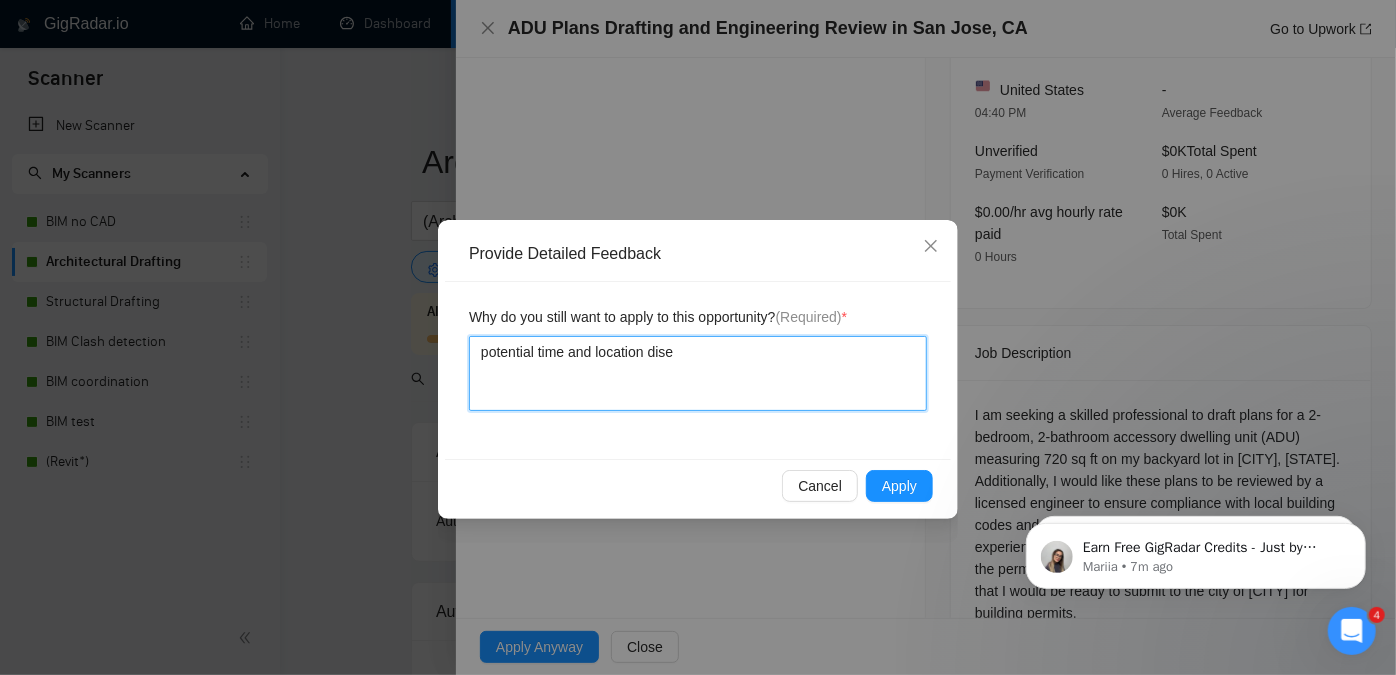 type 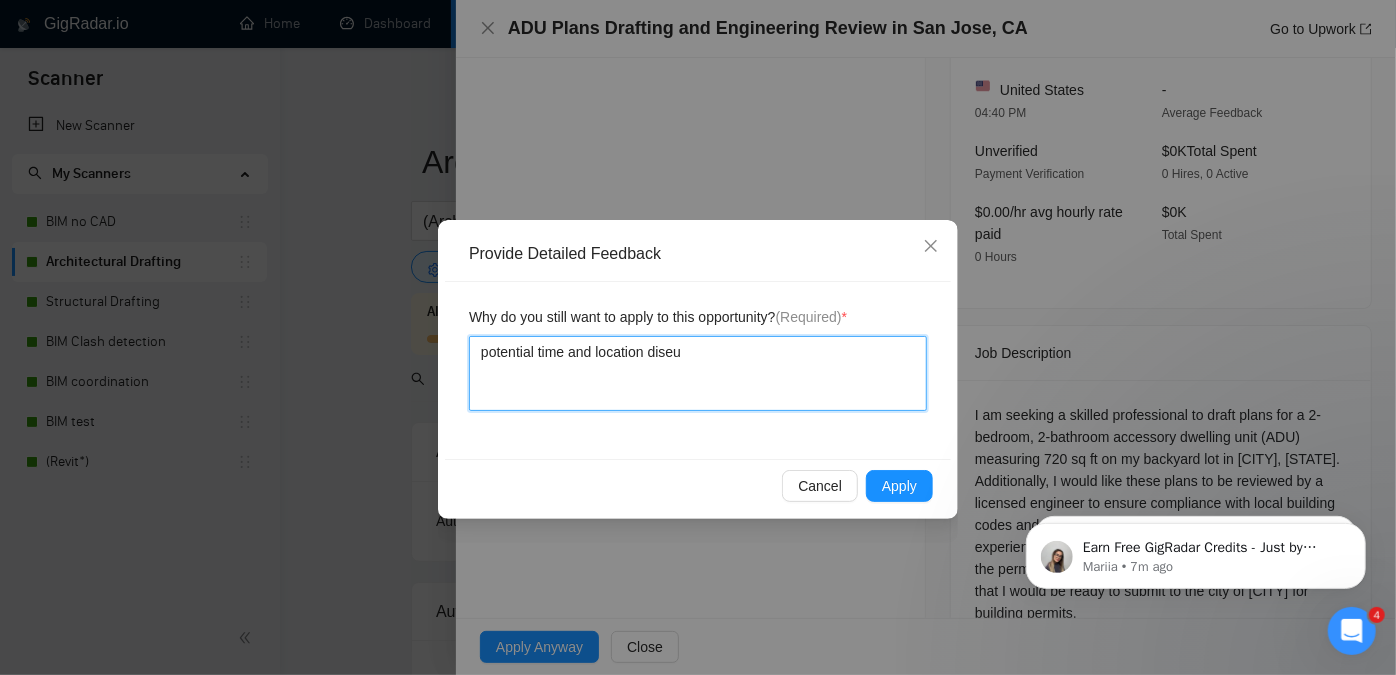 type 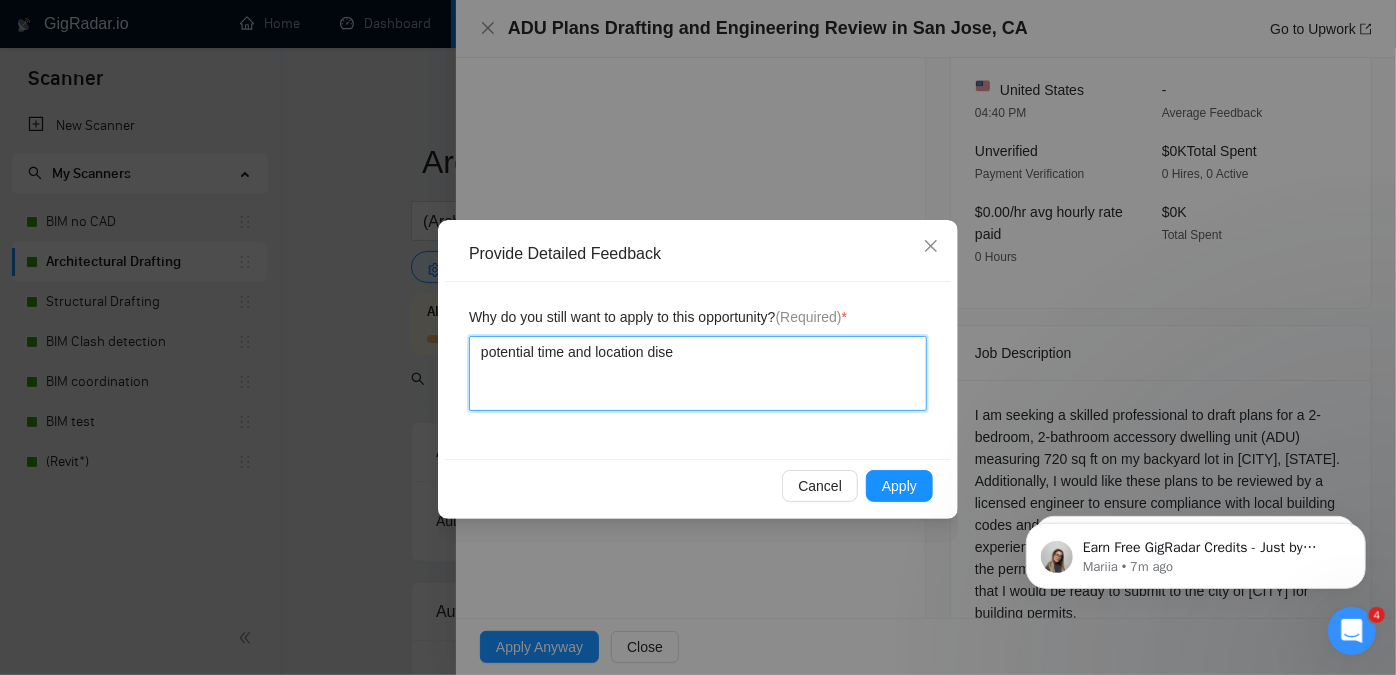 type 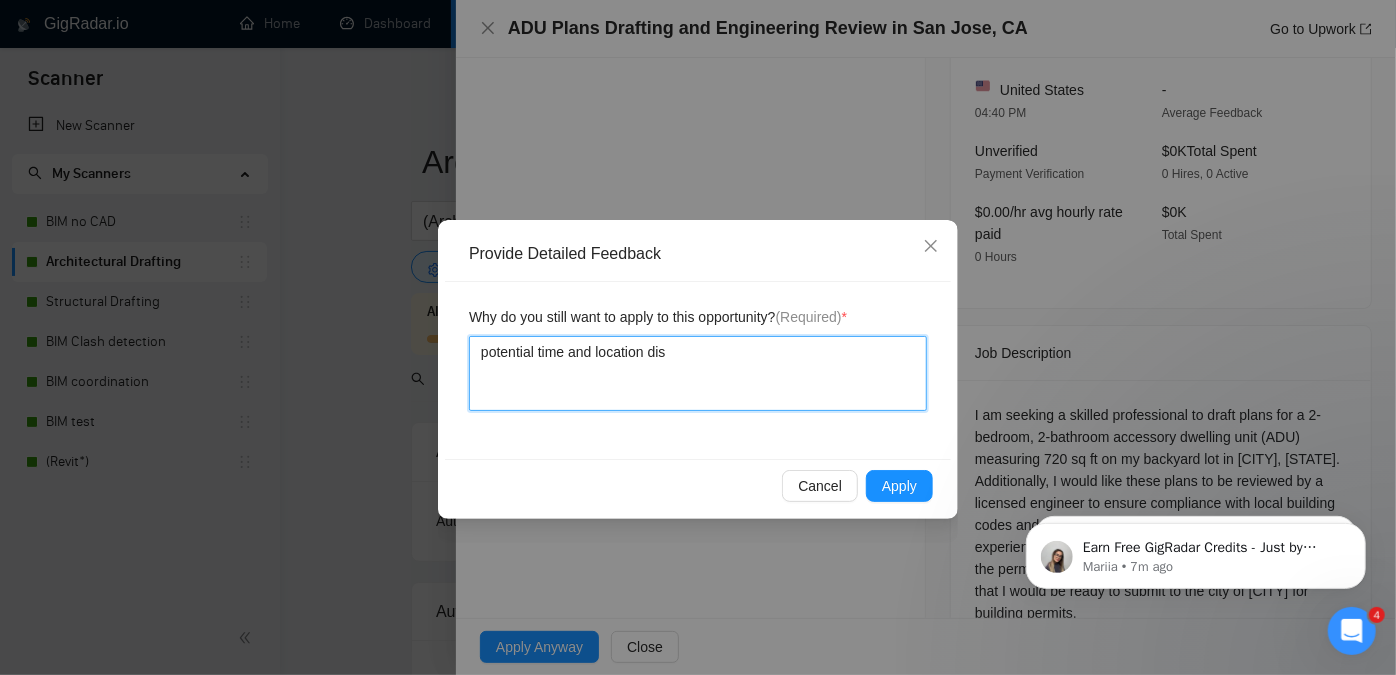 type 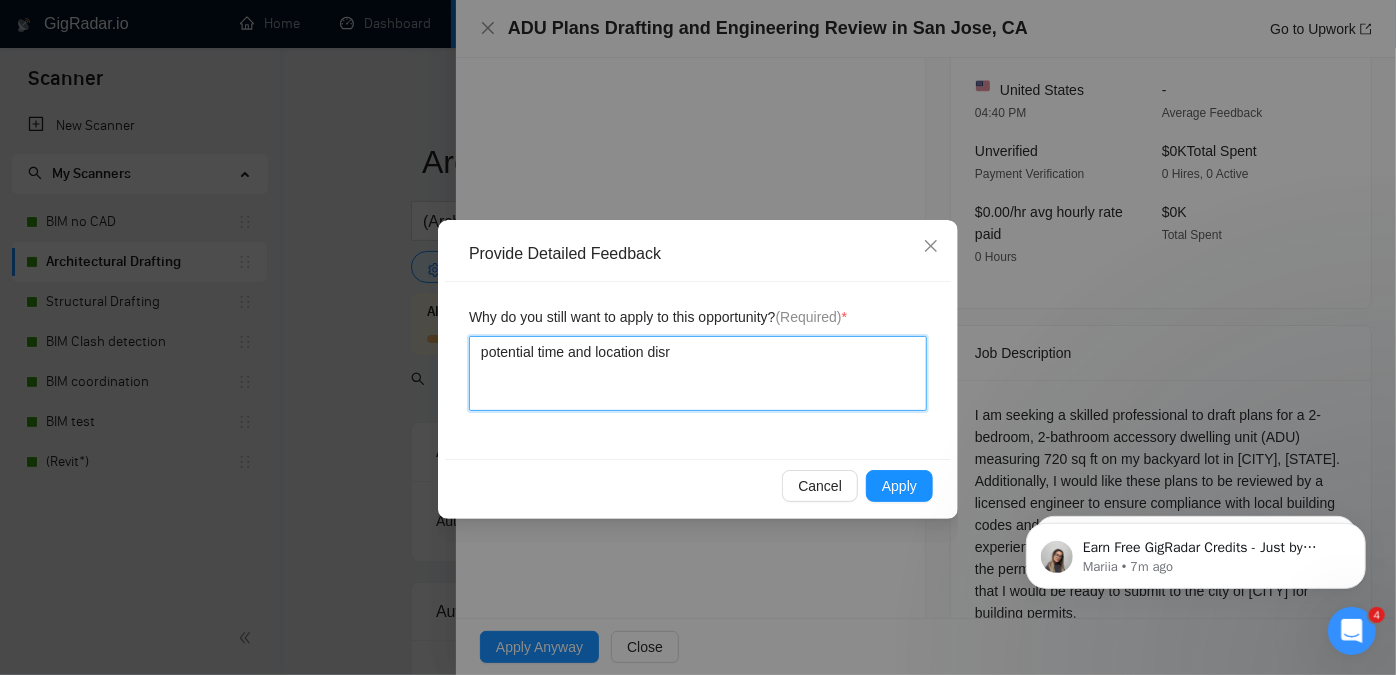 type 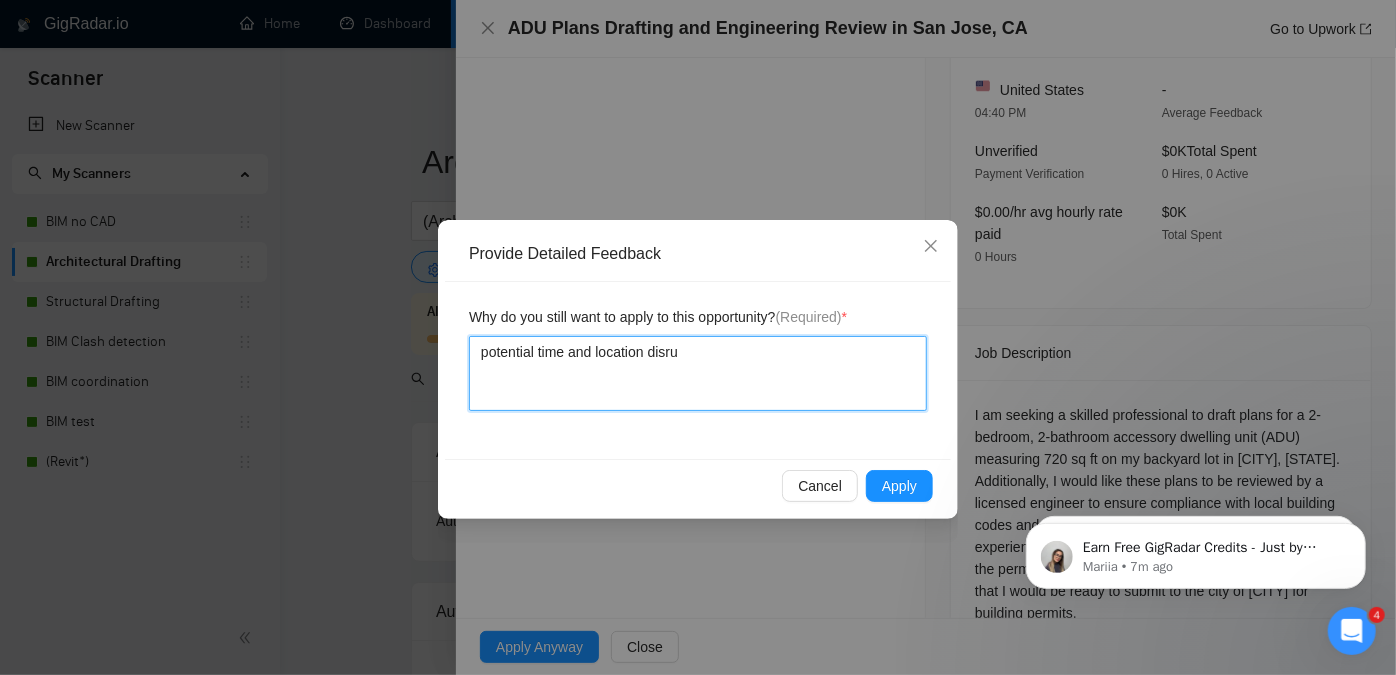 type 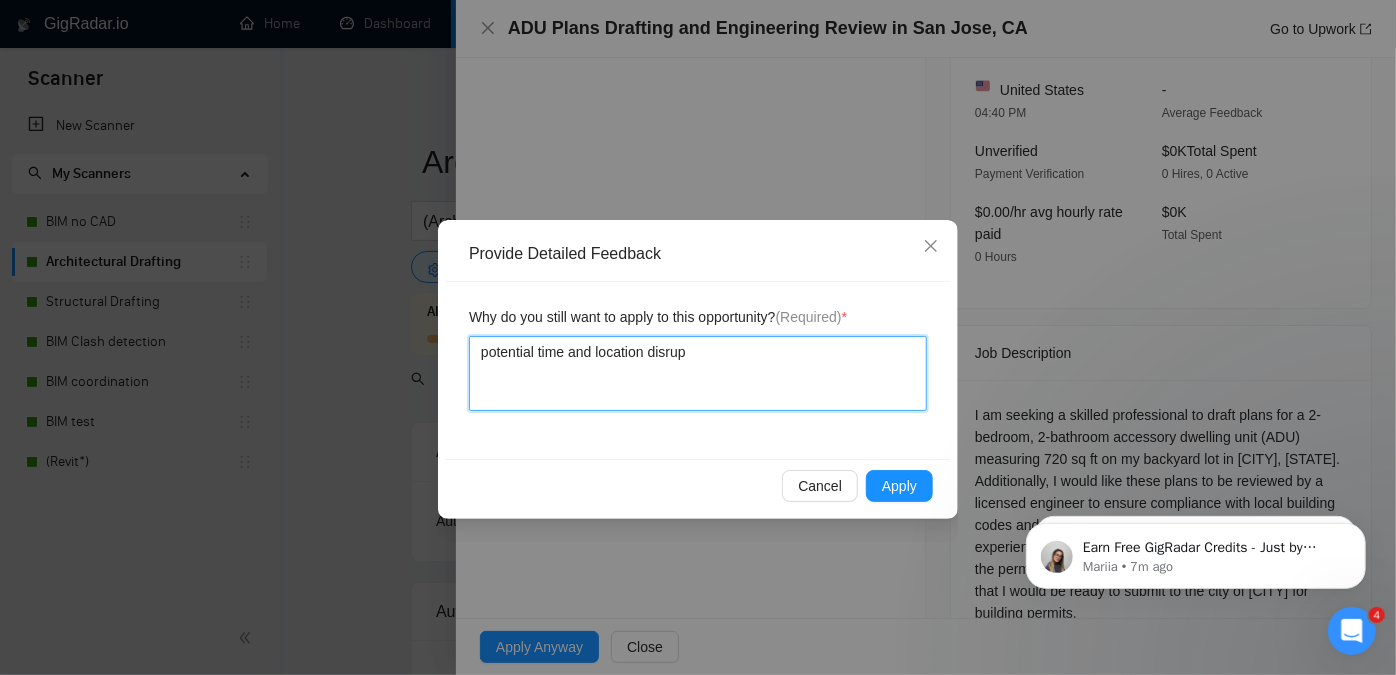 type 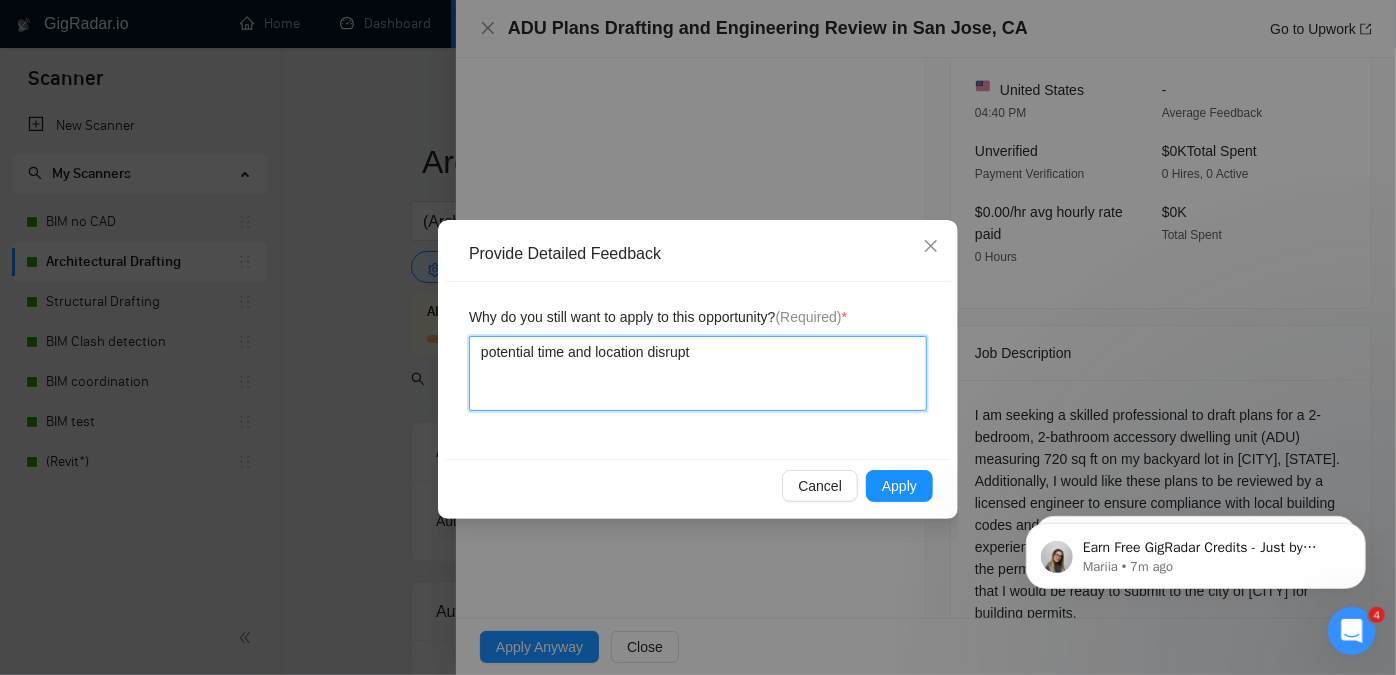 type 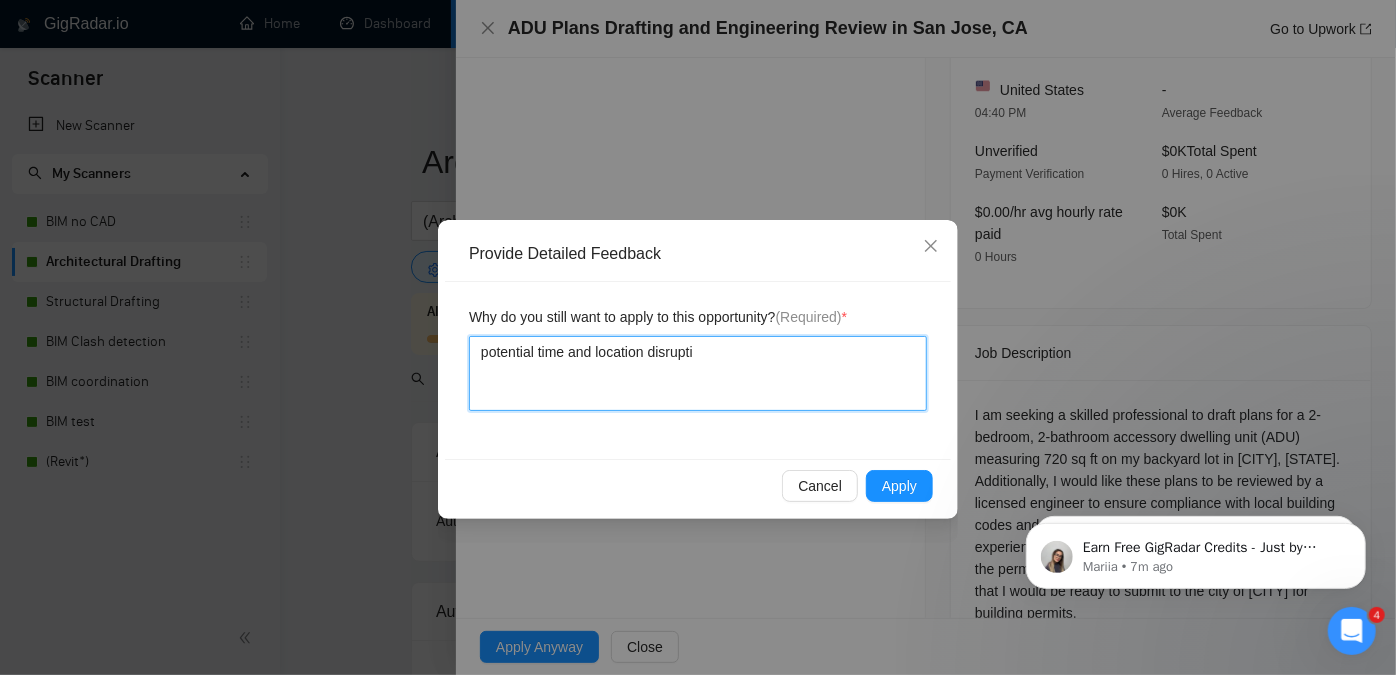 type 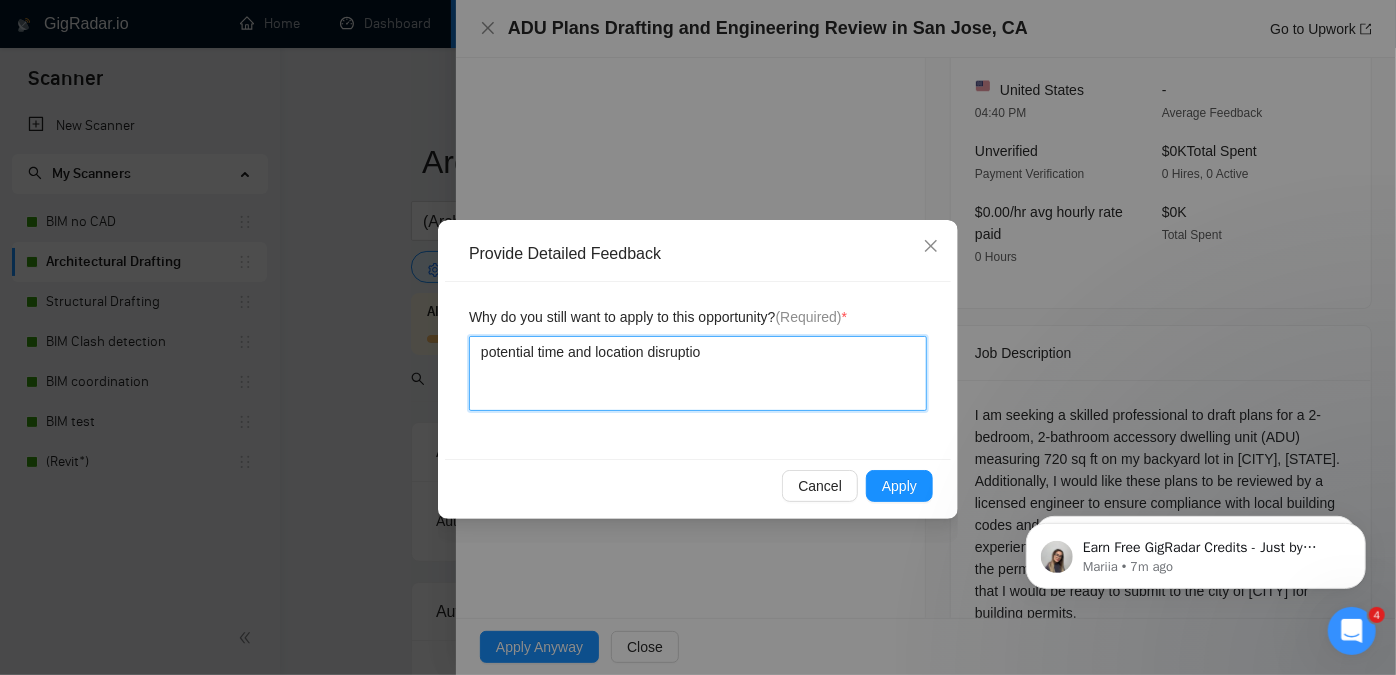 type 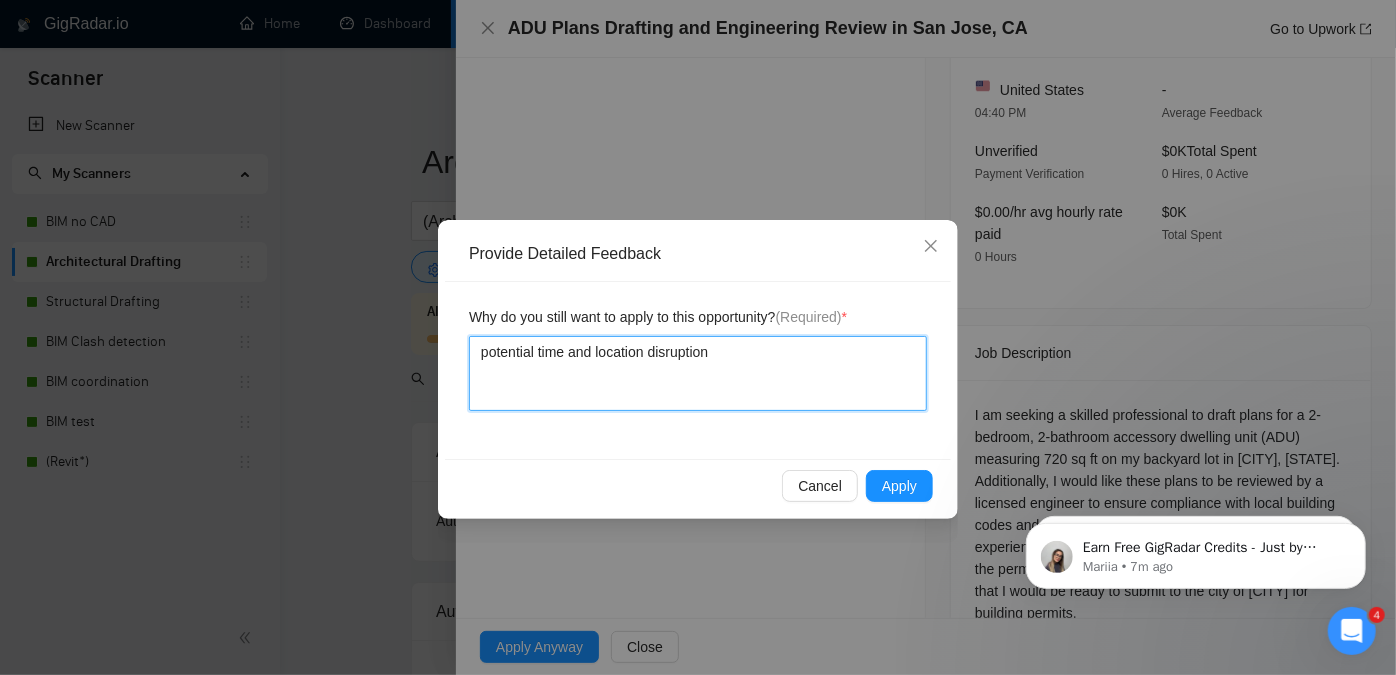 type 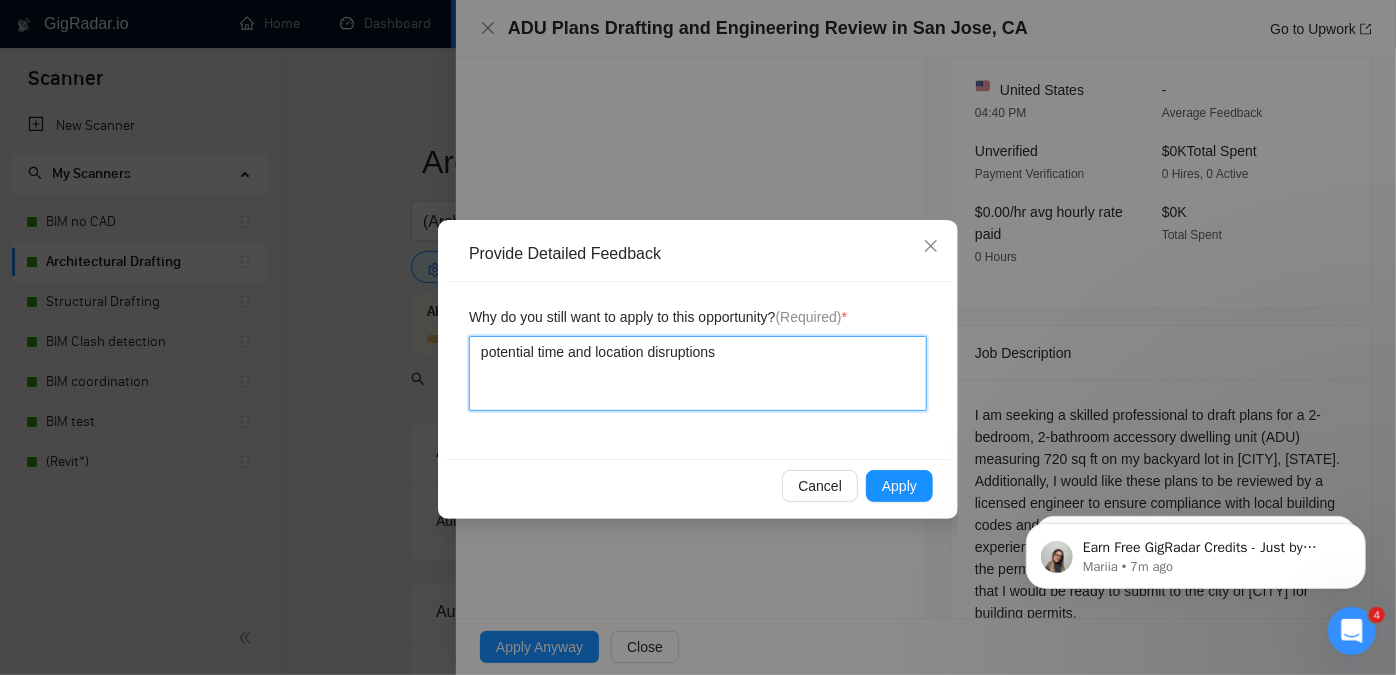 type 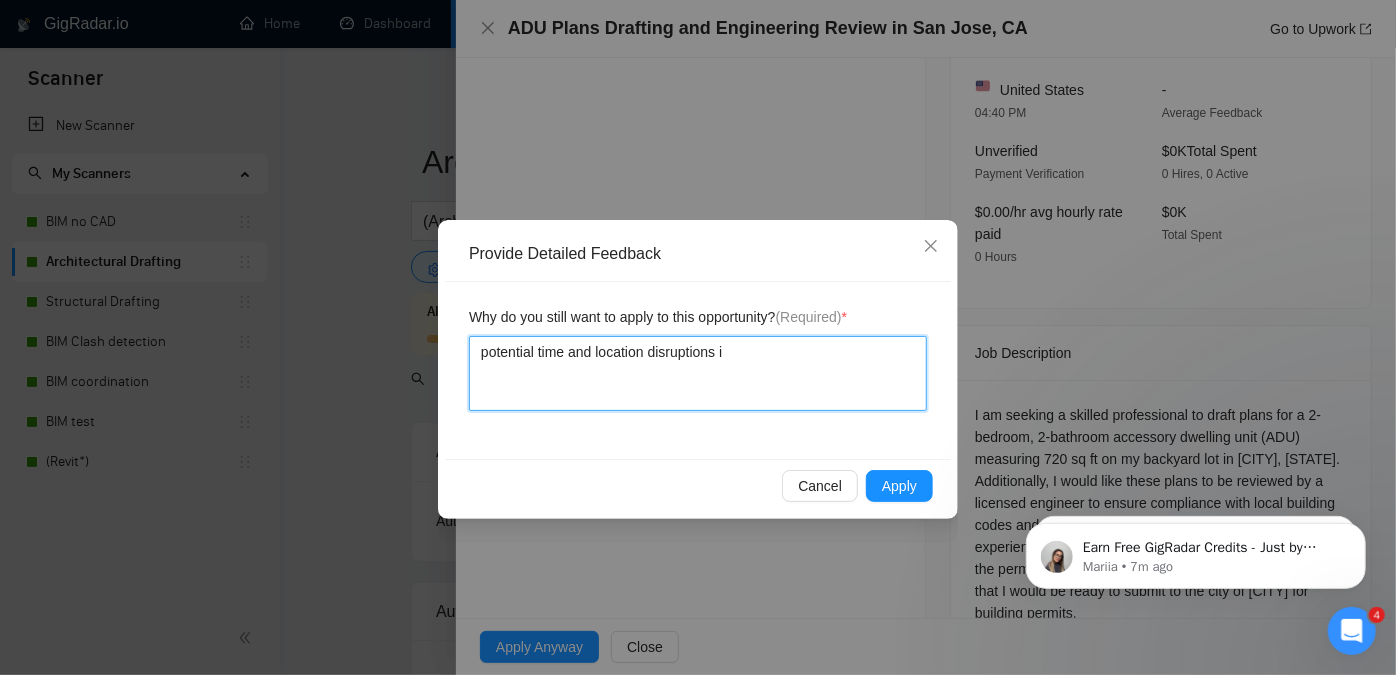 type 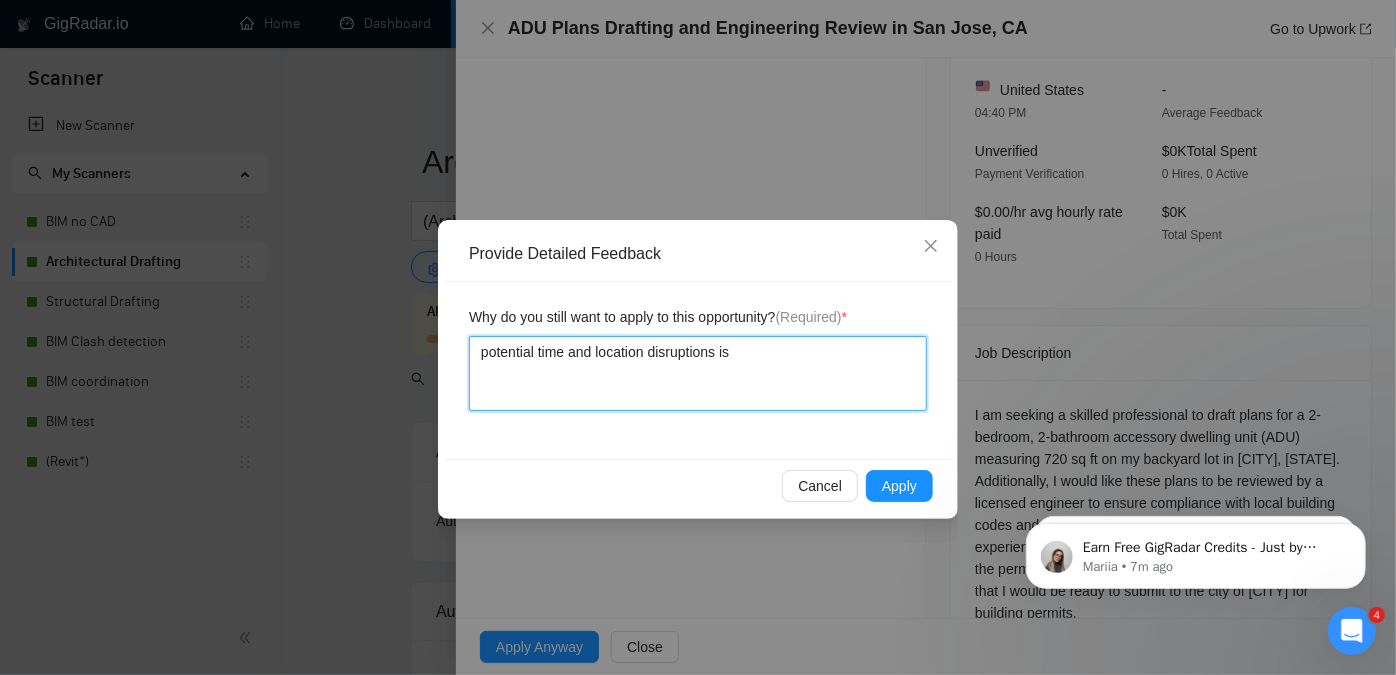 type 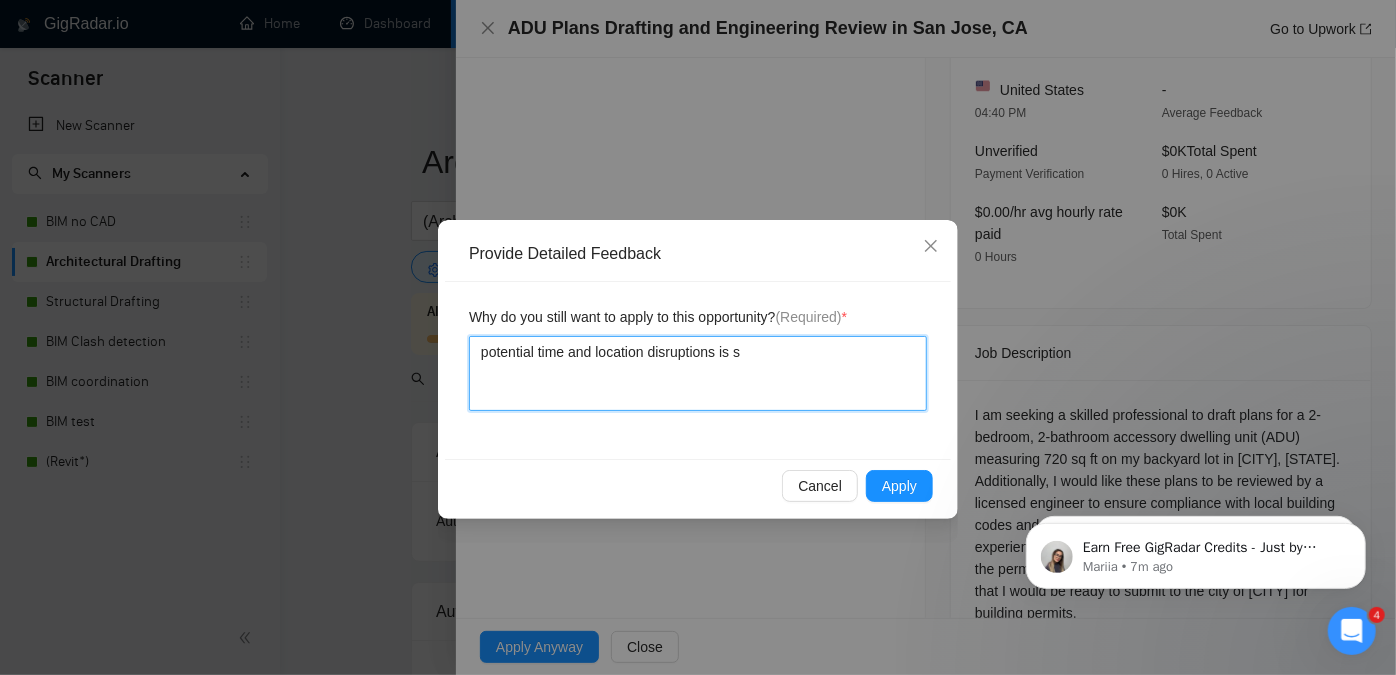 type 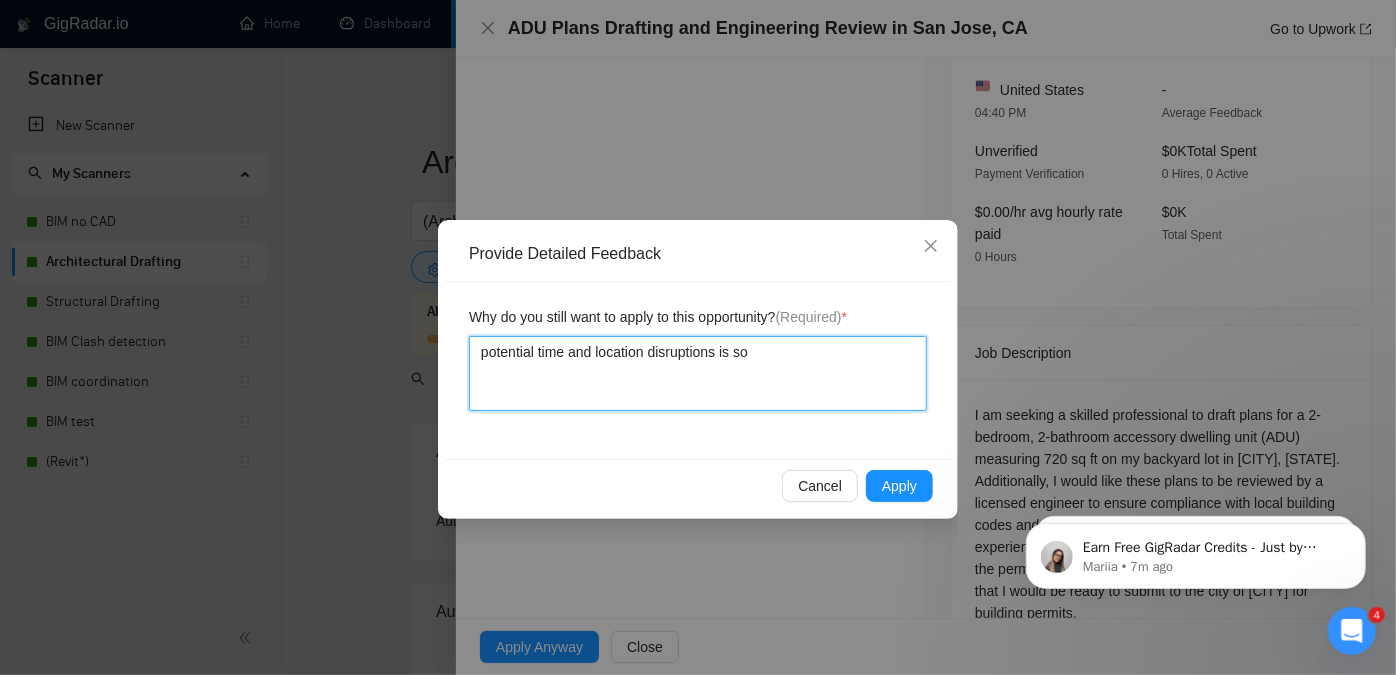 type 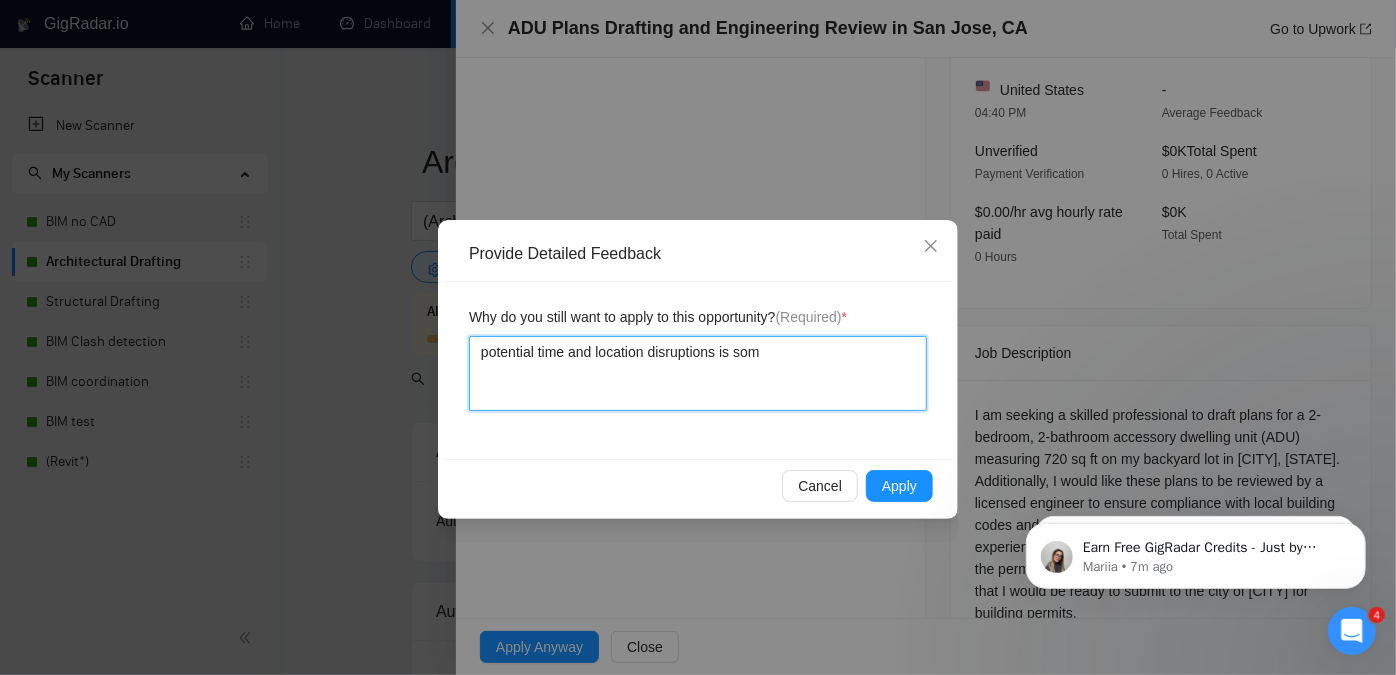 type 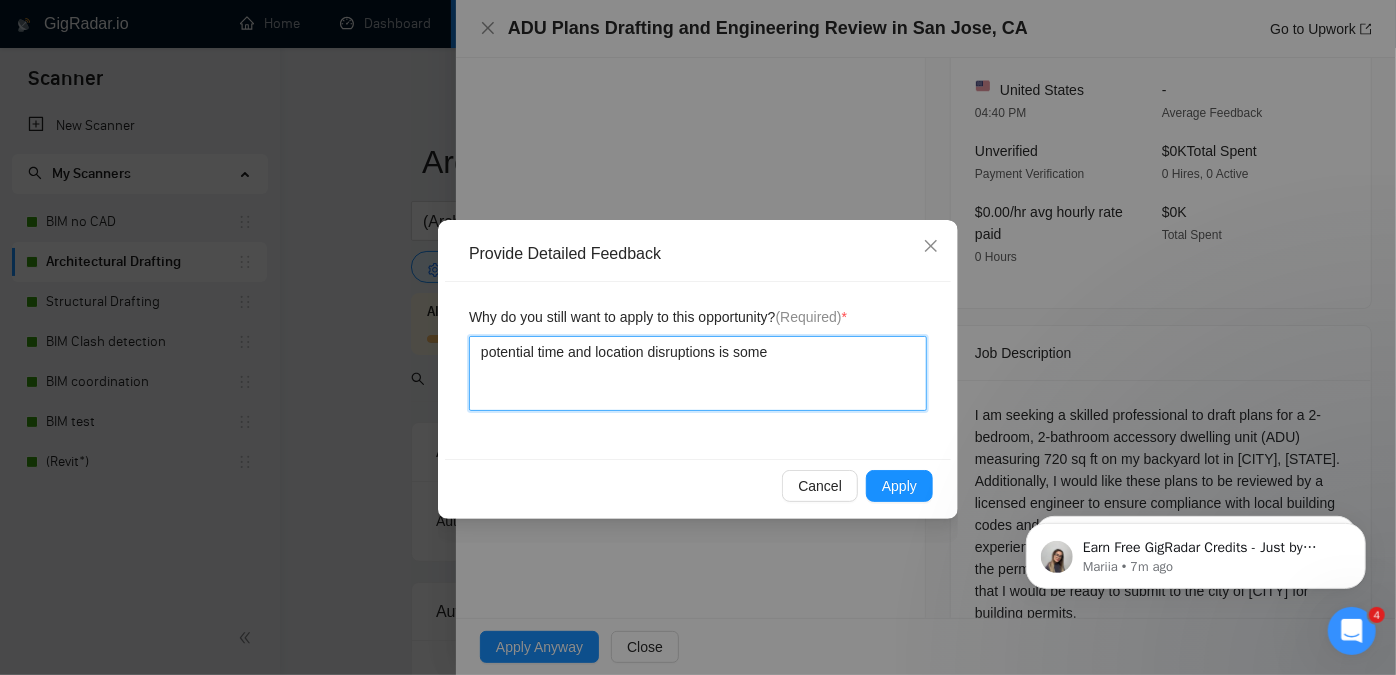 type 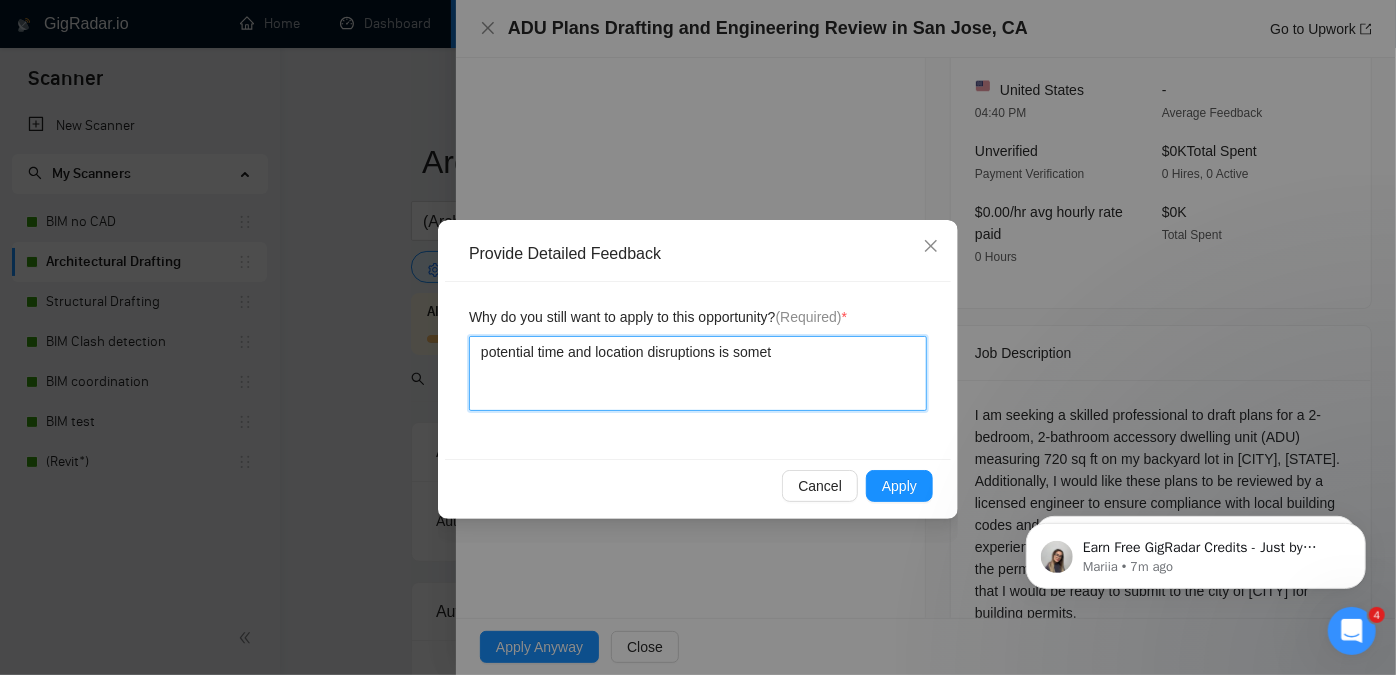 type 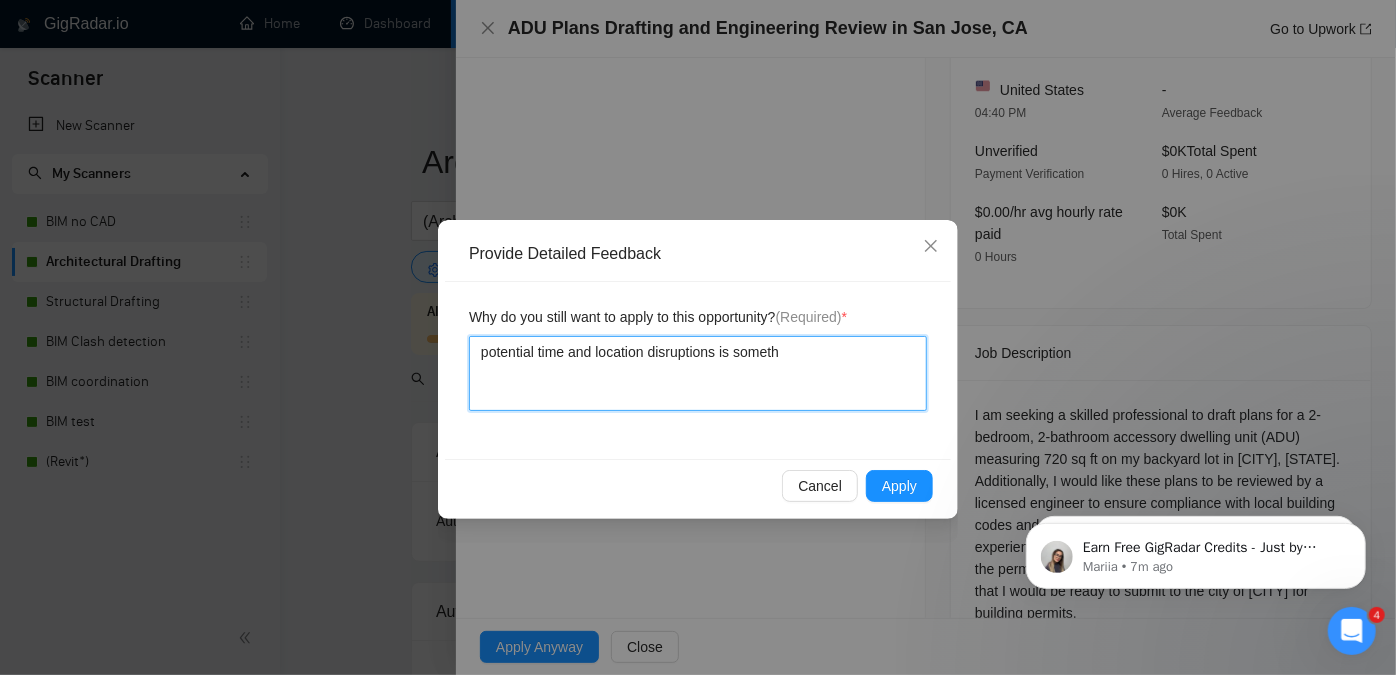 type 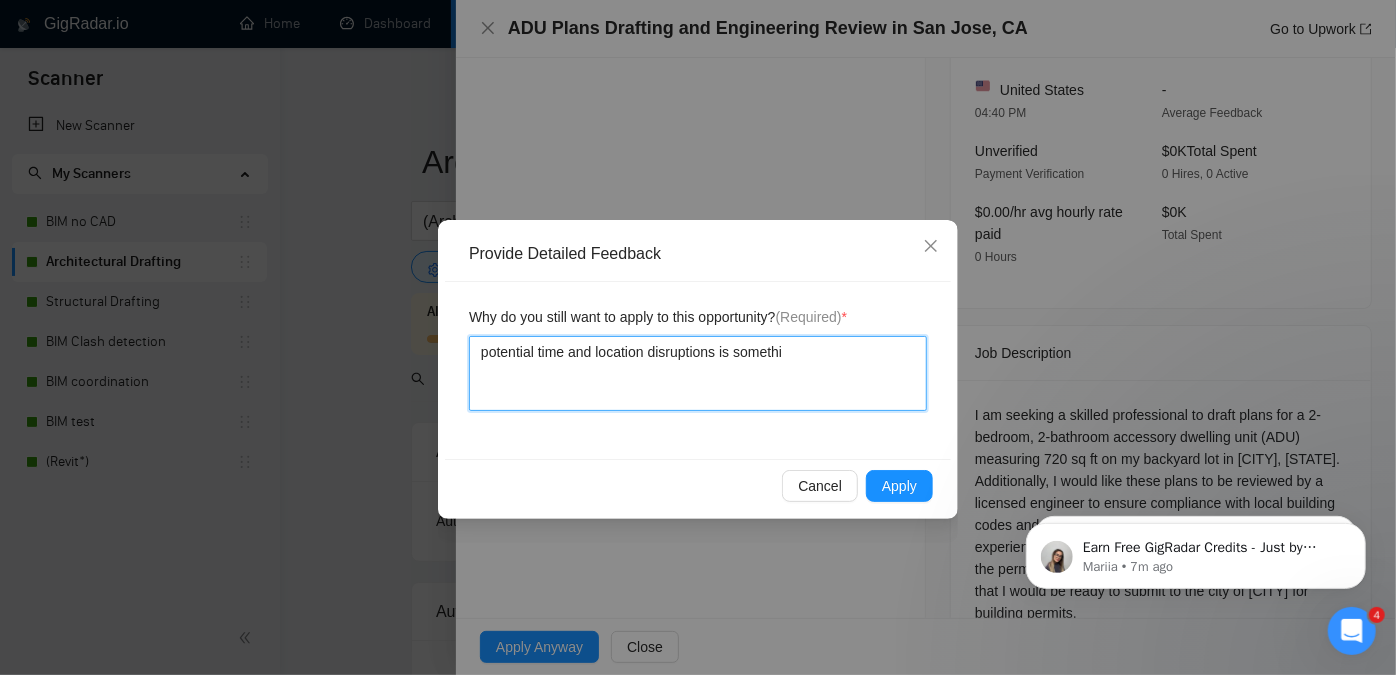 type 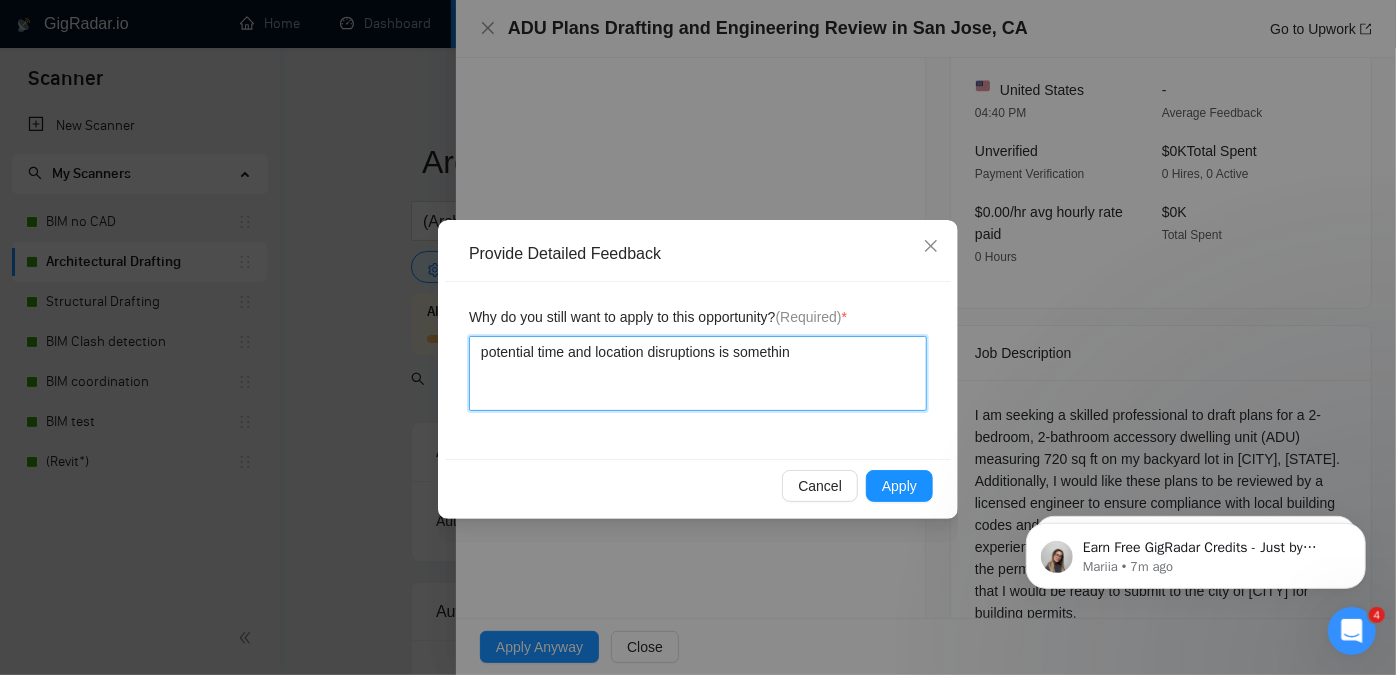 type 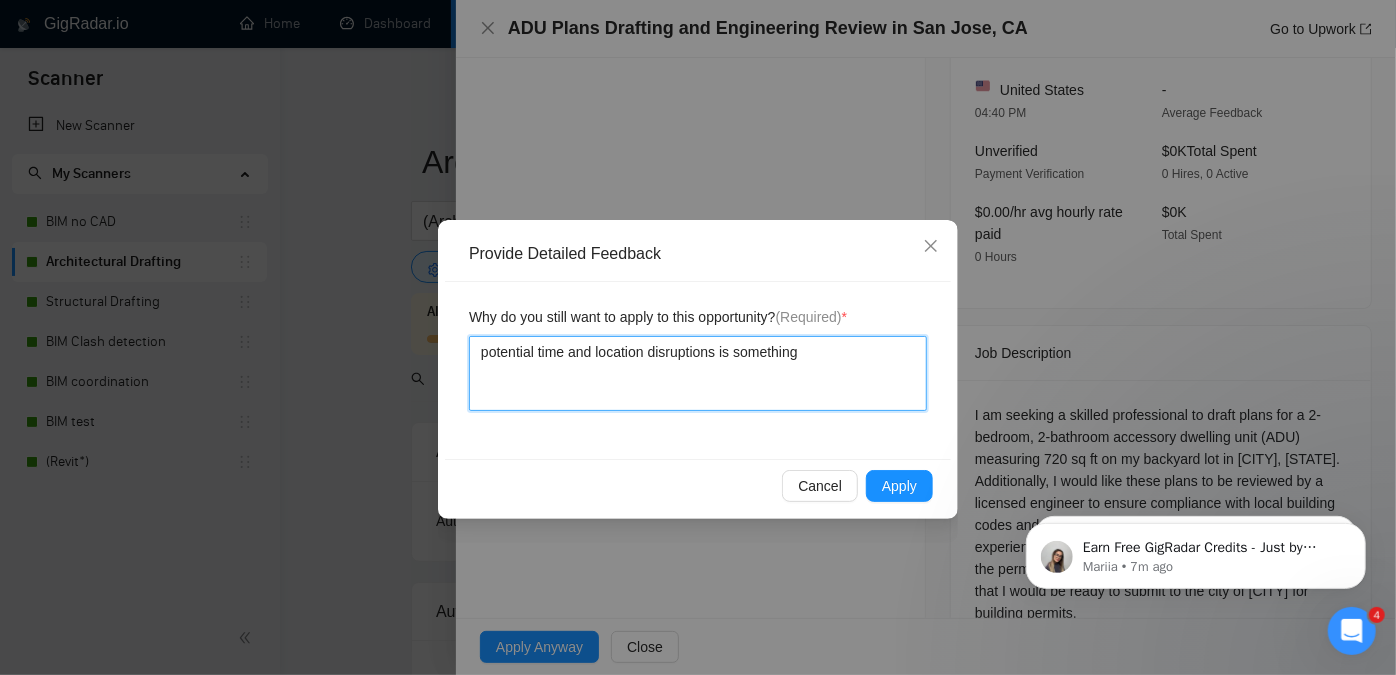 type 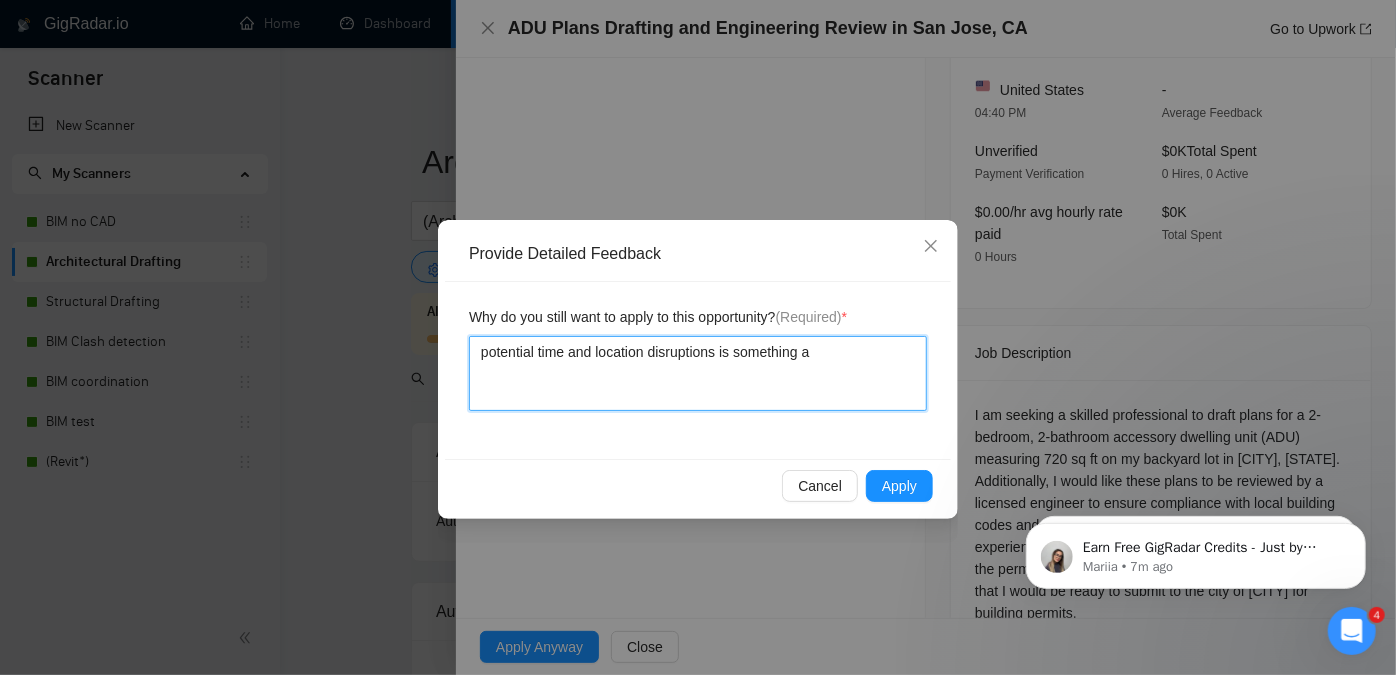 type 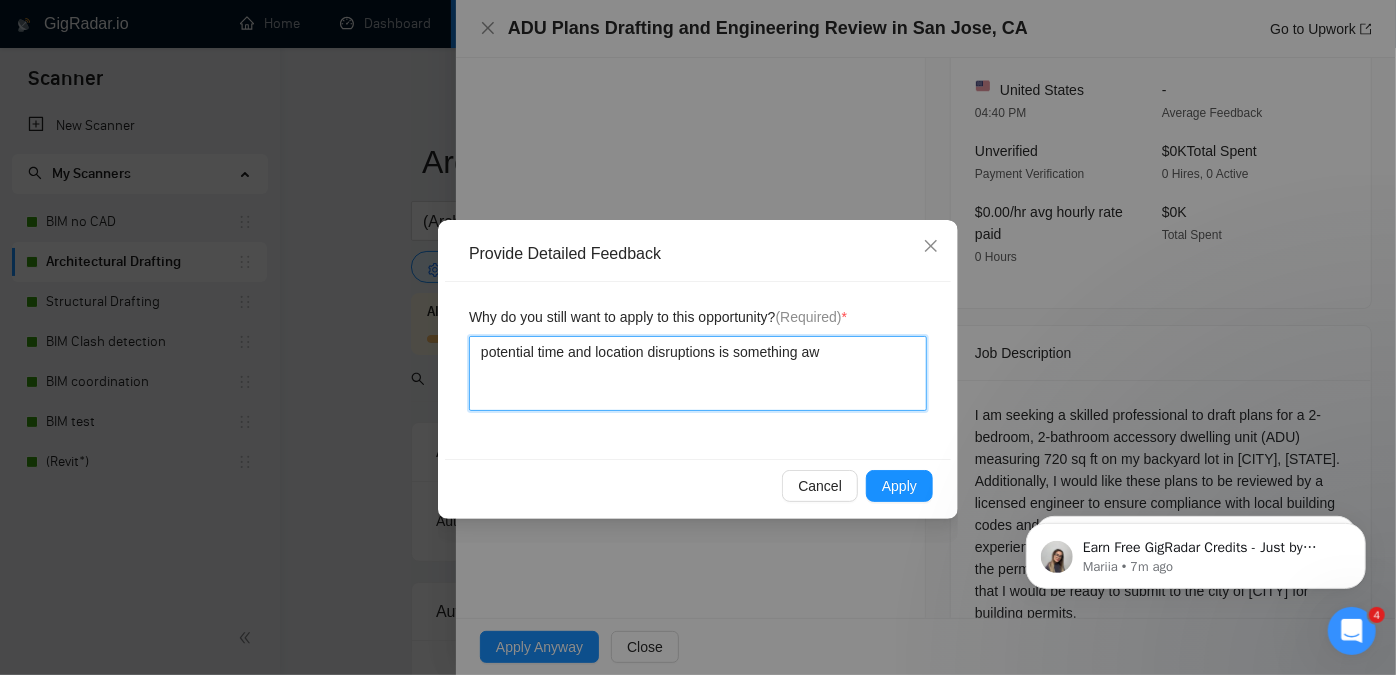 type 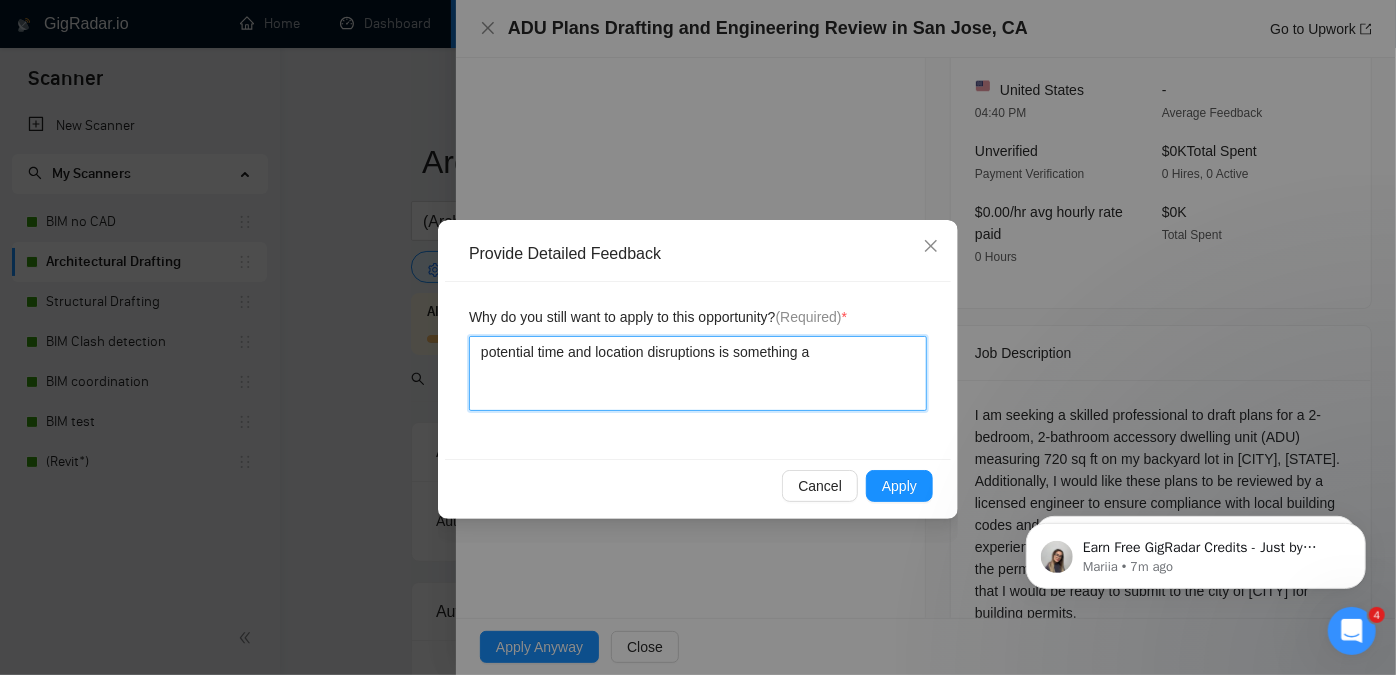 type 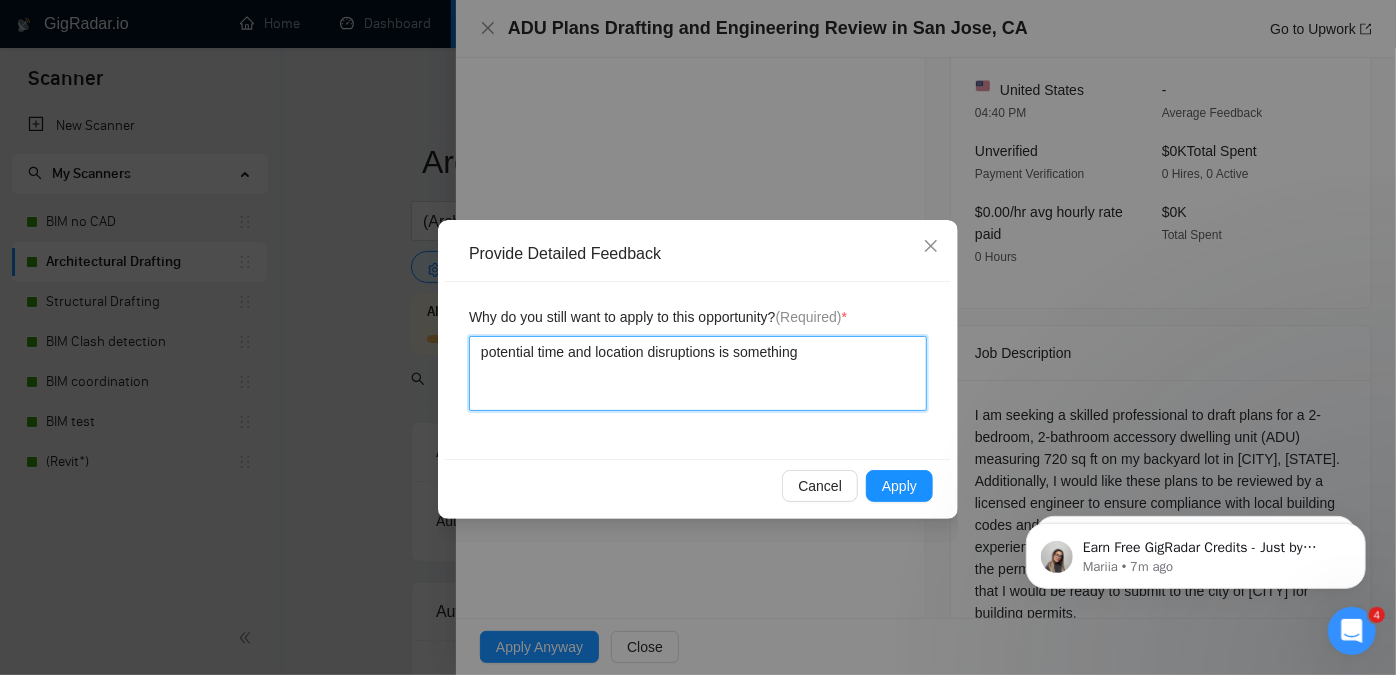 type 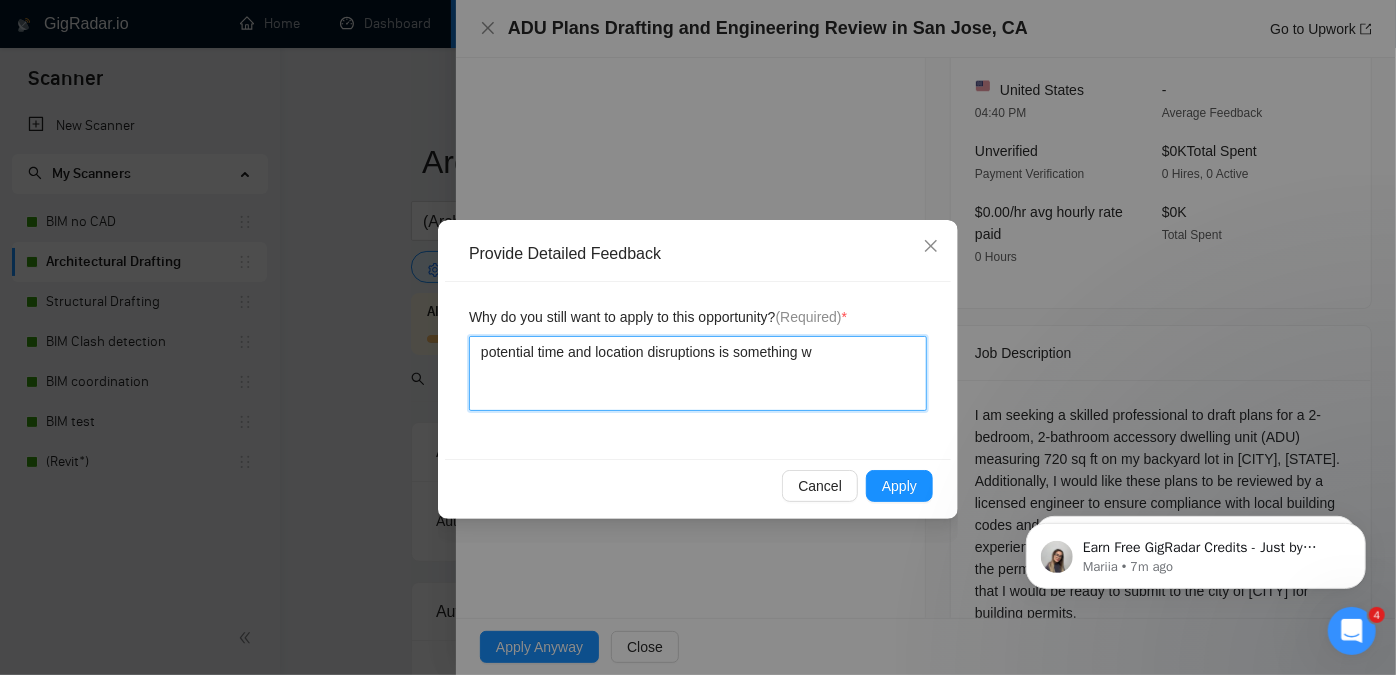 type 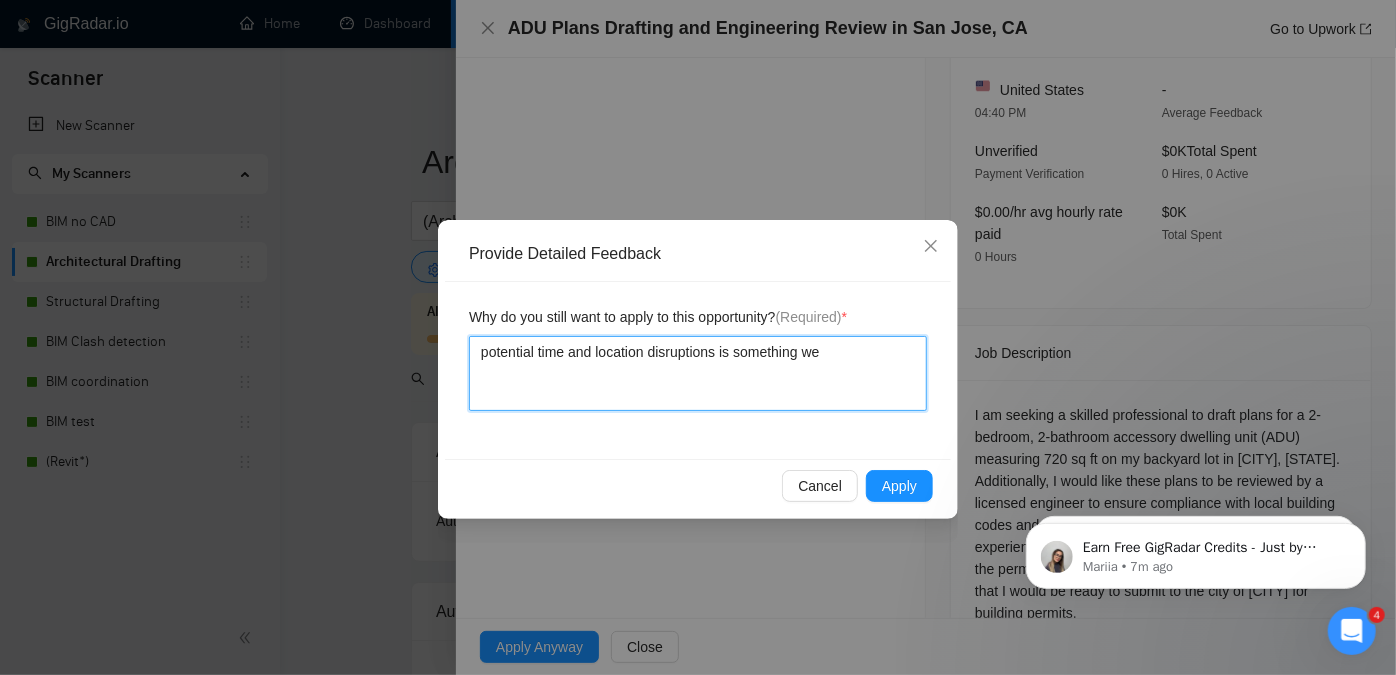 type 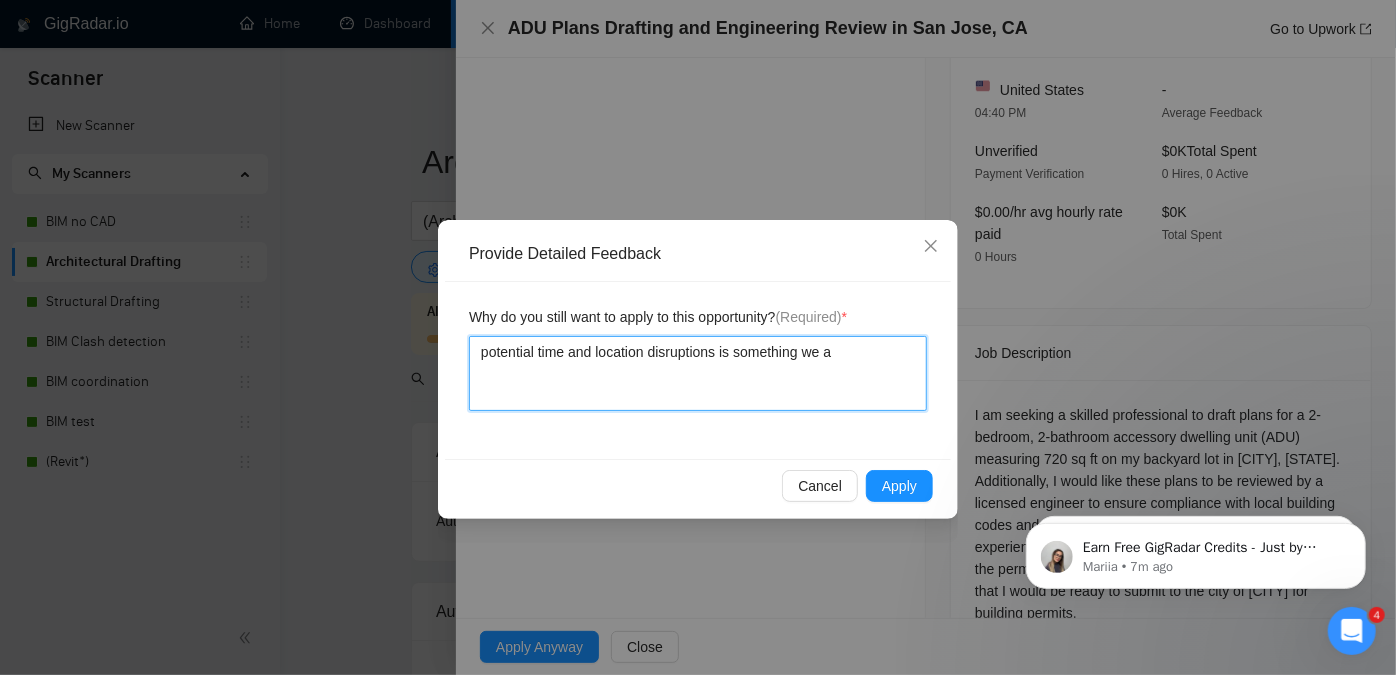 type 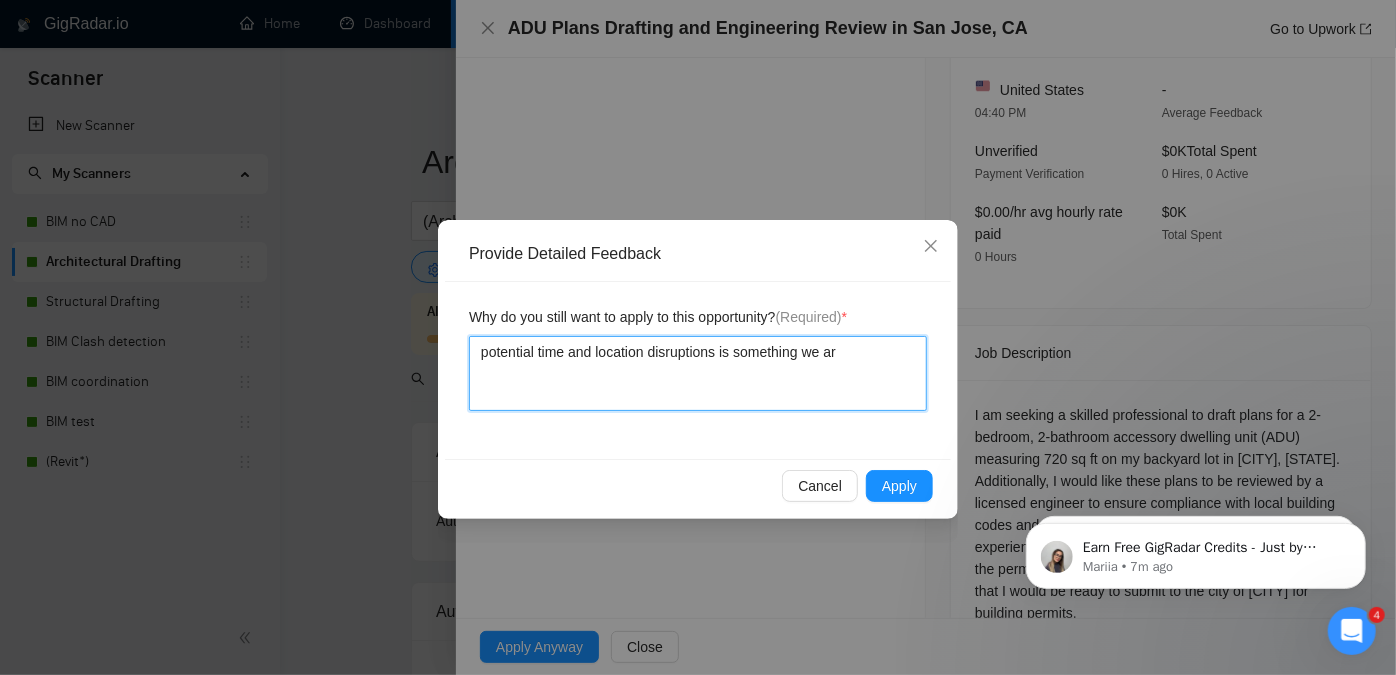 type 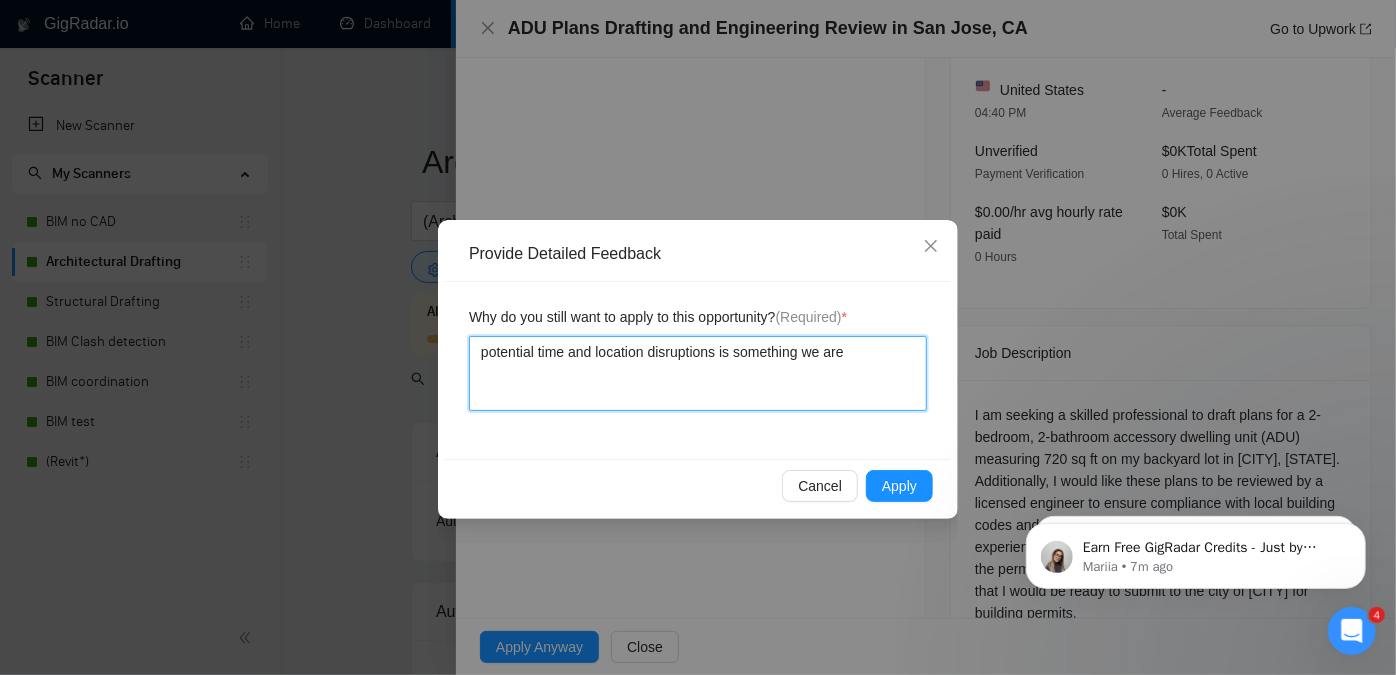 type 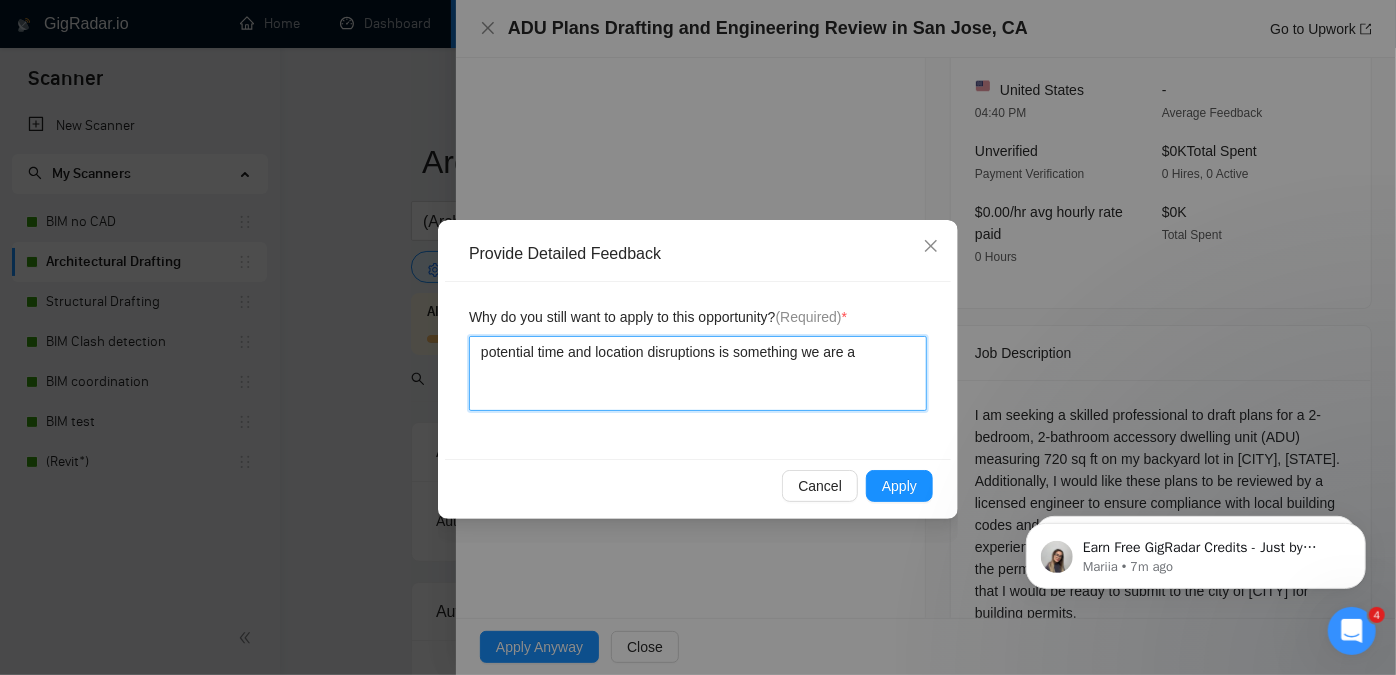 type 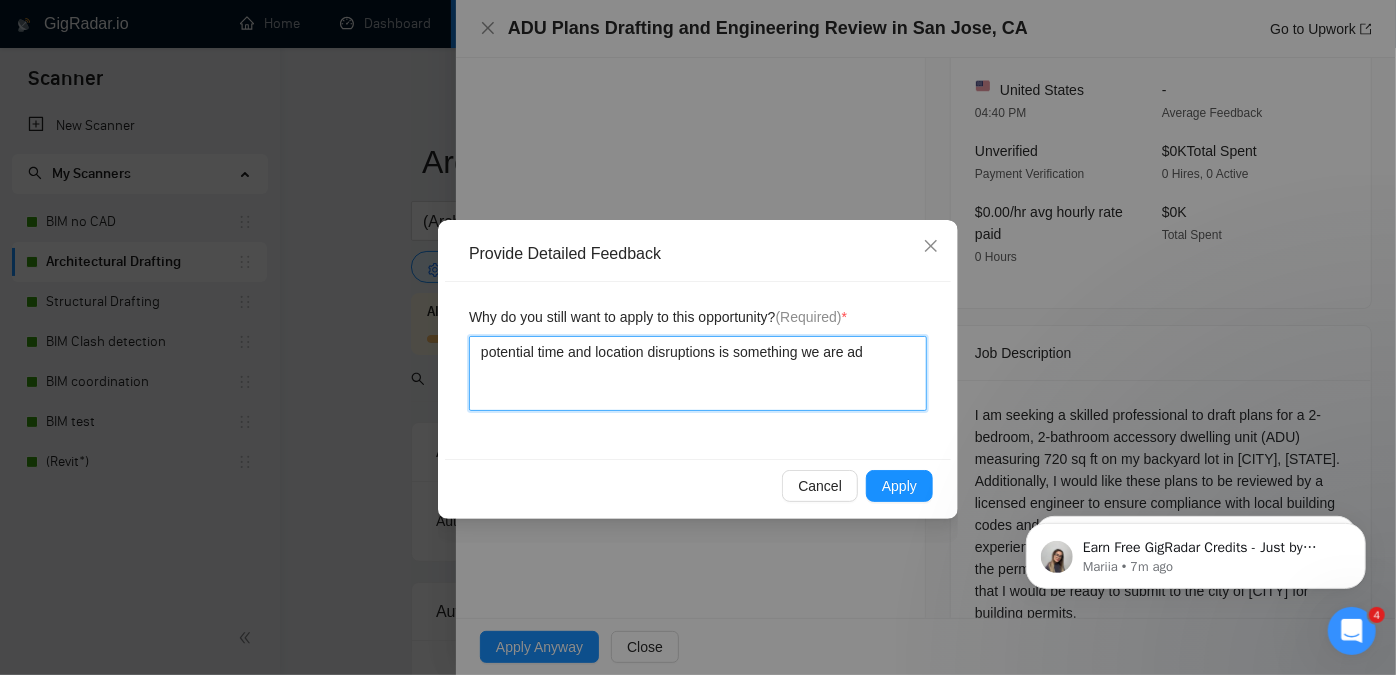 type 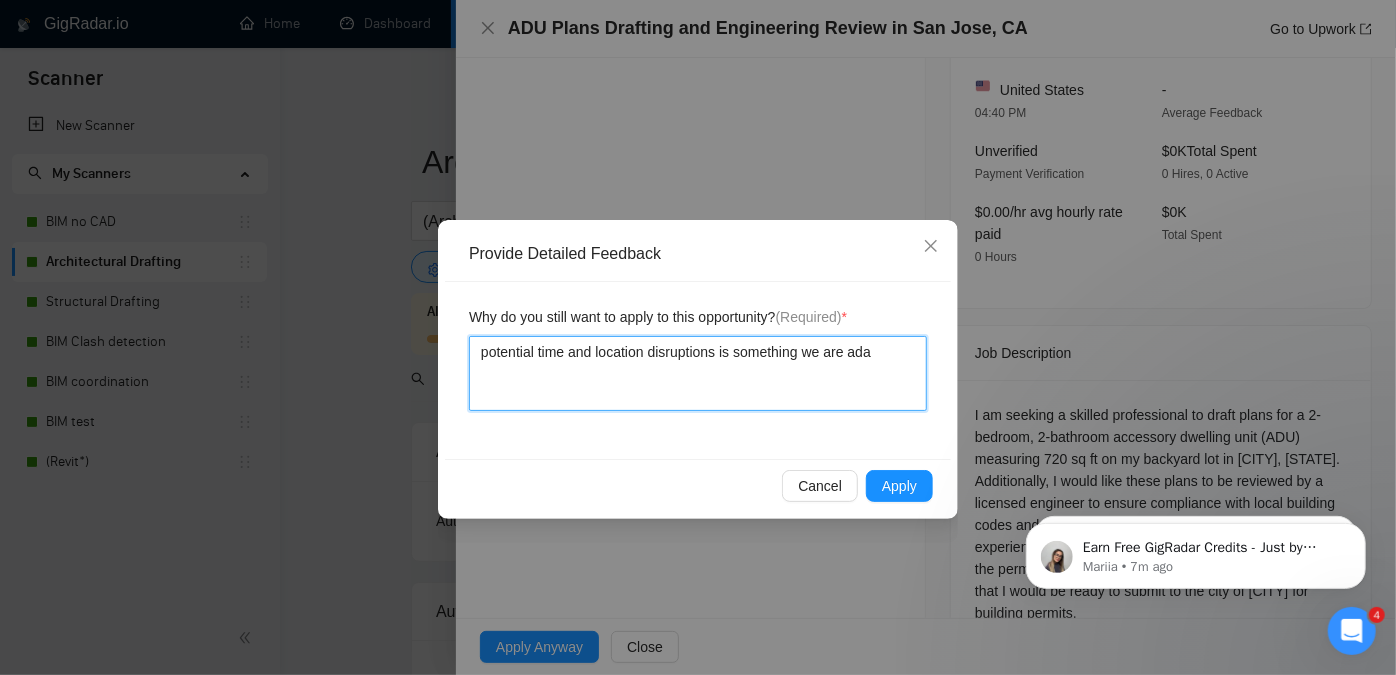type 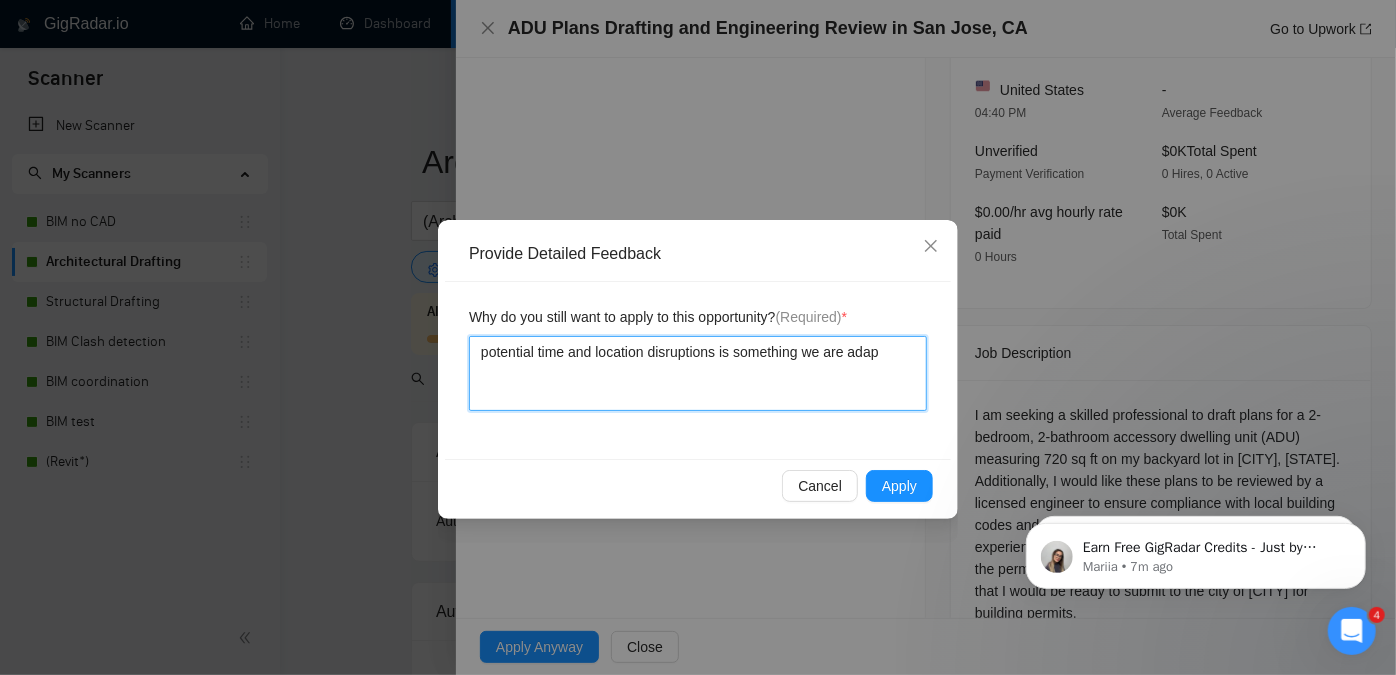 type 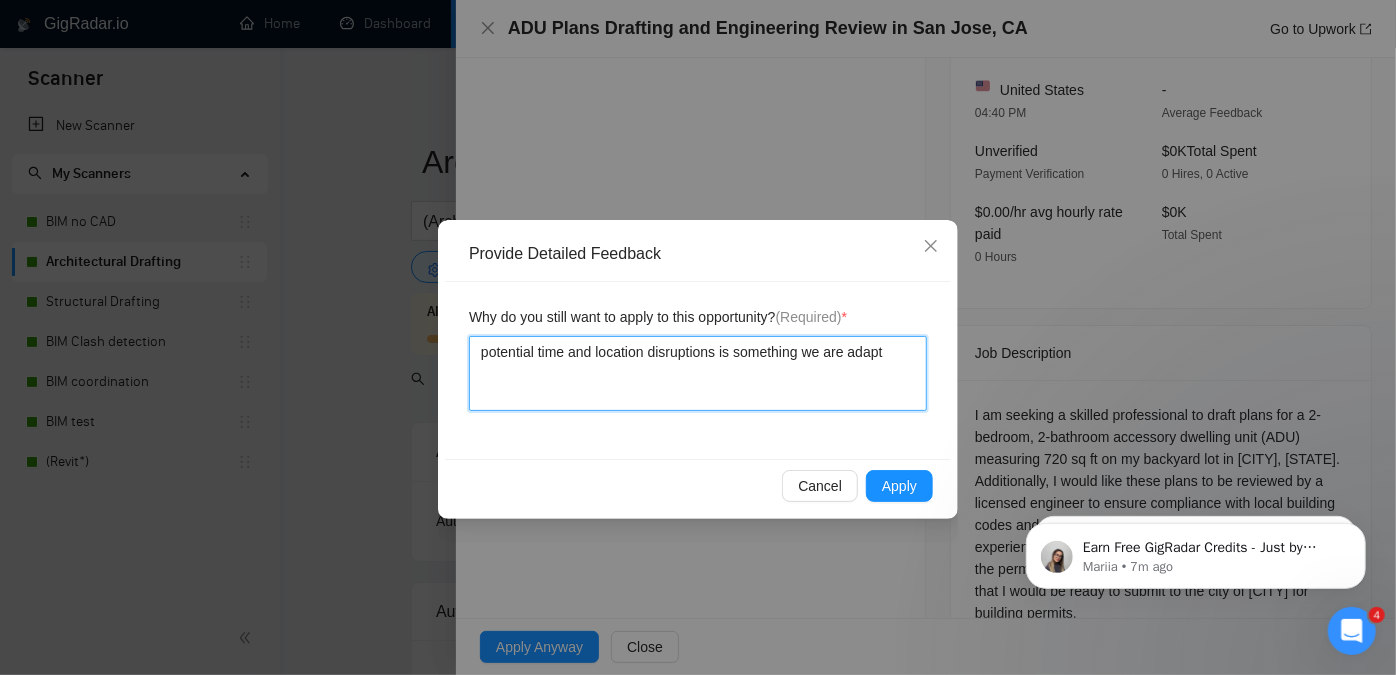 type 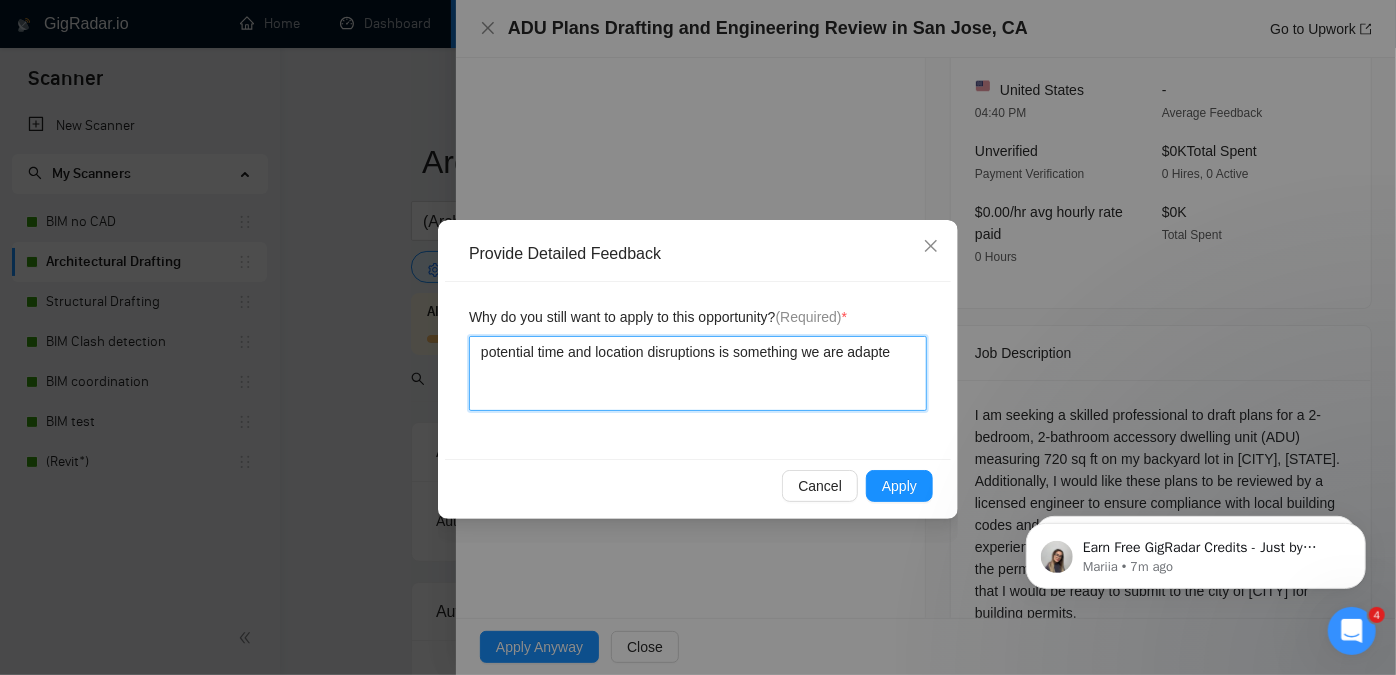 type 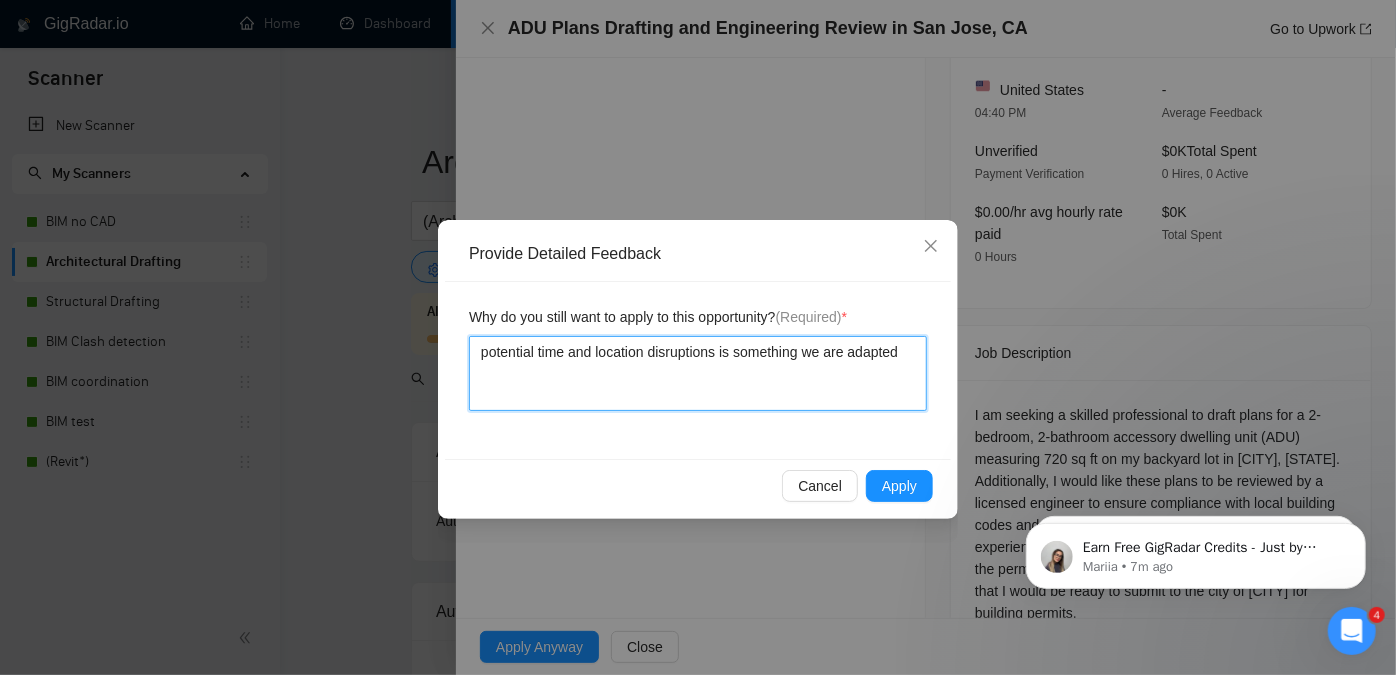 type 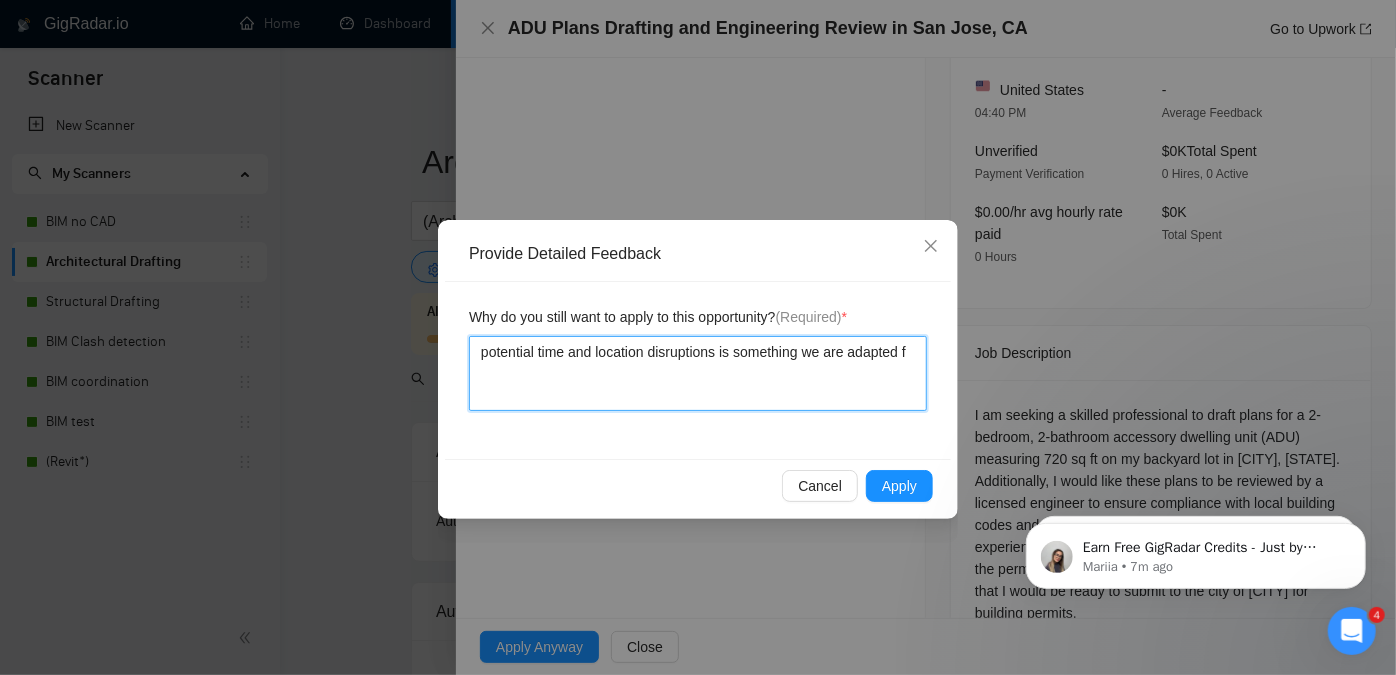 type 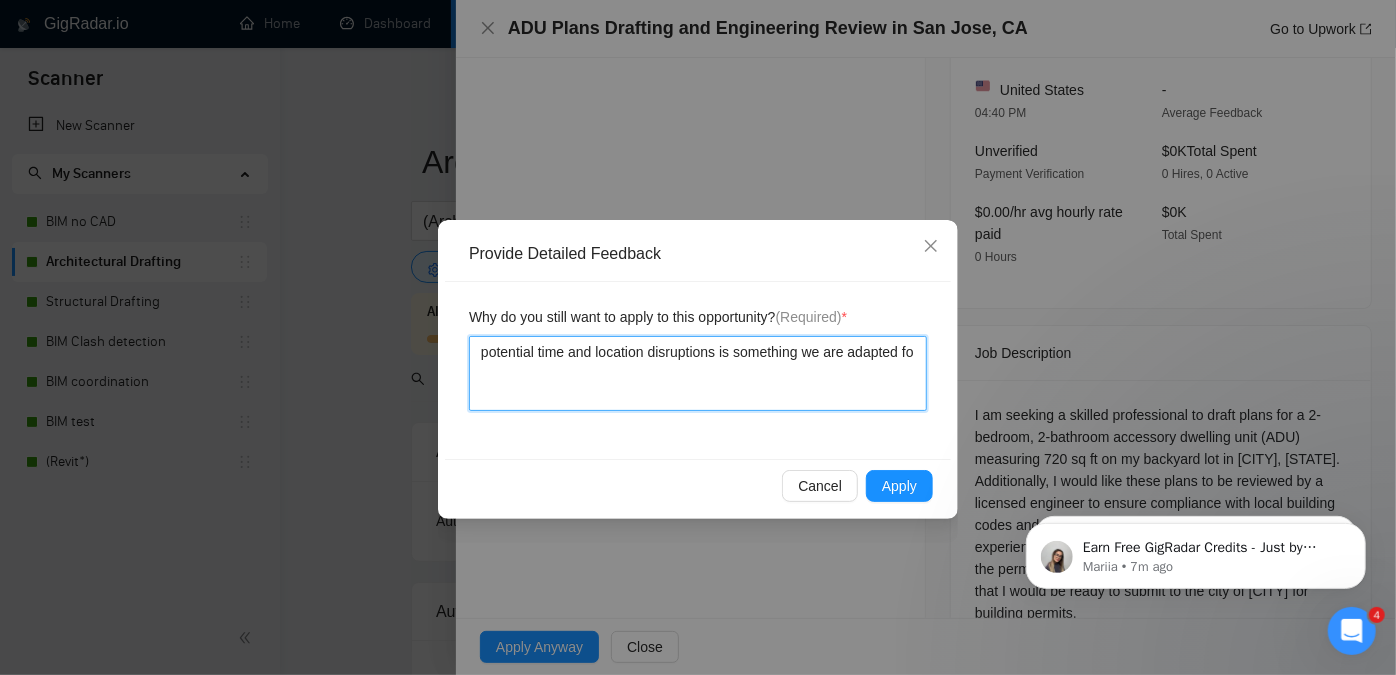 type 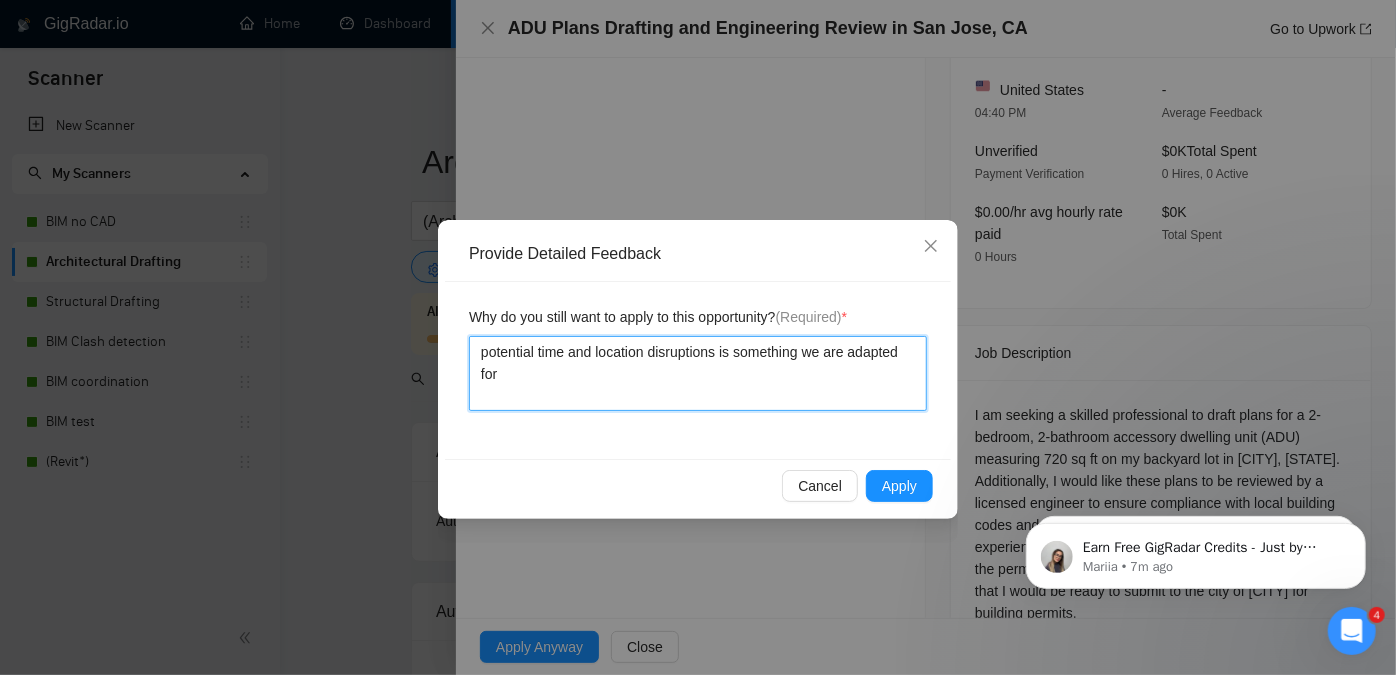 type 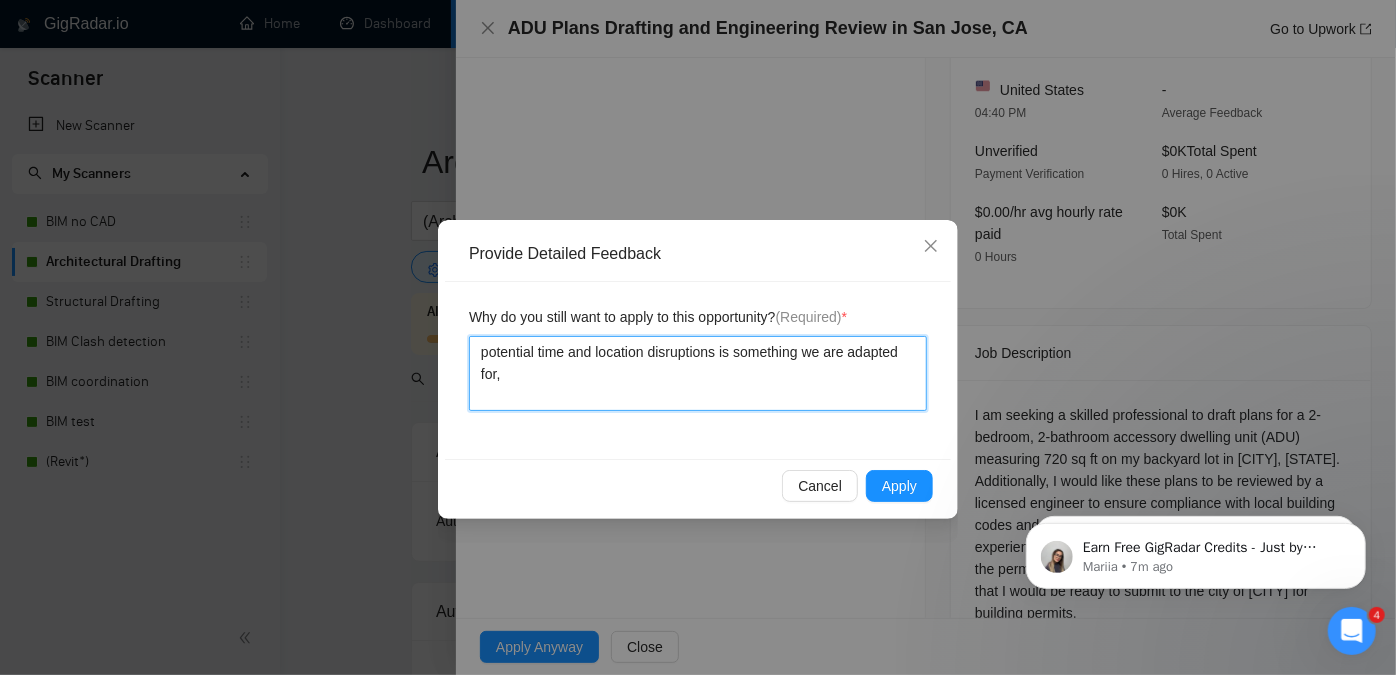 type 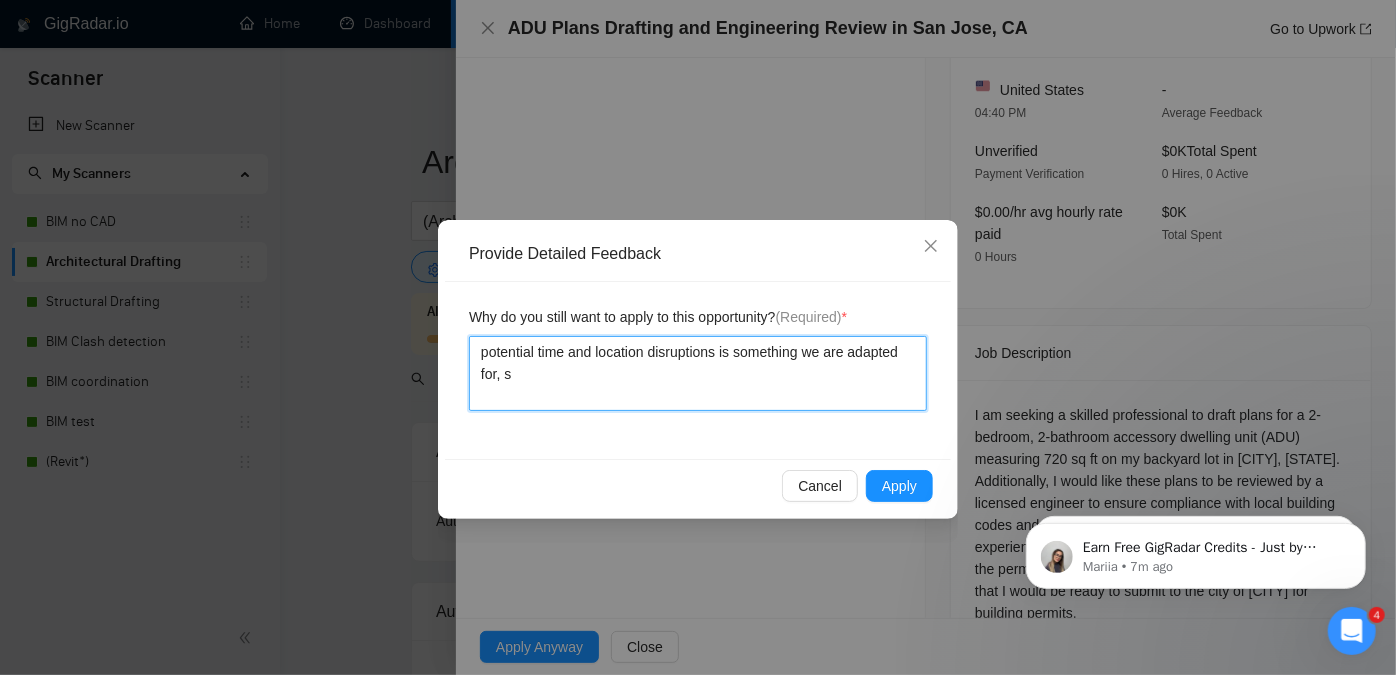 type 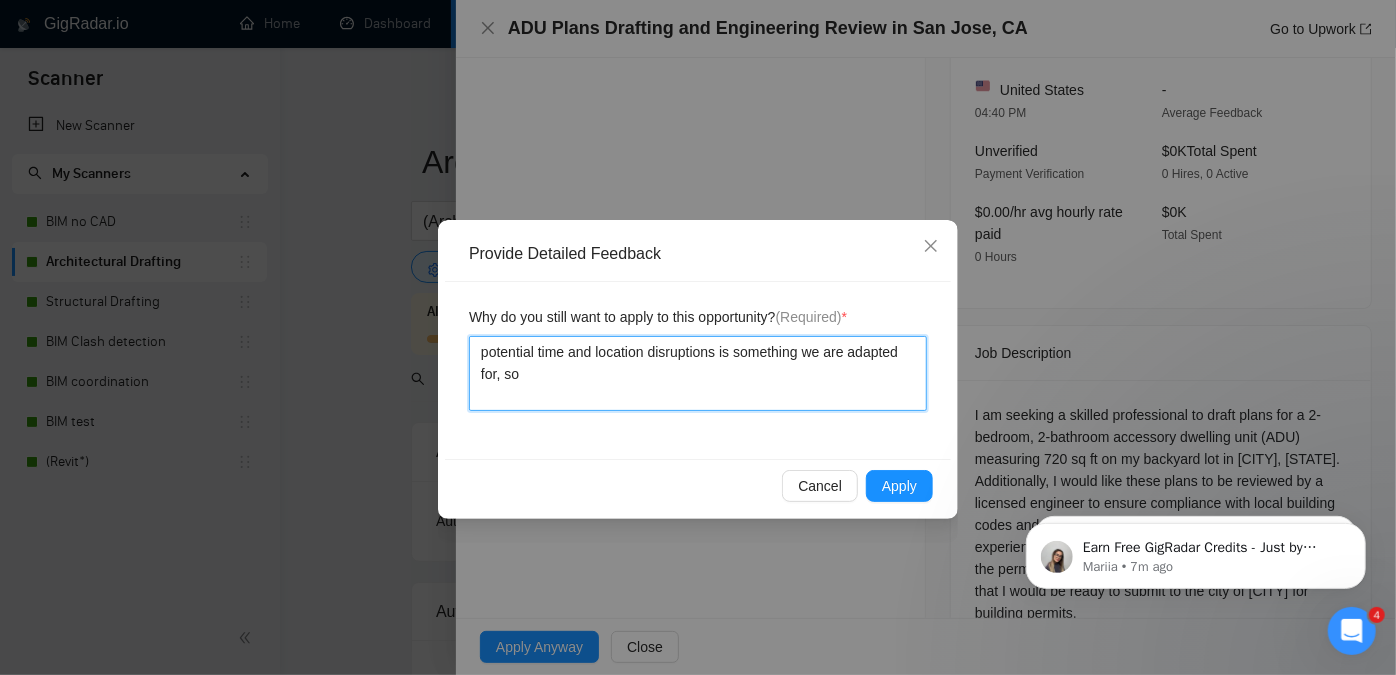 type 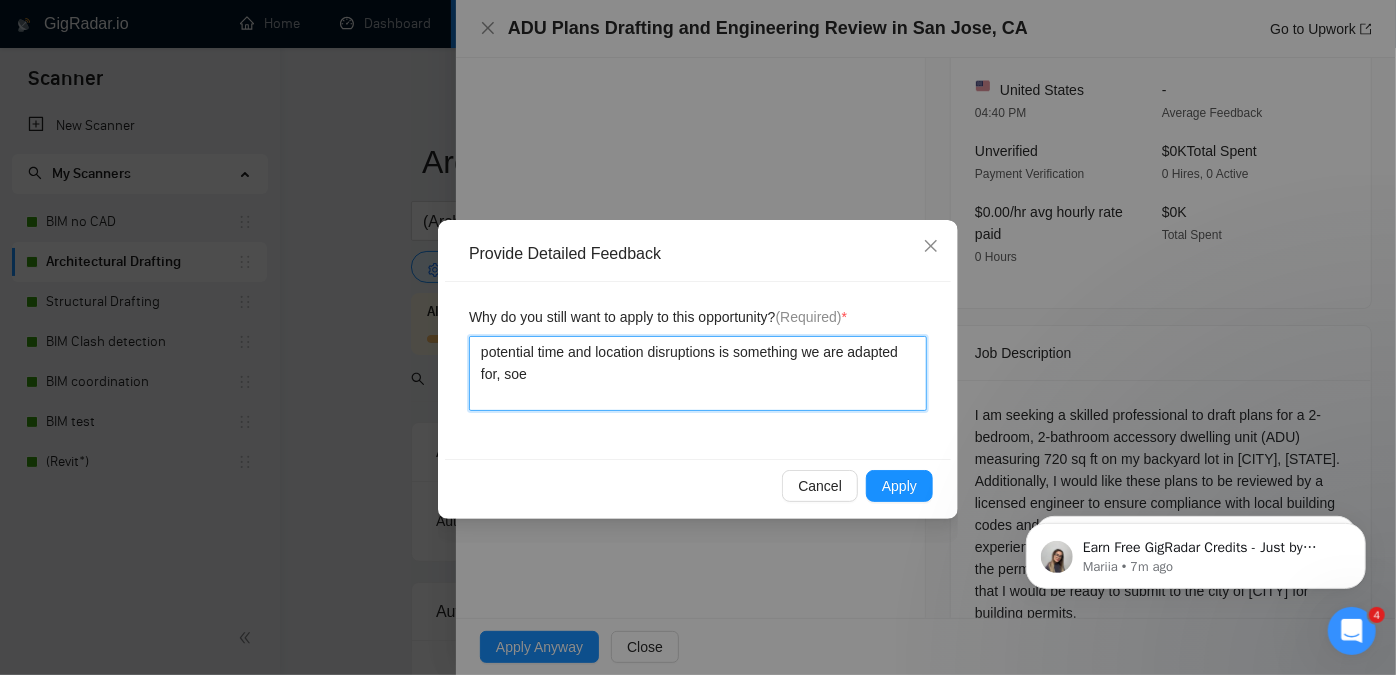 type 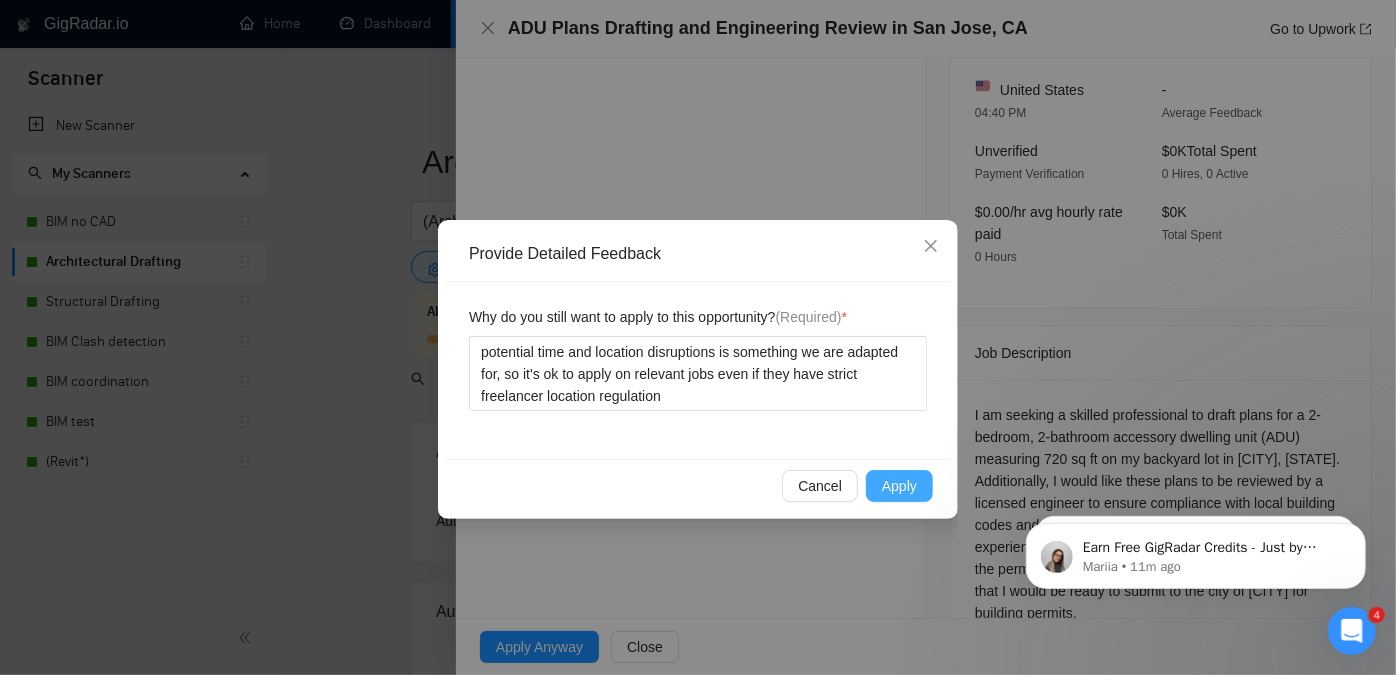 click on "Apply" at bounding box center (899, 486) 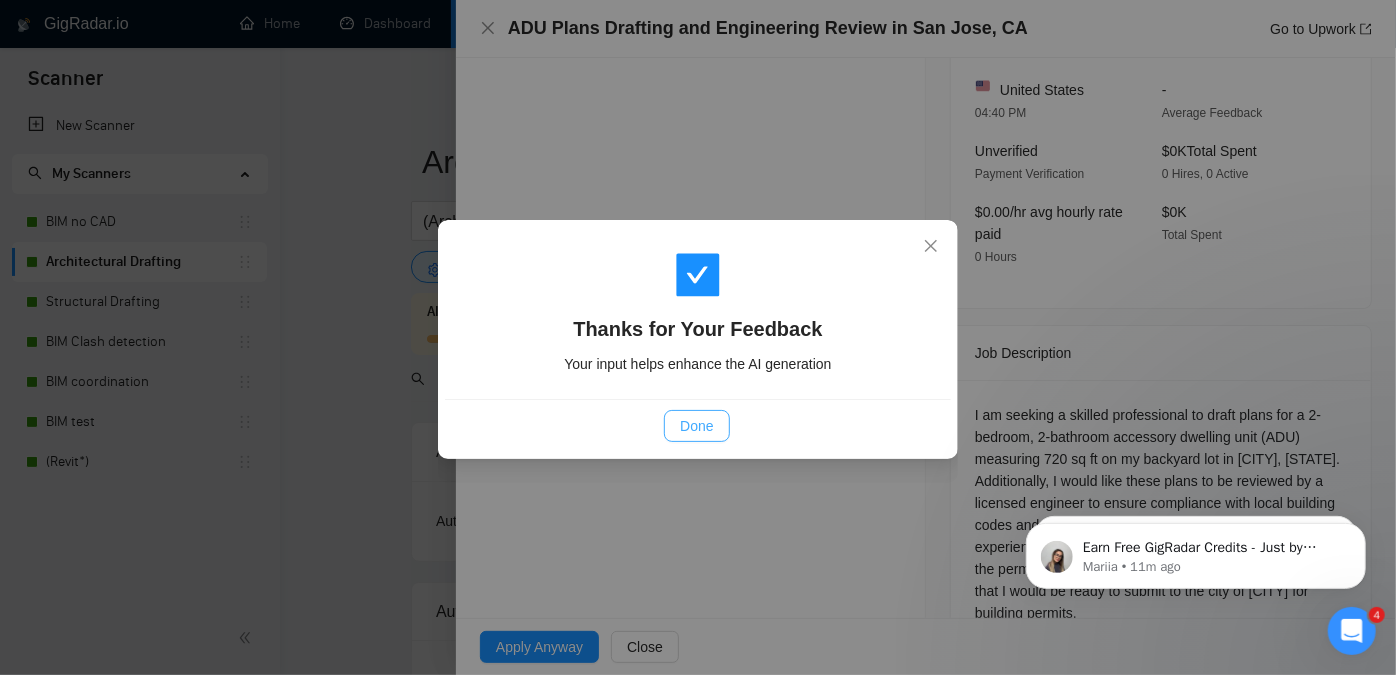click on "Done" at bounding box center [696, 426] 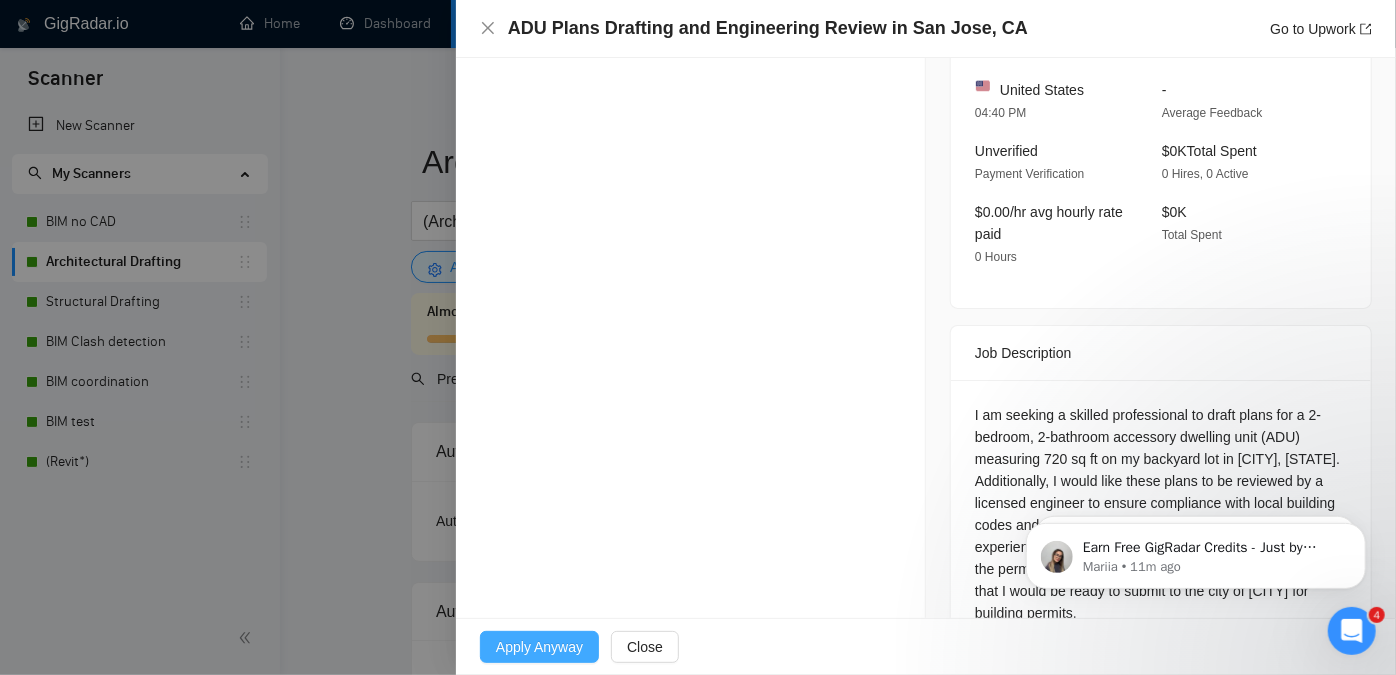 click on "Apply Anyway" at bounding box center (539, 647) 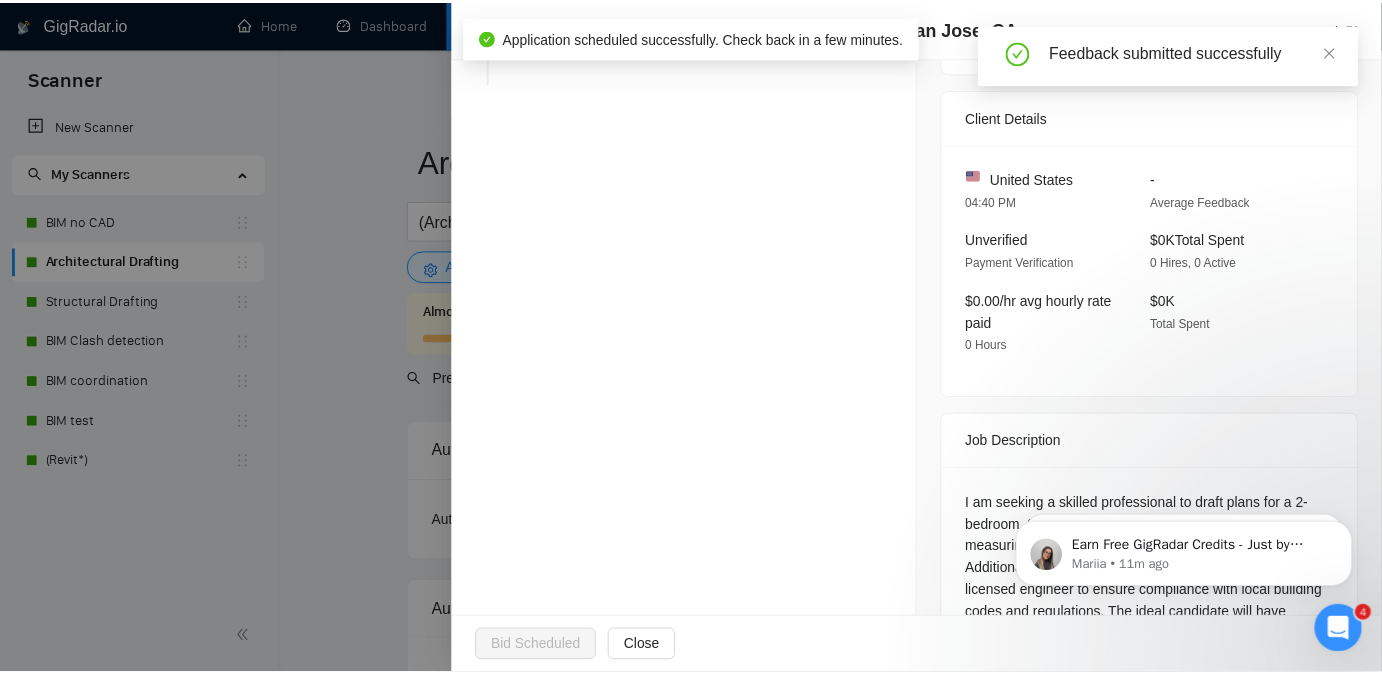 scroll, scrollTop: 454, scrollLeft: 0, axis: vertical 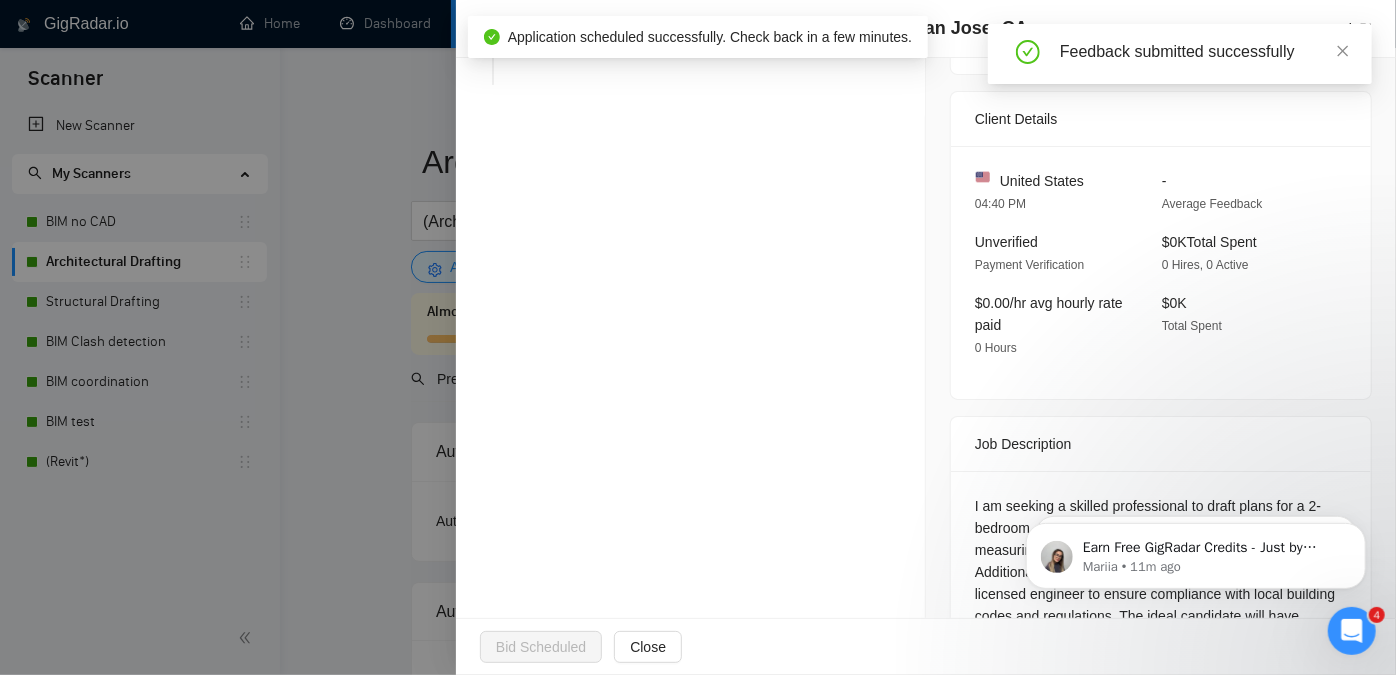 click at bounding box center [698, 337] 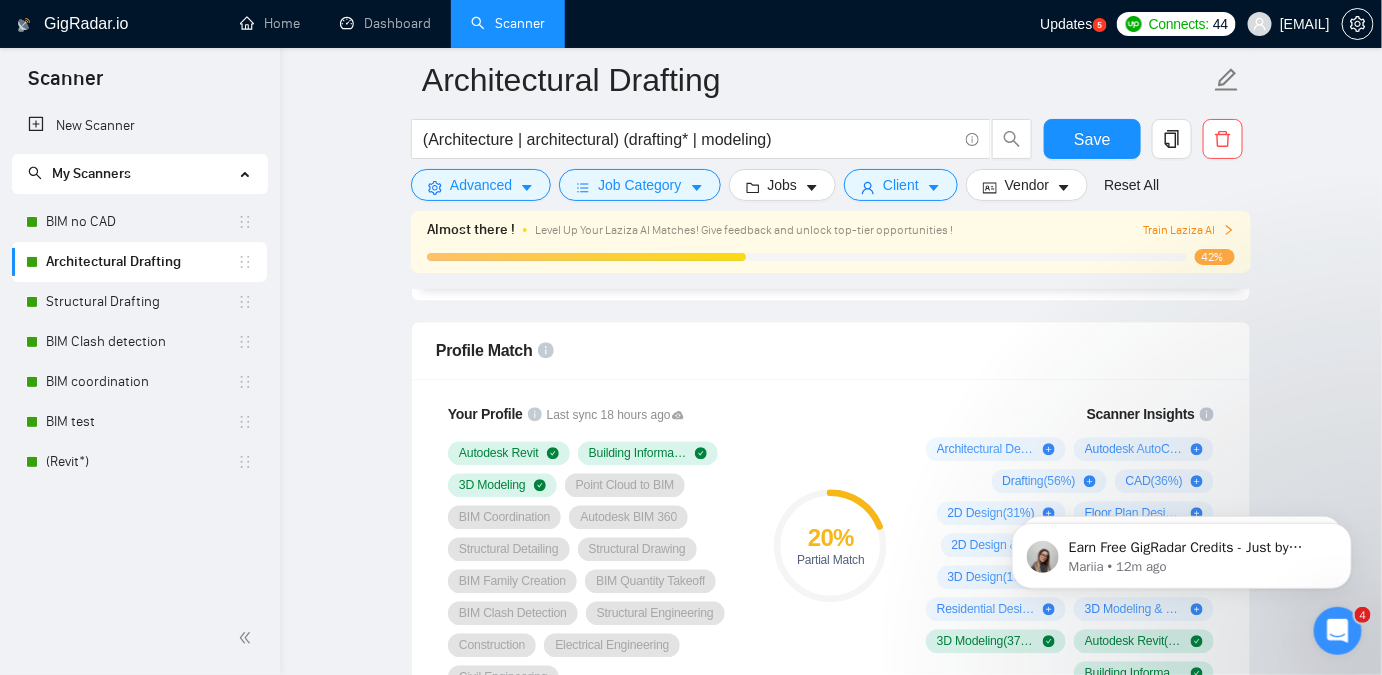 scroll, scrollTop: 1272, scrollLeft: 0, axis: vertical 